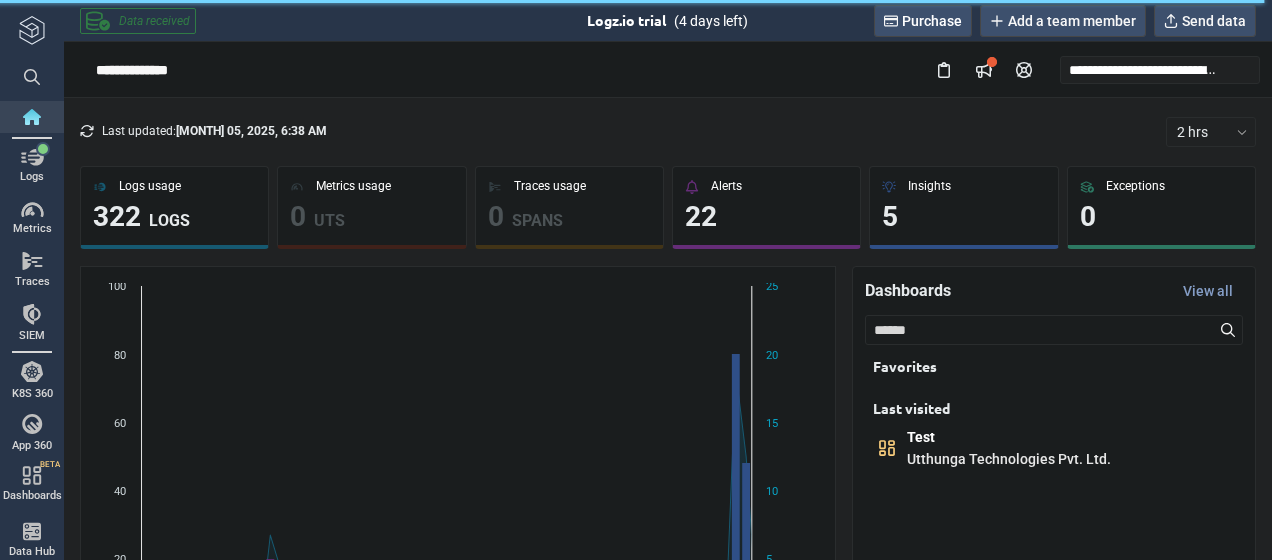 scroll, scrollTop: 0, scrollLeft: 0, axis: both 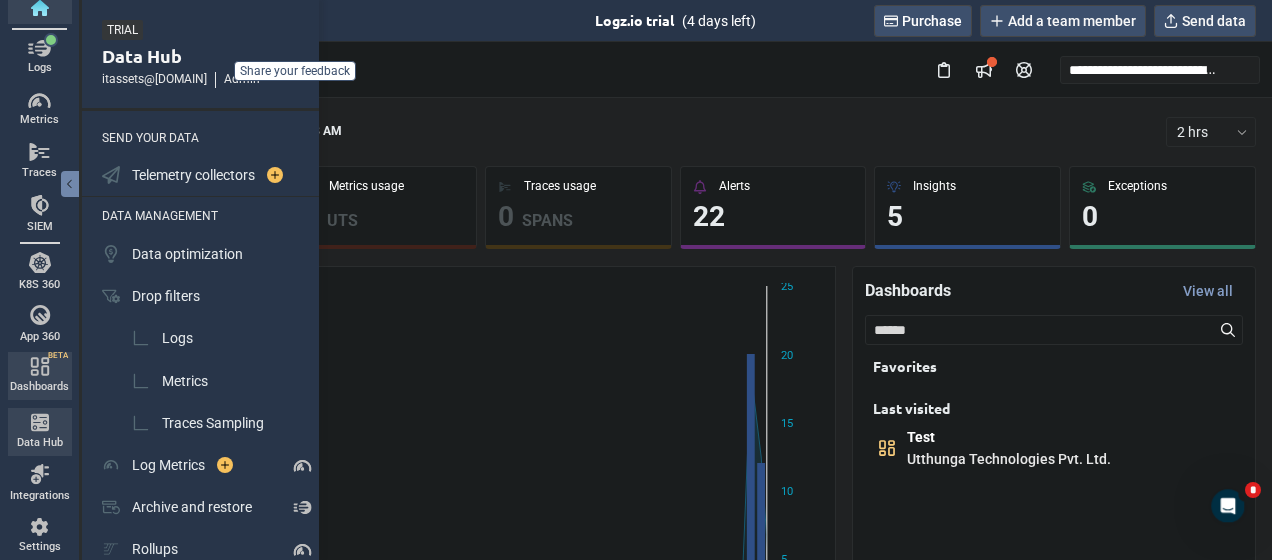 click on "Dashboards BETA" at bounding box center (39, 375) 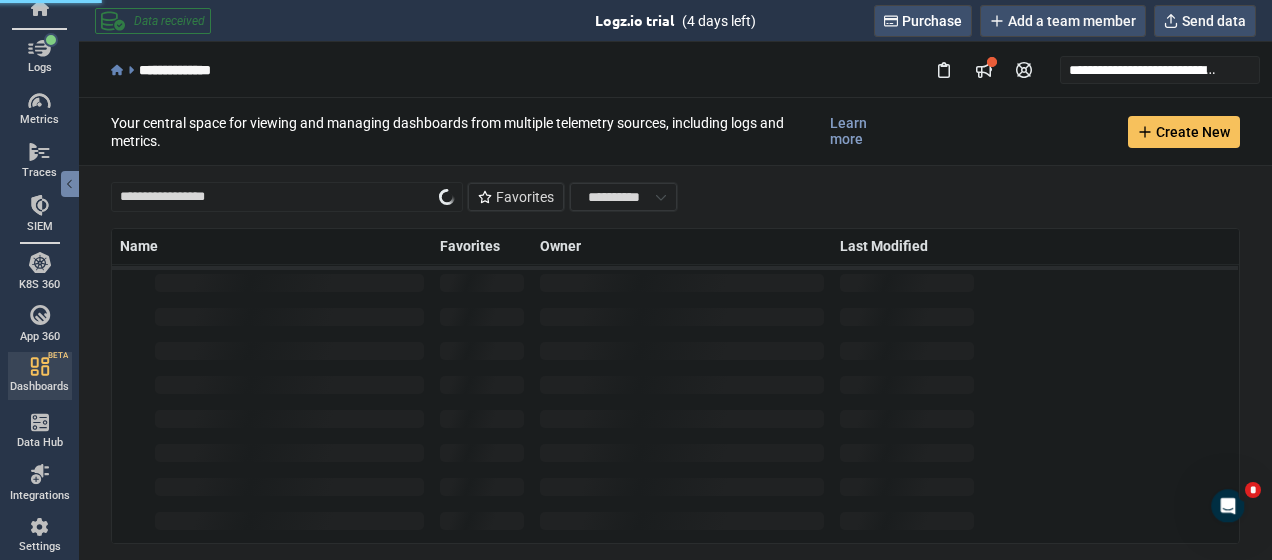 type on "*" 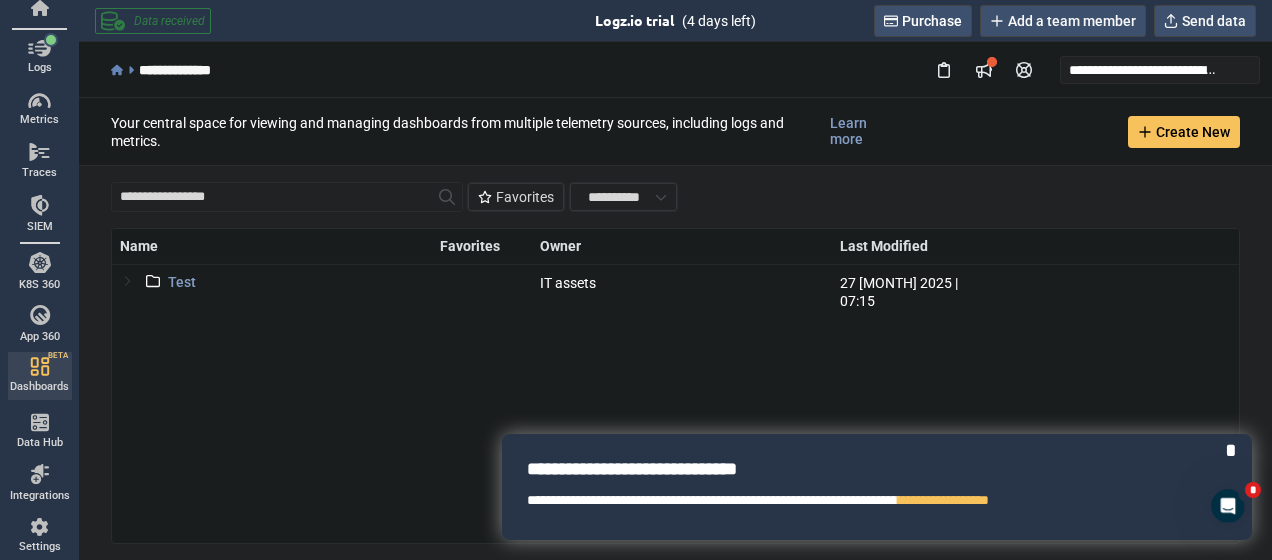 click on "*" at bounding box center (1231, 450) 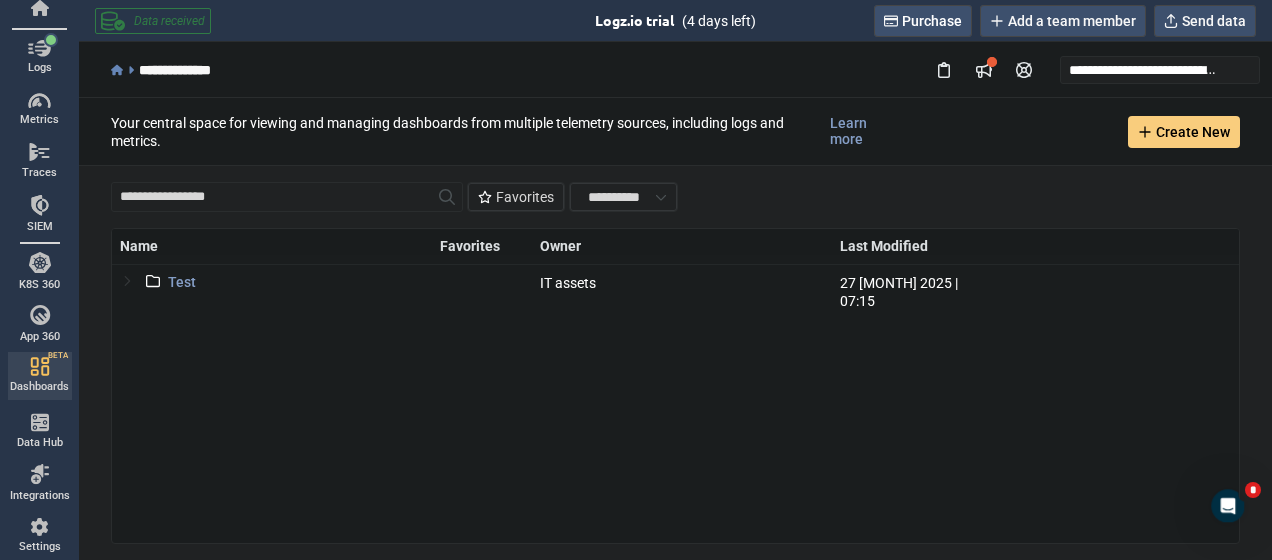click on "Create New" at bounding box center [1193, 132] 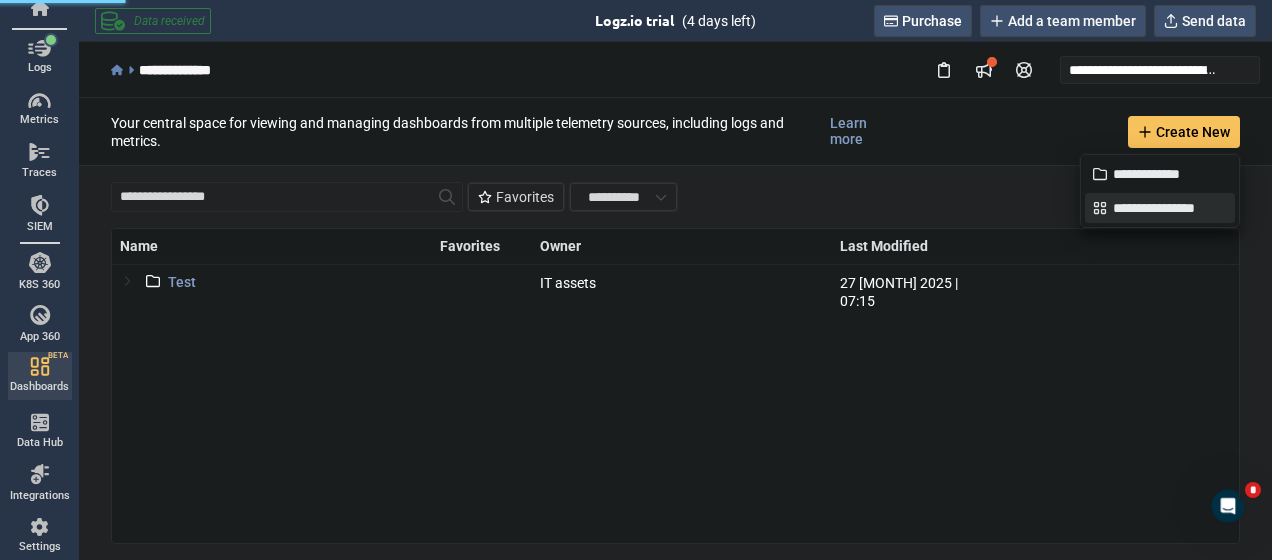 click on "**********" at bounding box center (1159, 208) 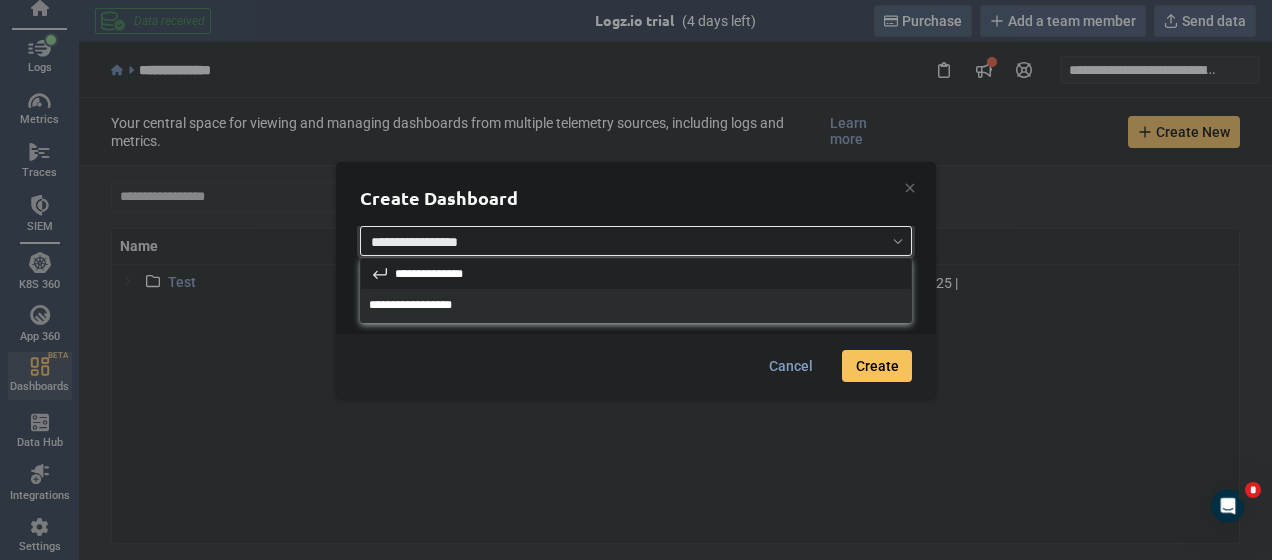 type on "**********" 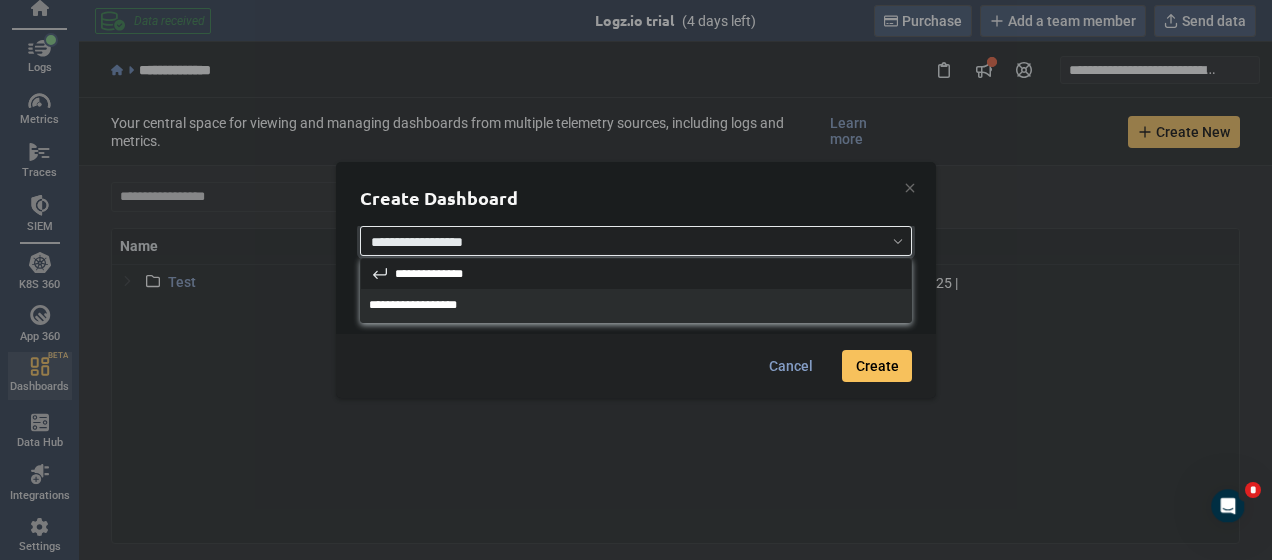 type 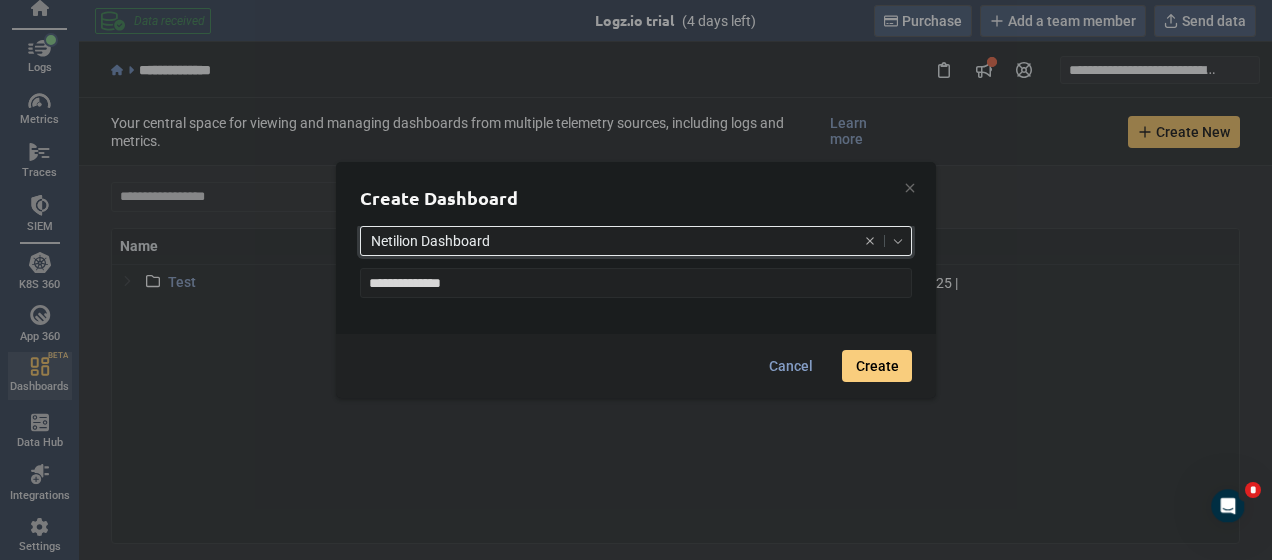 click on "Create" at bounding box center (877, 366) 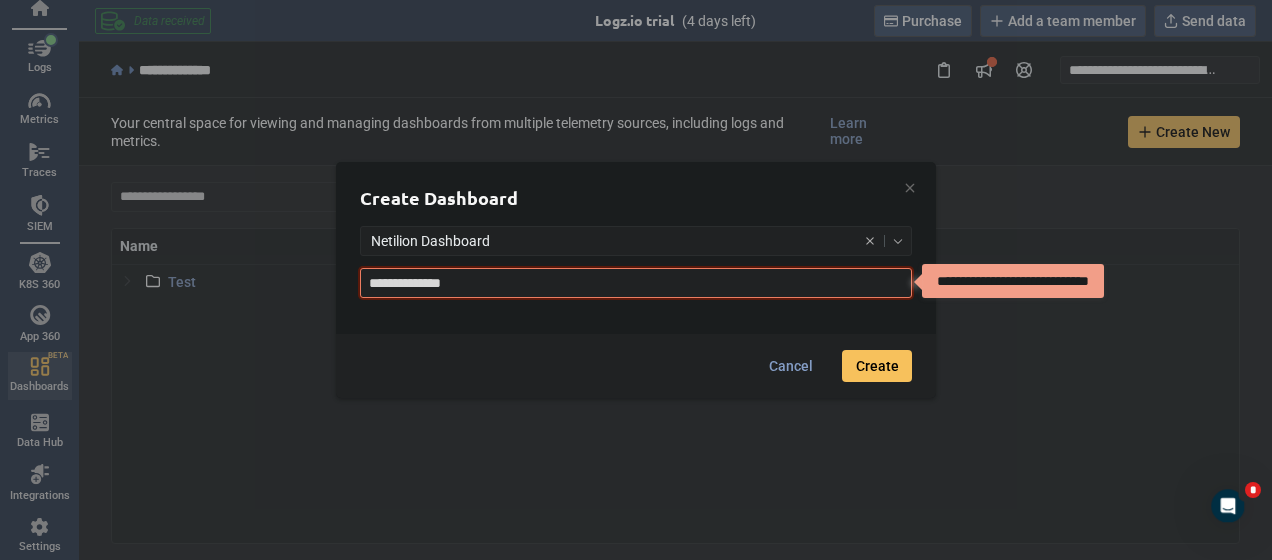 click at bounding box center [636, 283] 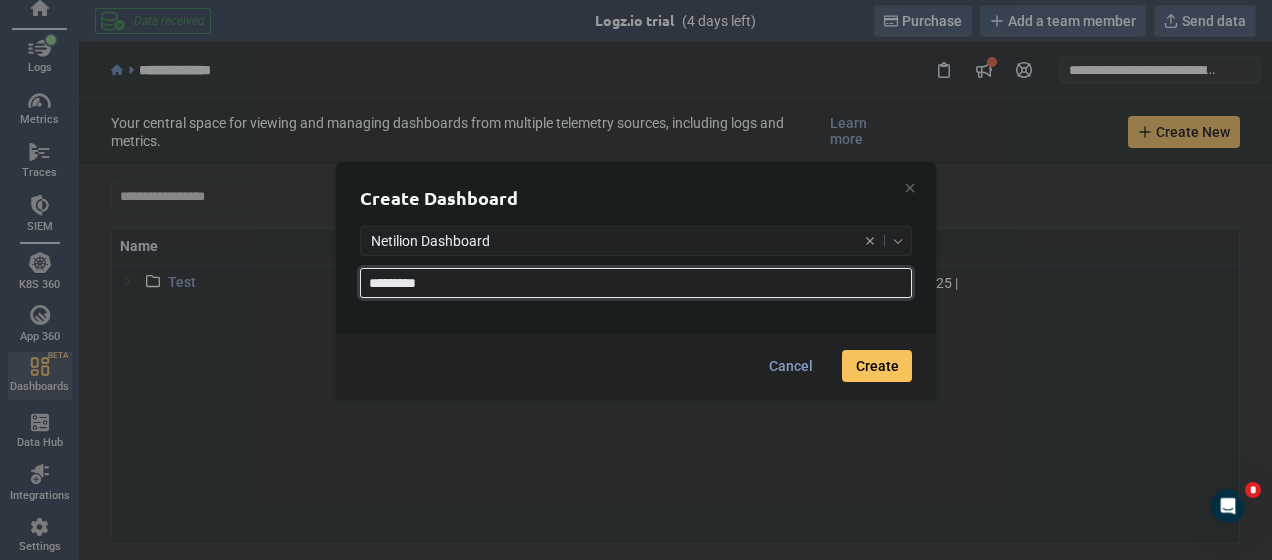 type on "**********" 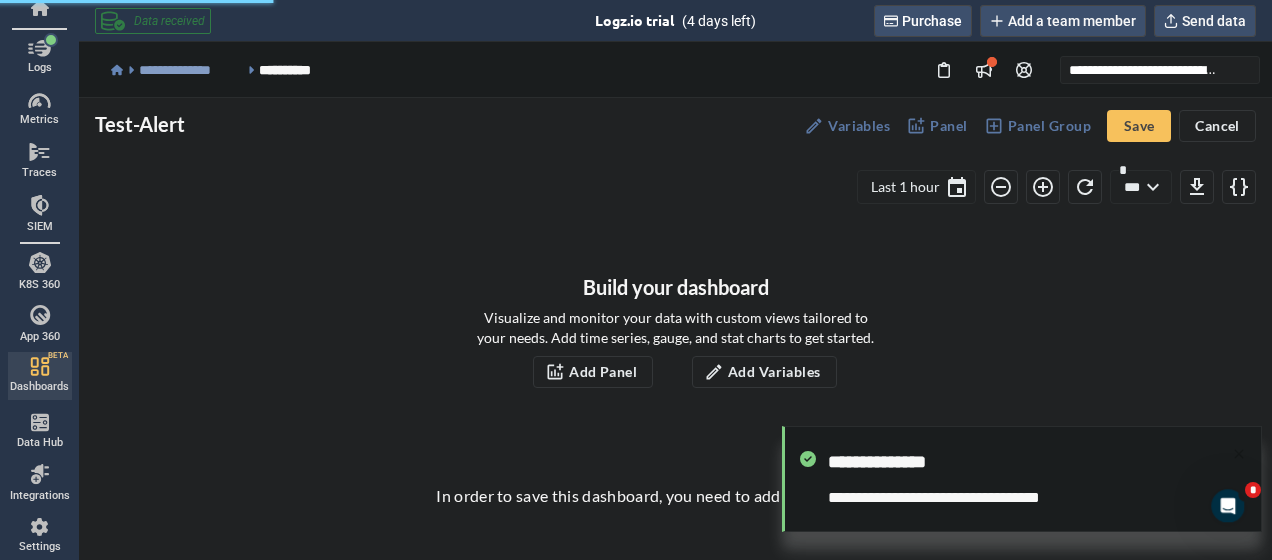 type on "*" 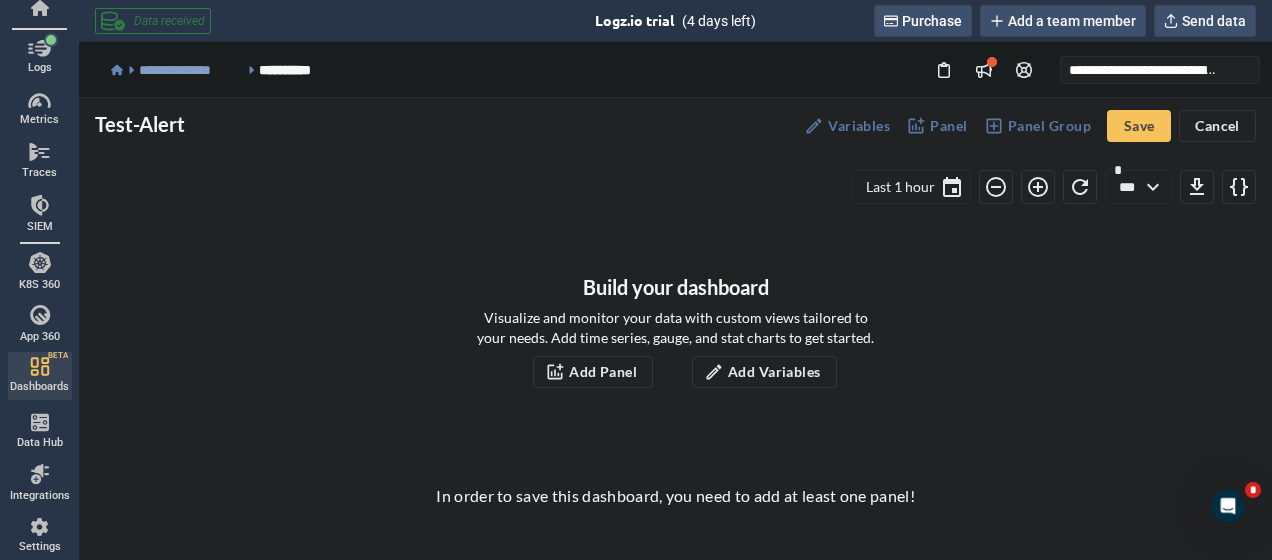 click on "Build your dashboard" at bounding box center (676, 287) 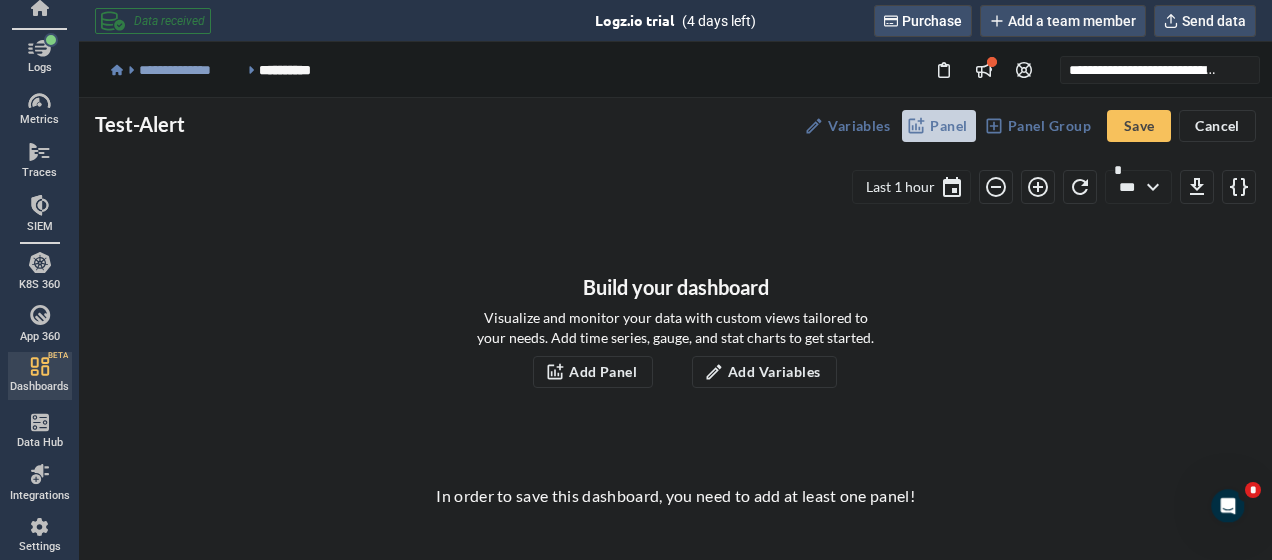 click on "Panel" at bounding box center [938, 126] 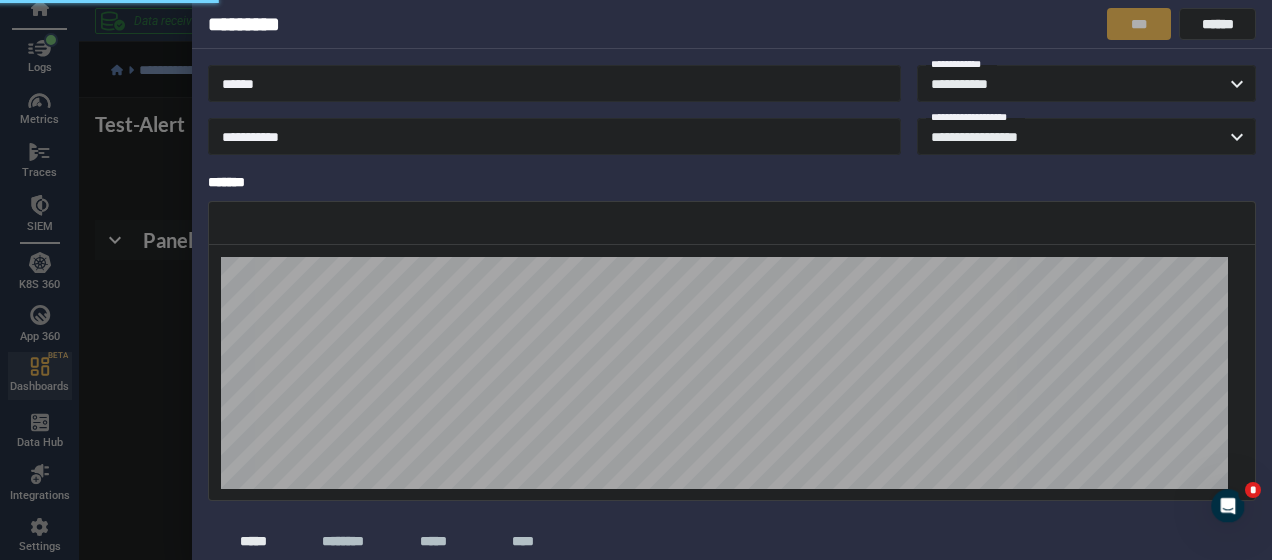 type on "**********" 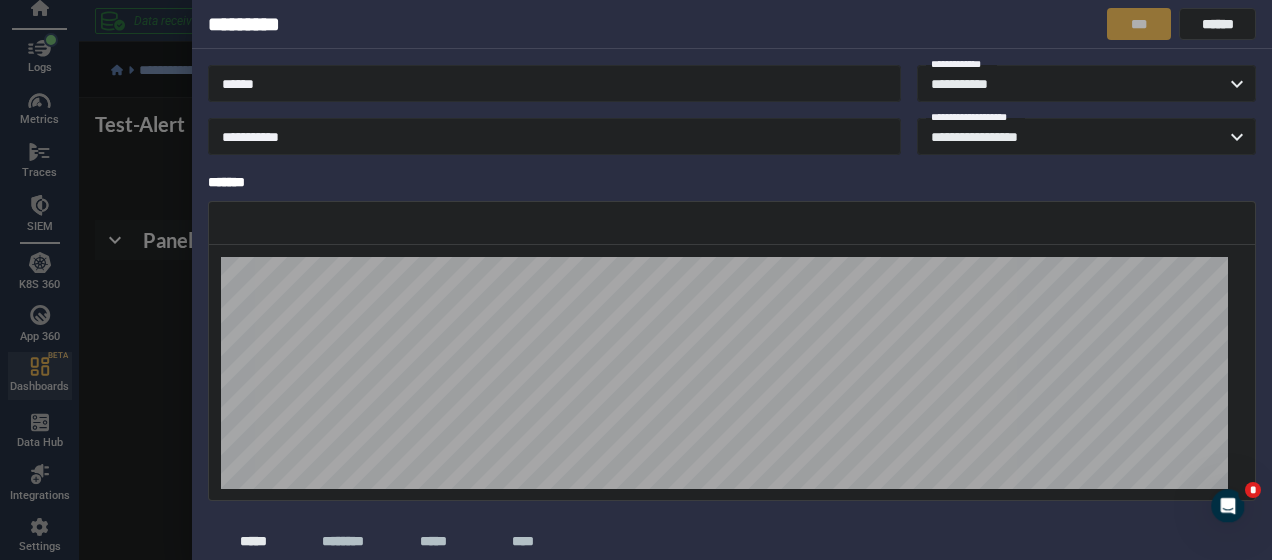 click at bounding box center (636, 280) 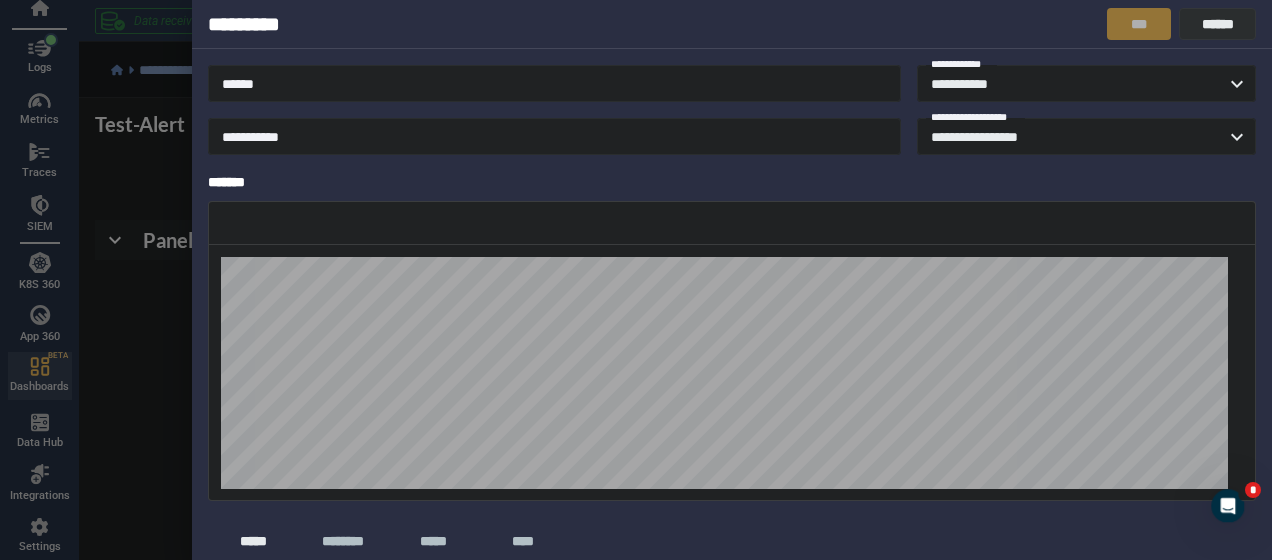 click on "******" at bounding box center (1217, 24) 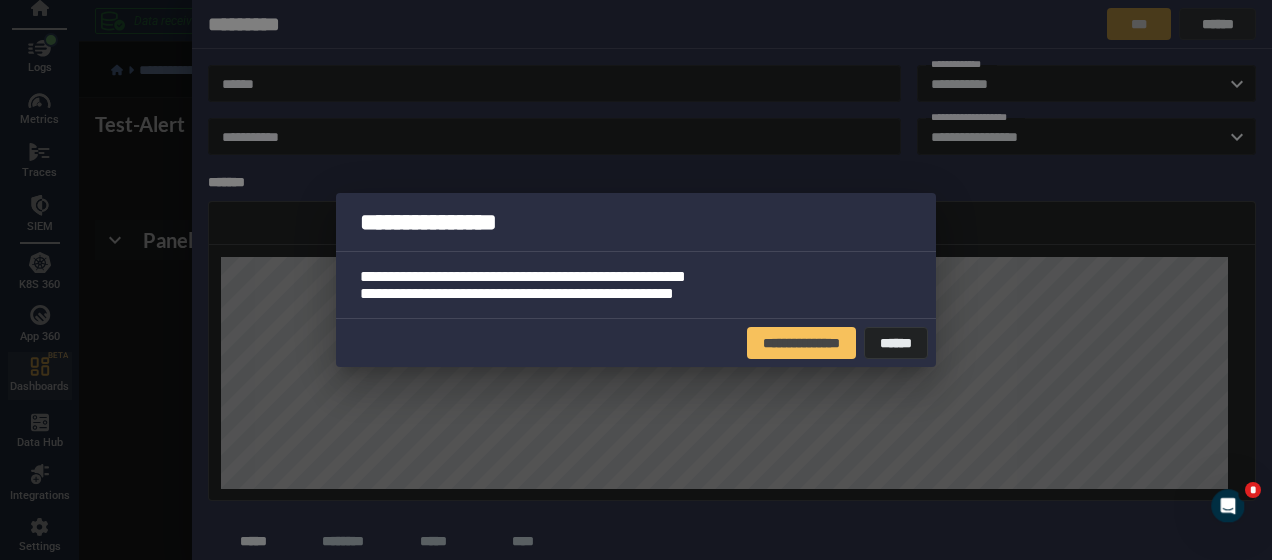 click on "**********" at bounding box center (636, 280) 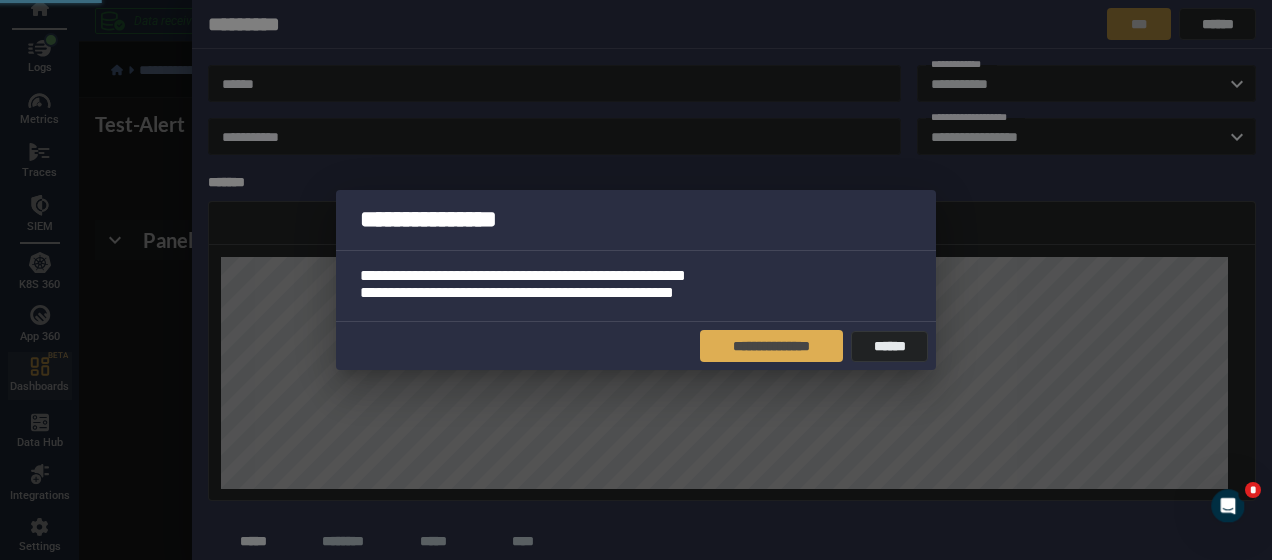click on "**********" at bounding box center (771, 346) 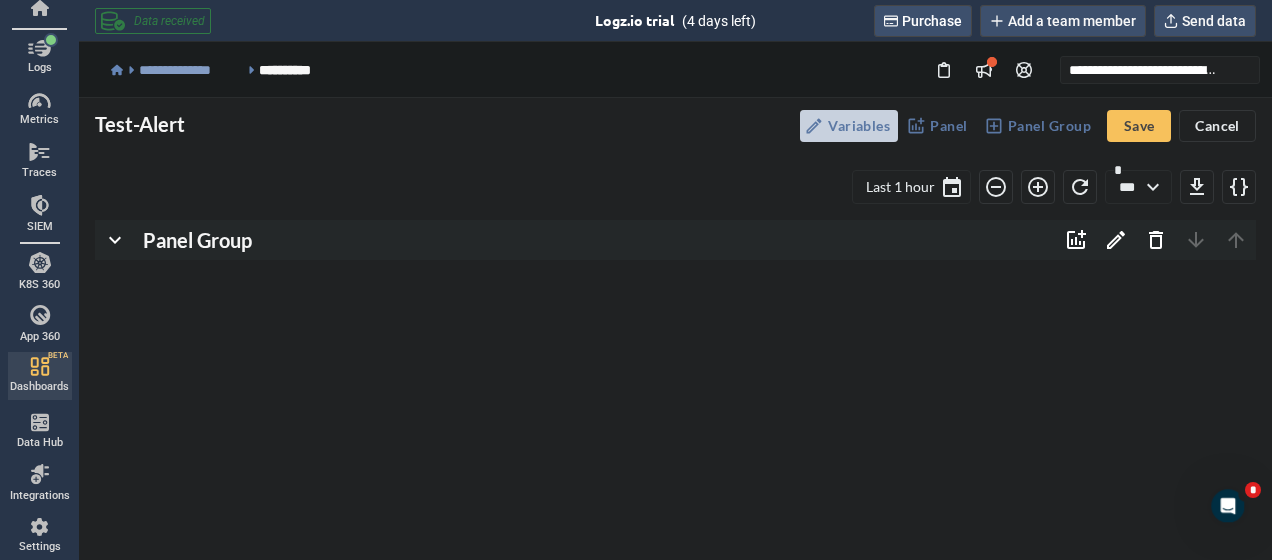 click on "Variables" at bounding box center [849, 126] 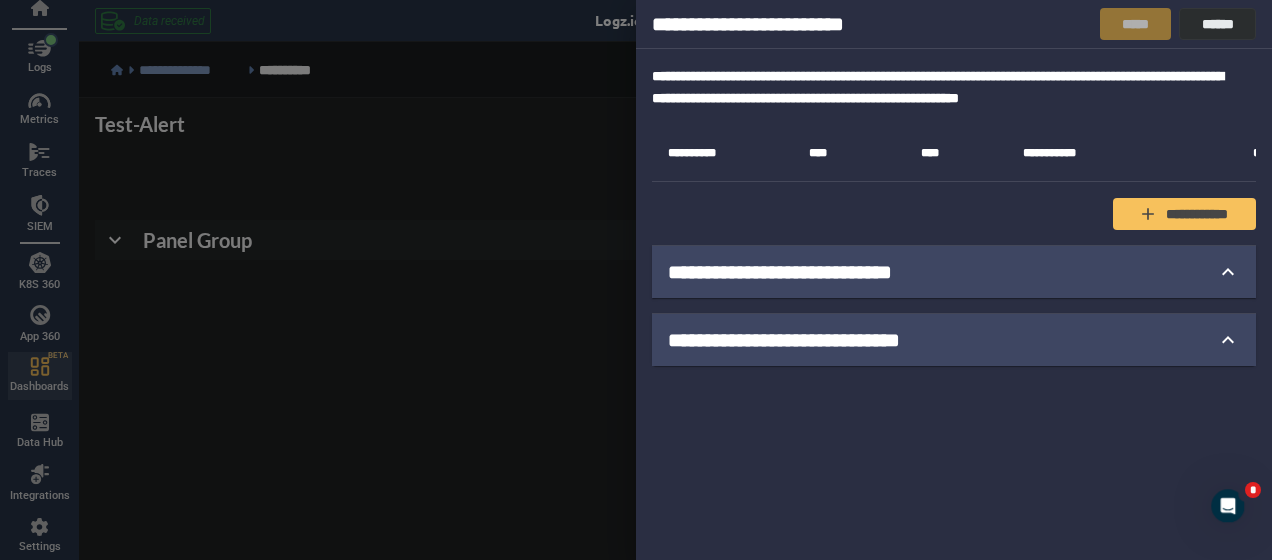 click on "******" at bounding box center [1217, 24] 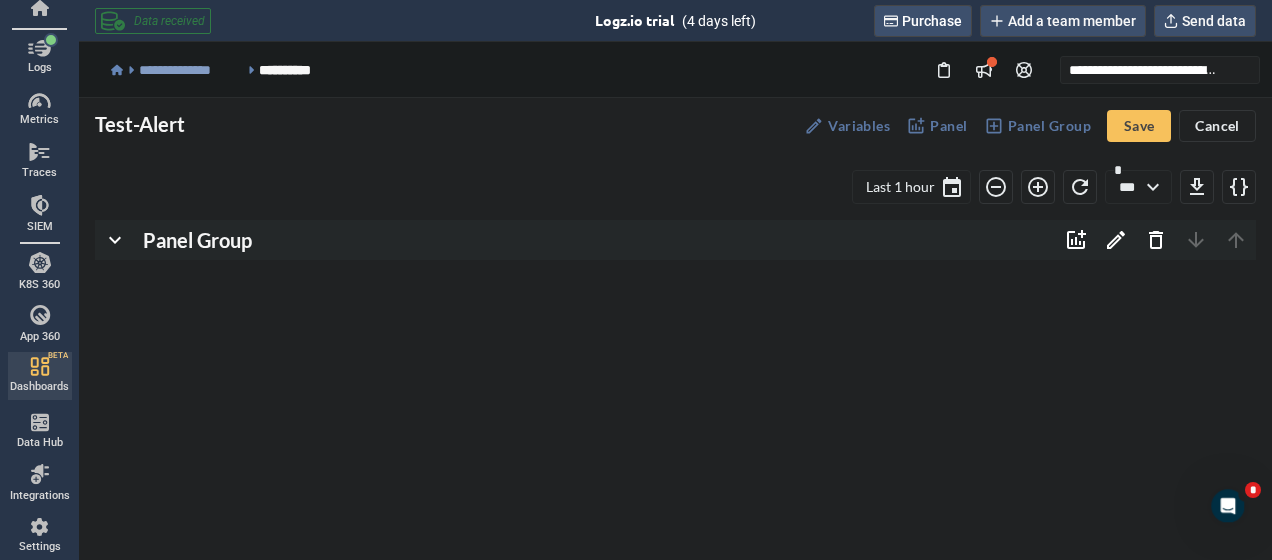 type 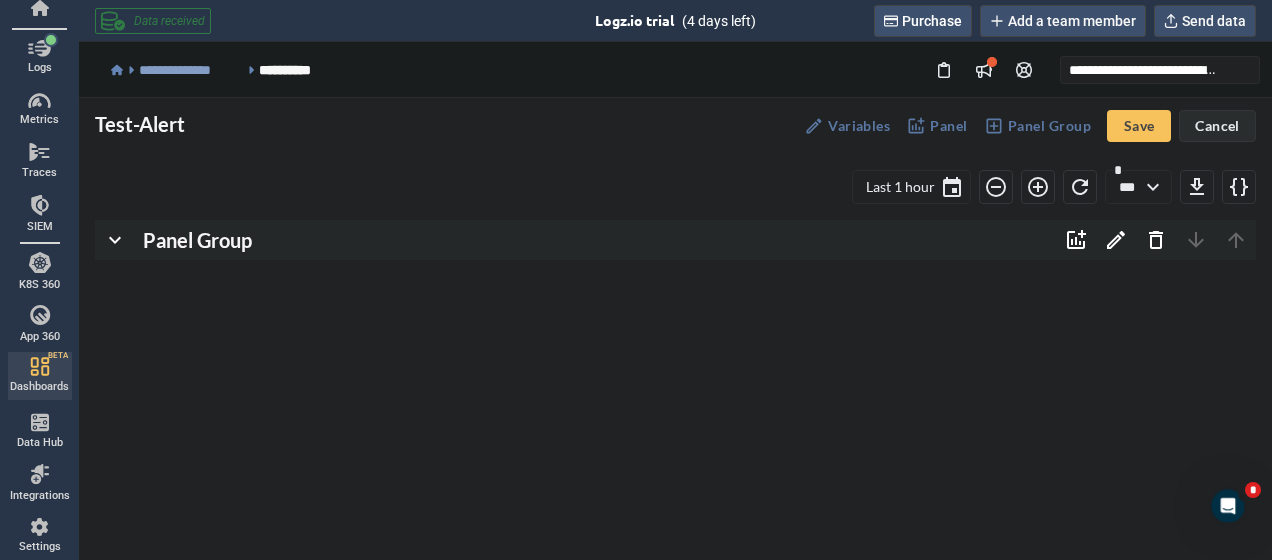click on "Cancel" at bounding box center [1217, 126] 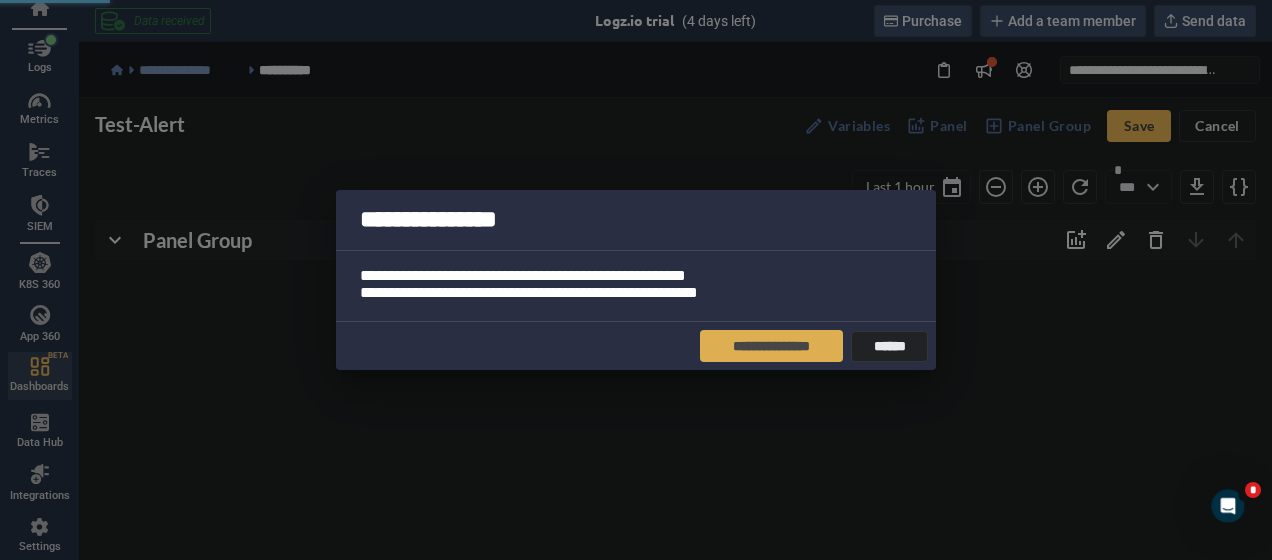 click on "**********" at bounding box center (771, 346) 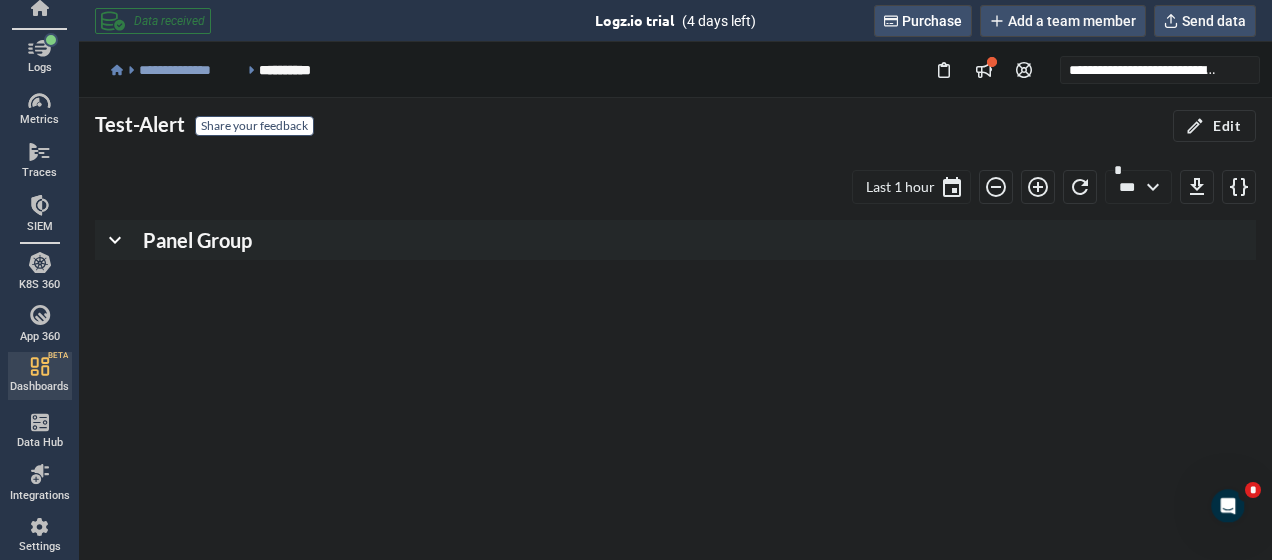 click on "**********" at bounding box center [284, 70] 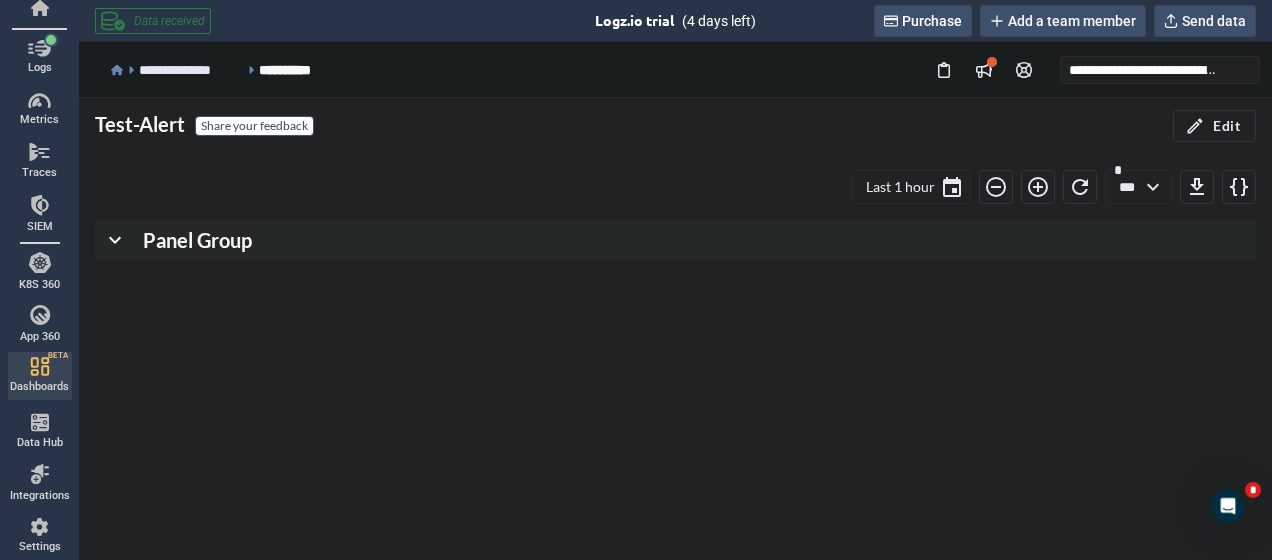 click on "**********" at bounding box center (191, 70) 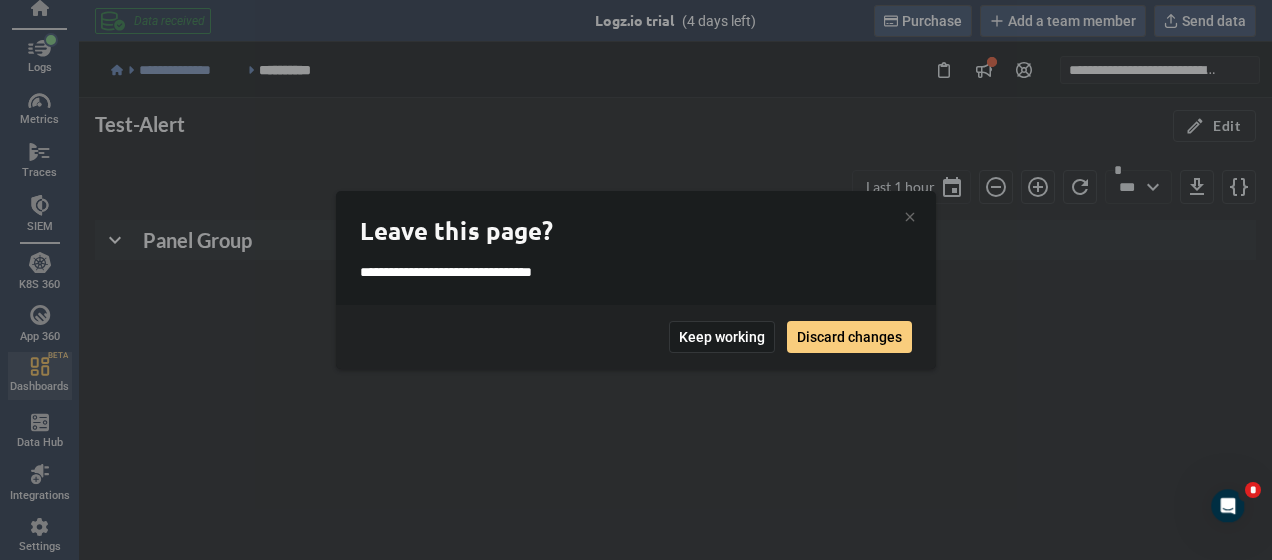 click on "Discard changes" at bounding box center [849, 337] 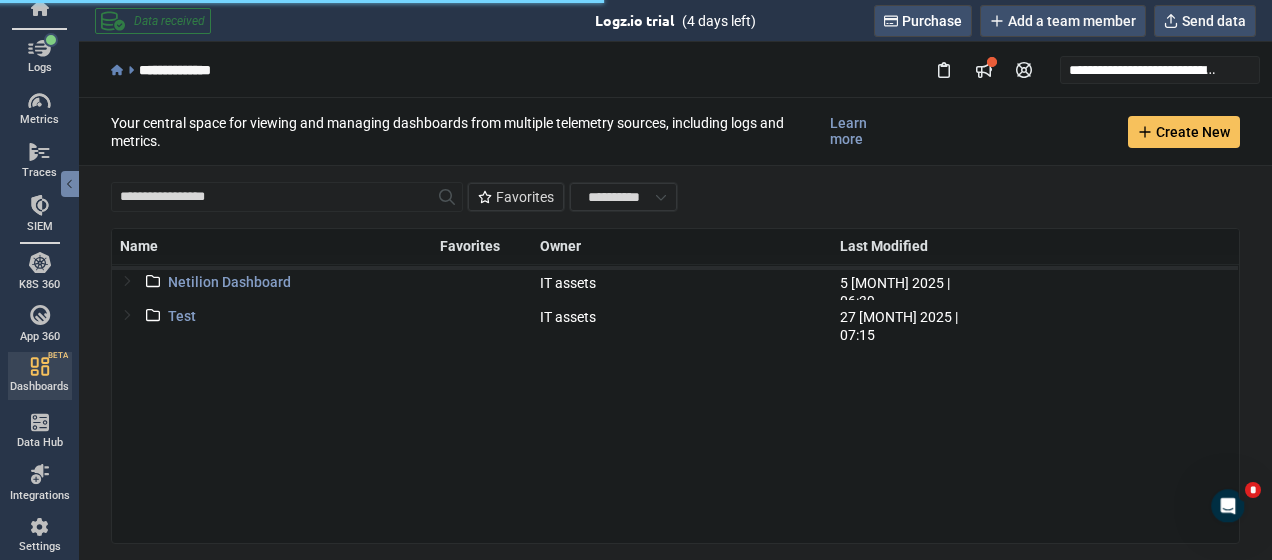 type on "*" 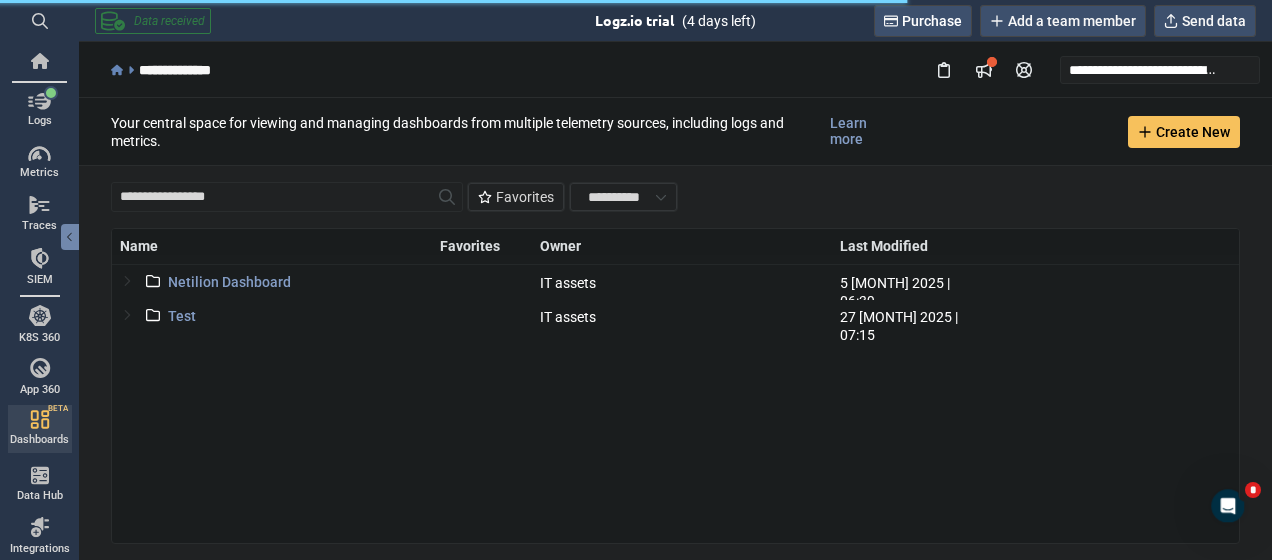 scroll, scrollTop: 0, scrollLeft: 0, axis: both 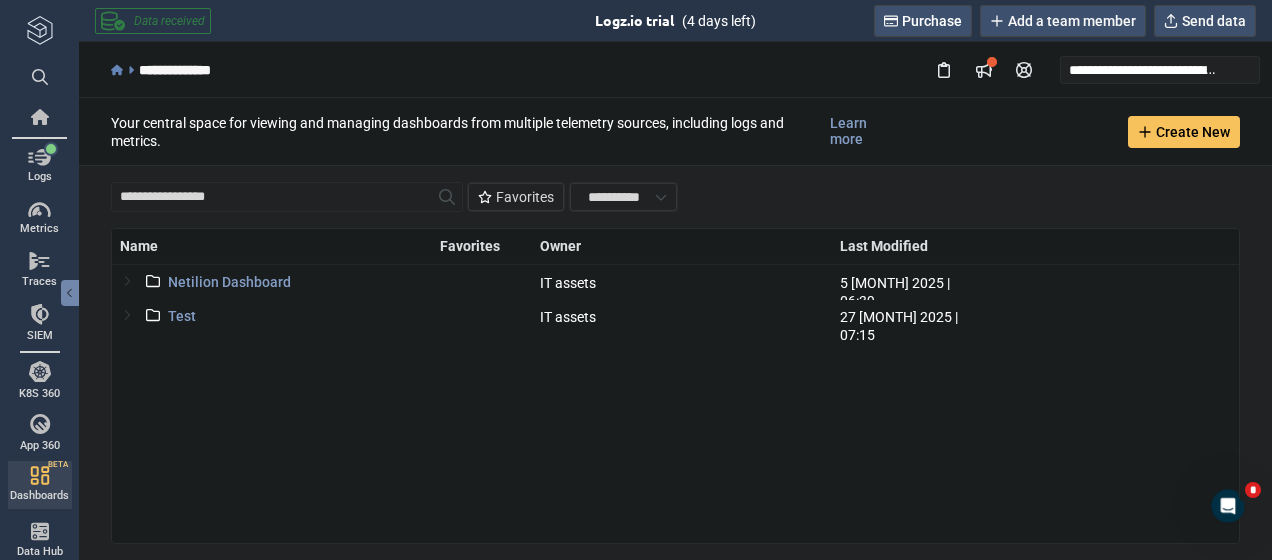 click at bounding box center [39, 74] 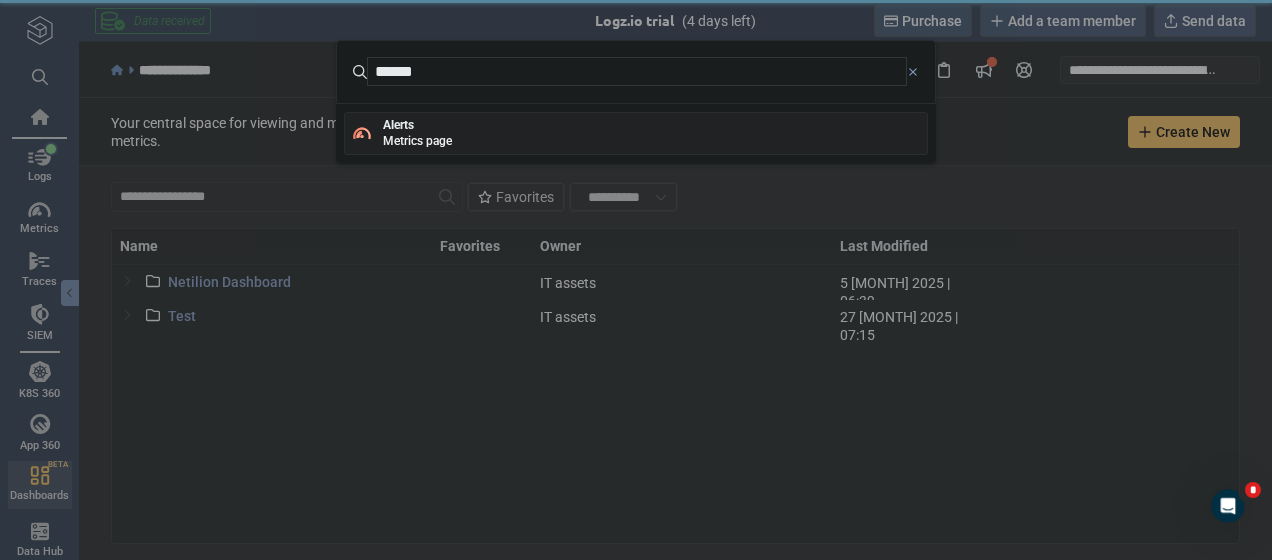 type on "******" 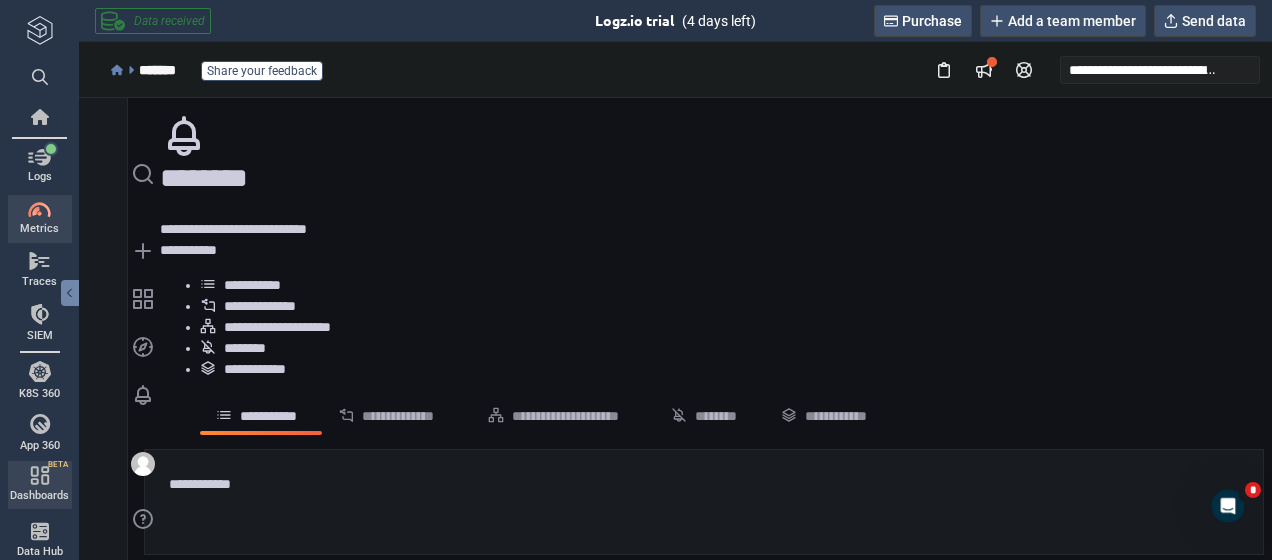 scroll, scrollTop: 0, scrollLeft: 0, axis: both 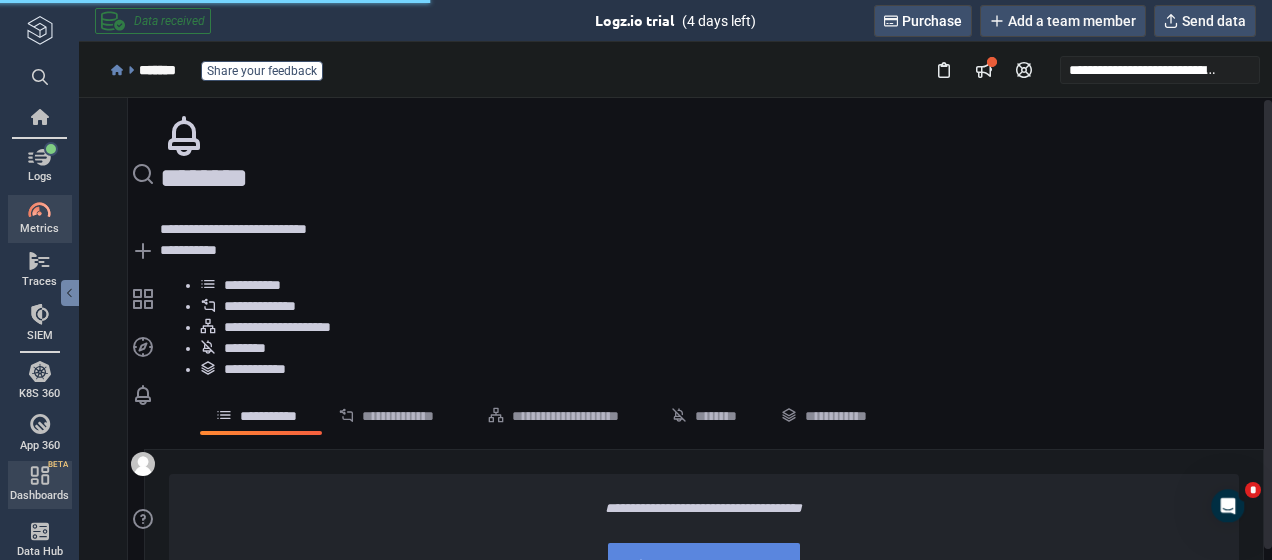 click on "**********" at bounding box center (719, 567) 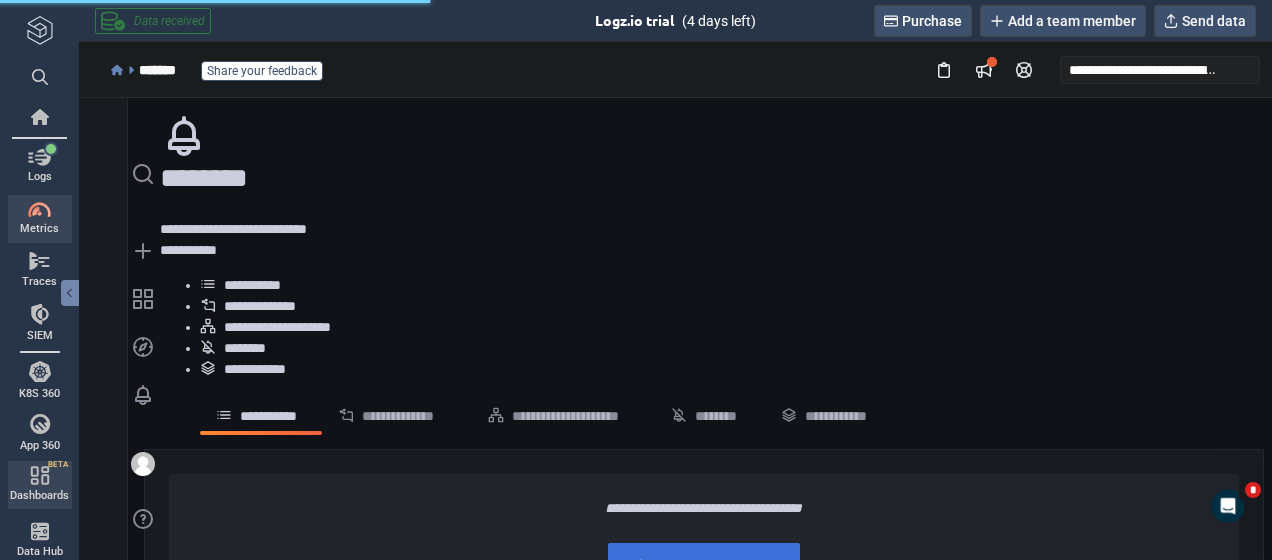 type on "*" 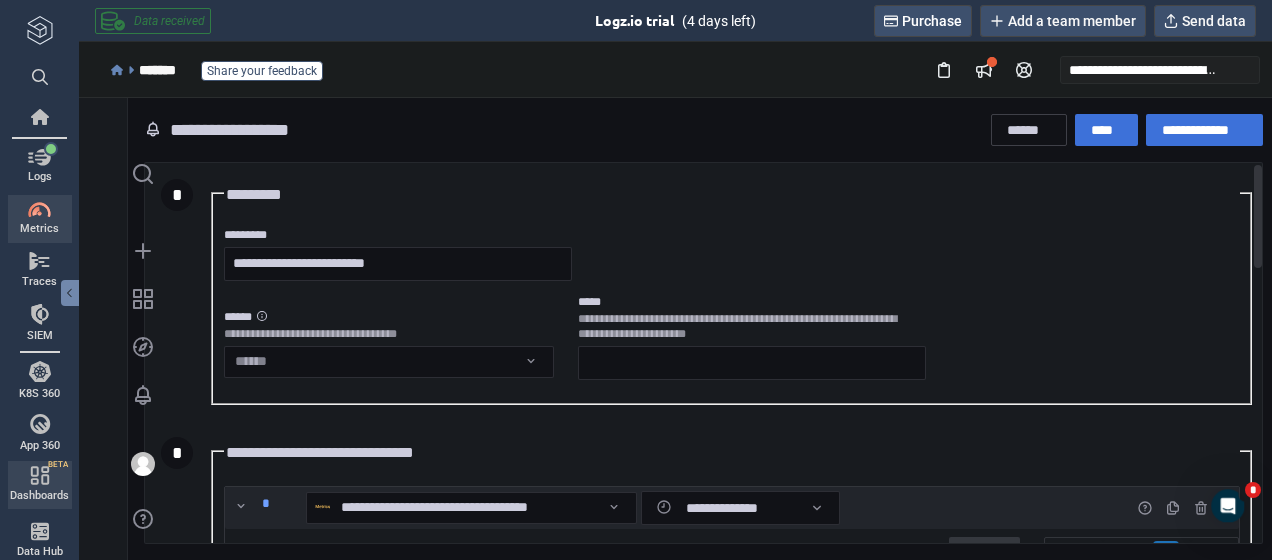 type on "**********" 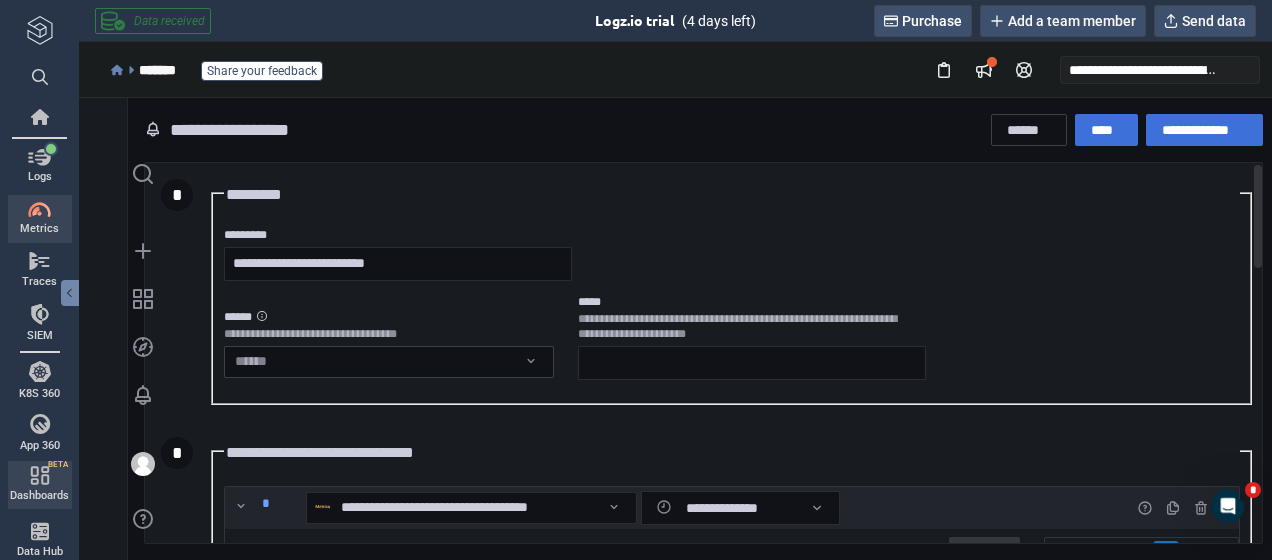 click on "**********" at bounding box center (675, 329) 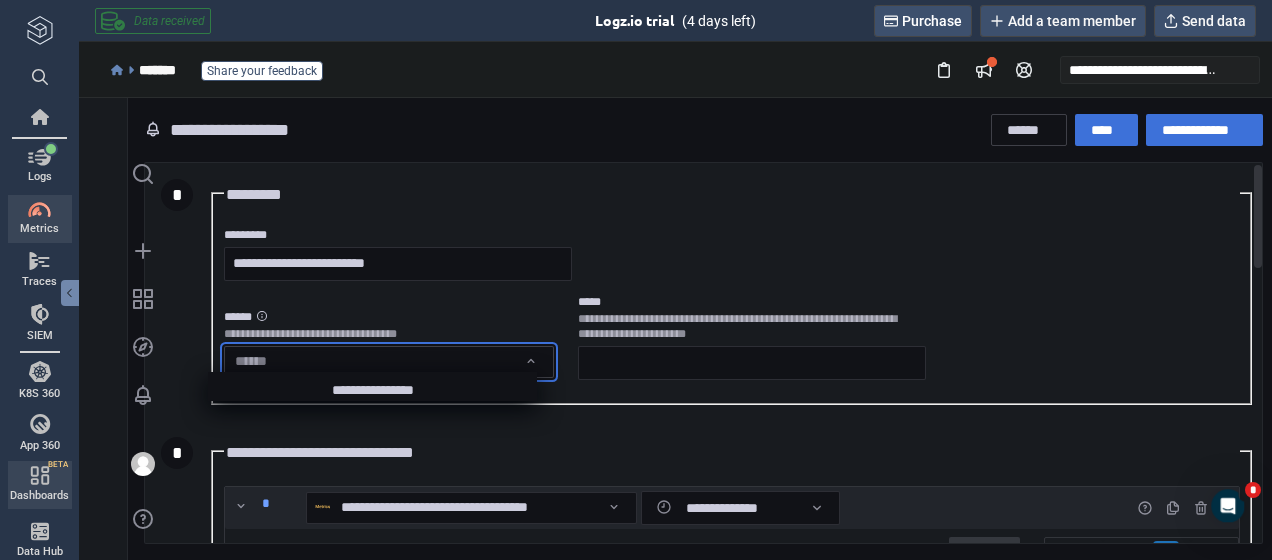 click at bounding box center (675, 329) 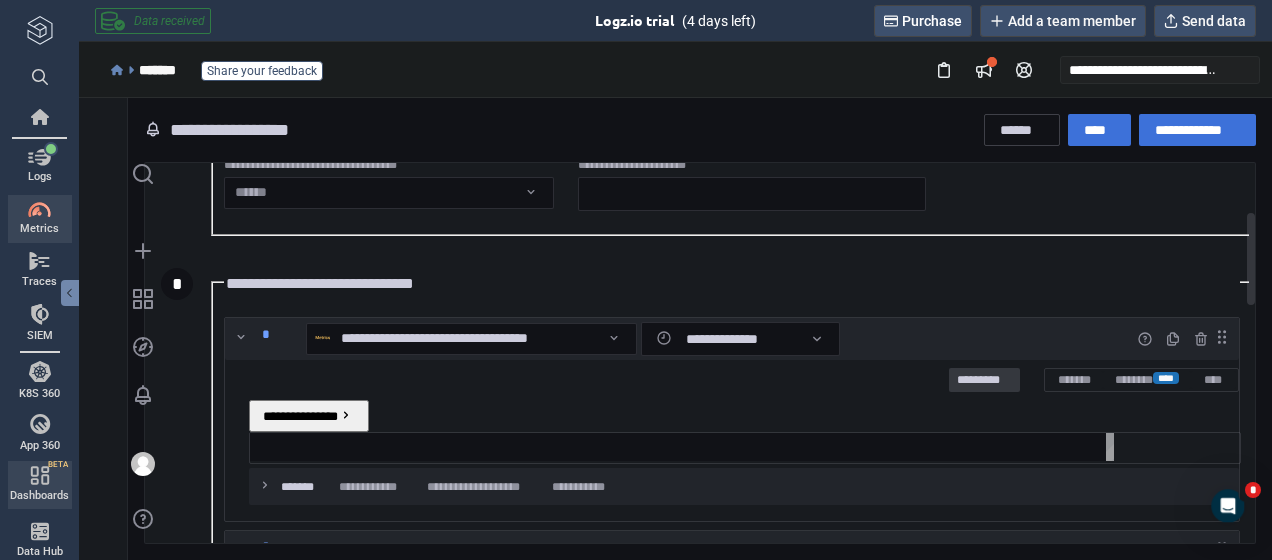 scroll, scrollTop: 200, scrollLeft: 0, axis: vertical 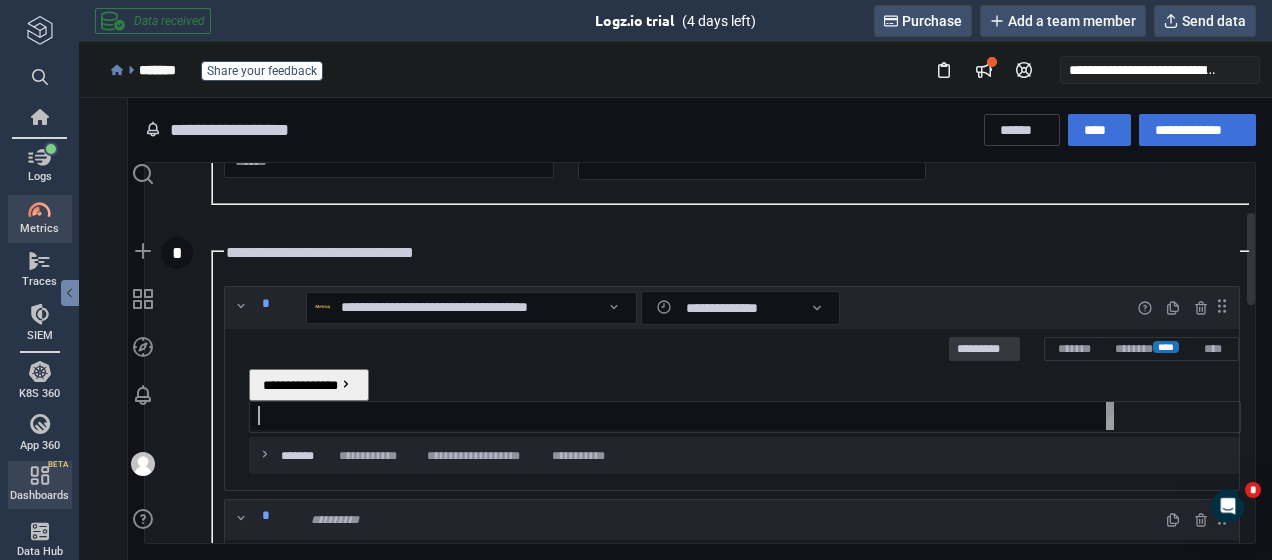 click at bounding box center [686, 415] 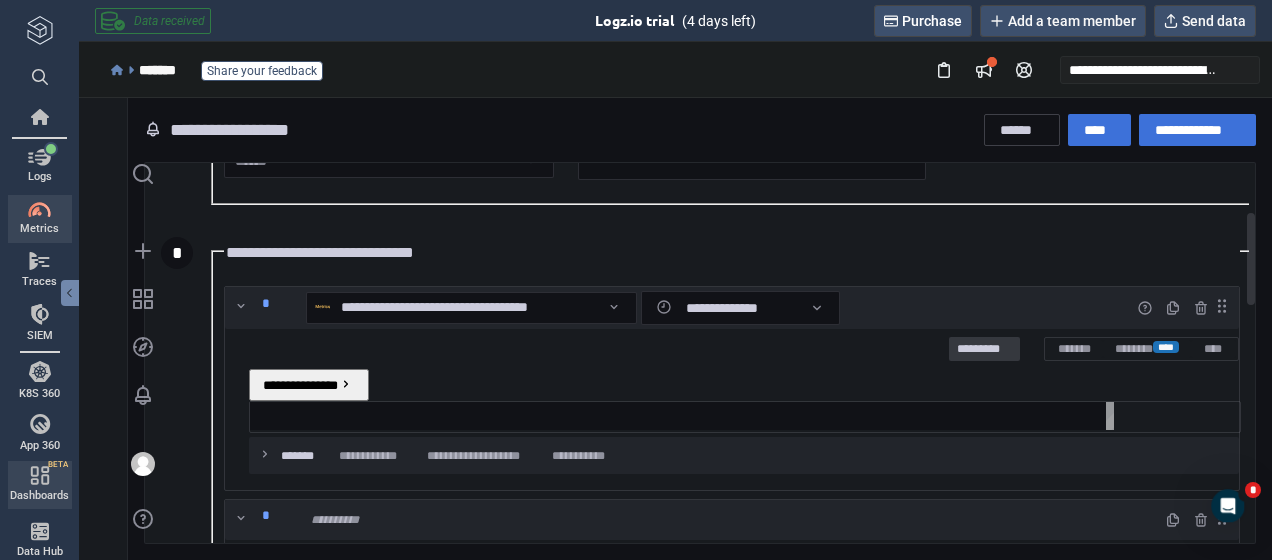 paste on "**********" 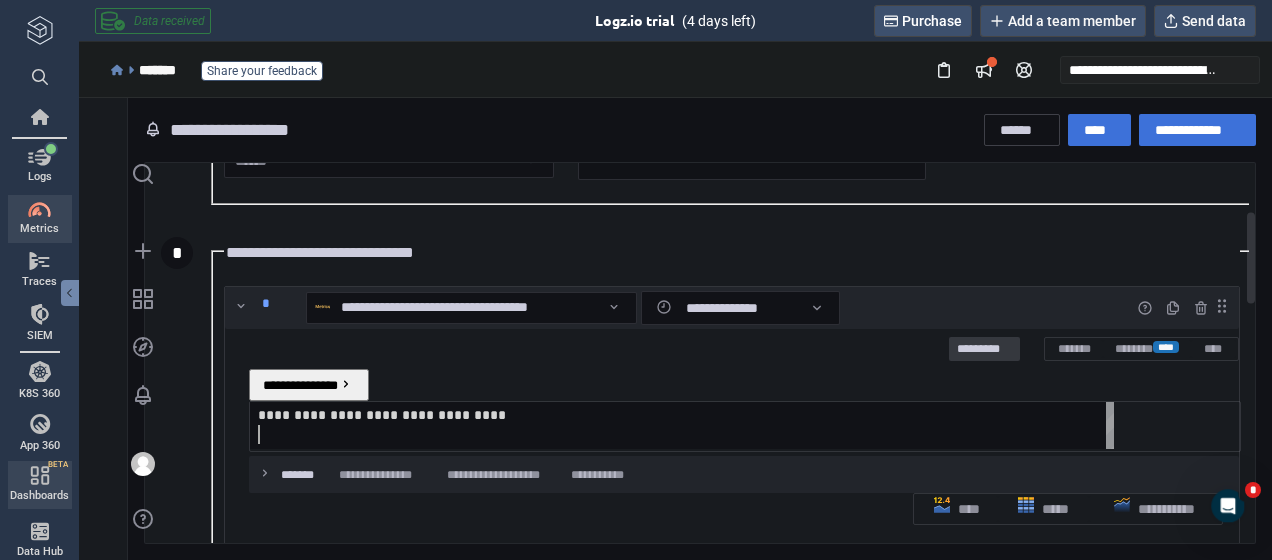 scroll, scrollTop: 224, scrollLeft: 982, axis: both 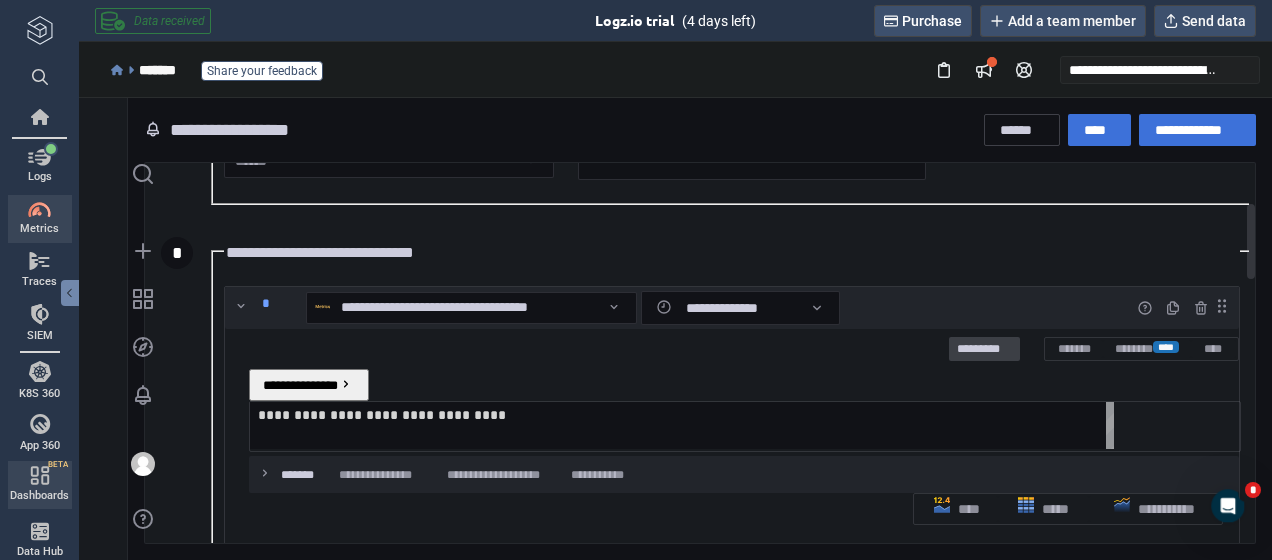 click on "*********" at bounding box center (984, 349) 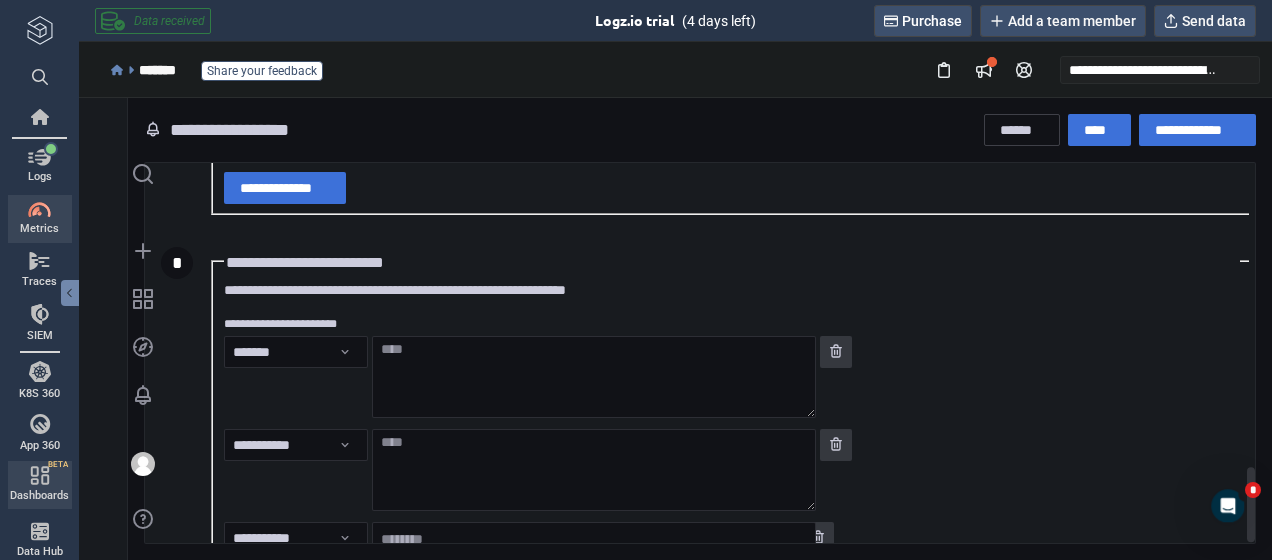scroll, scrollTop: 1548, scrollLeft: 0, axis: vertical 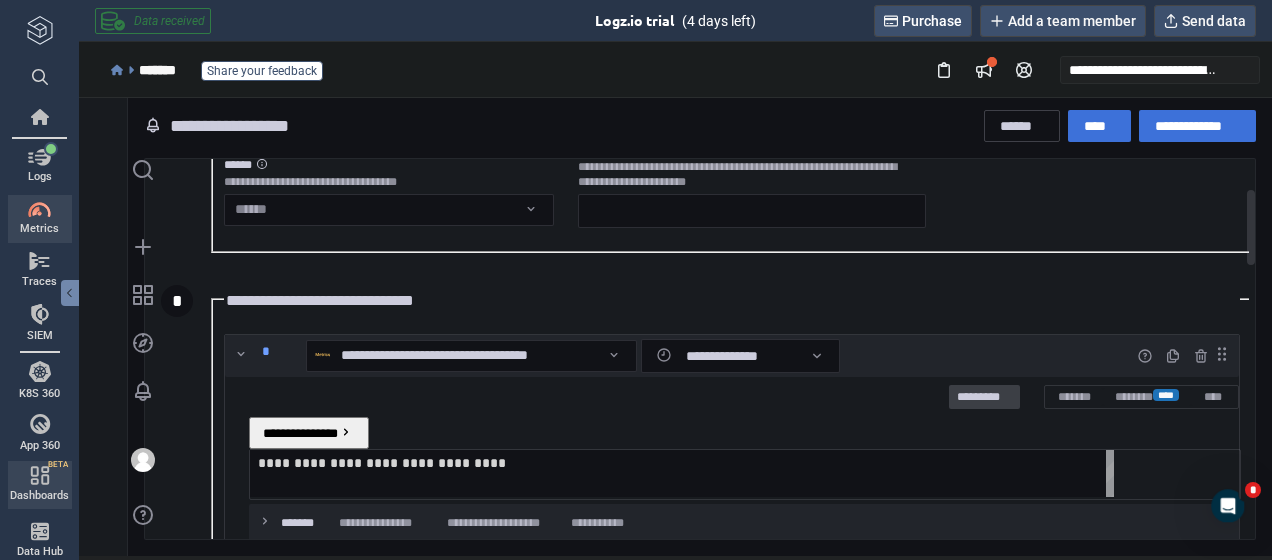 click on "*********" at bounding box center (984, 396) 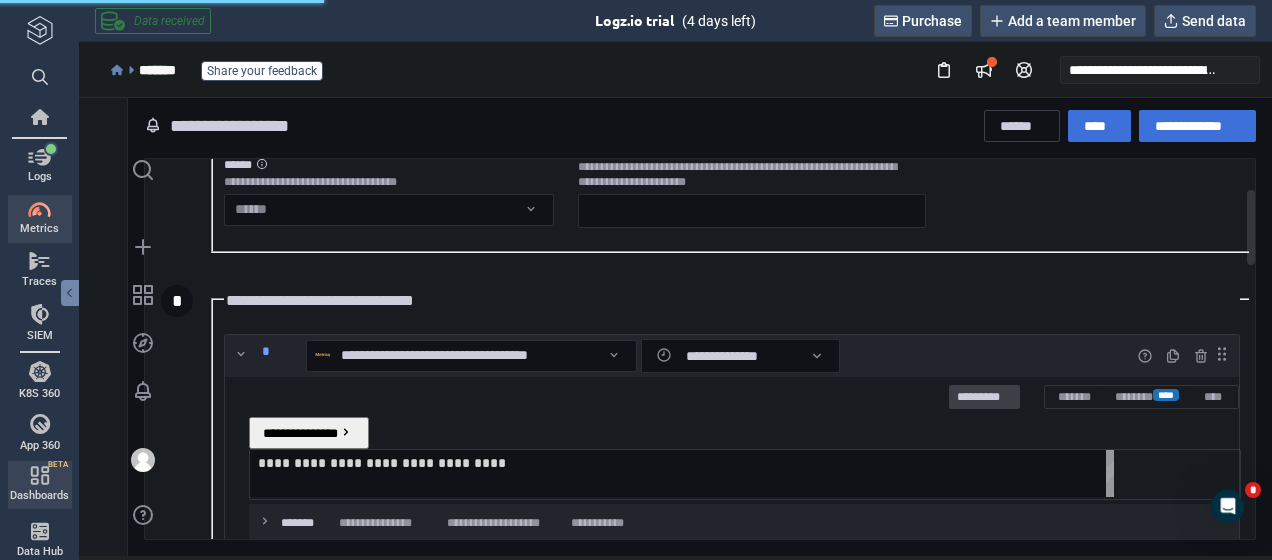 click on "*********" at bounding box center [984, 396] 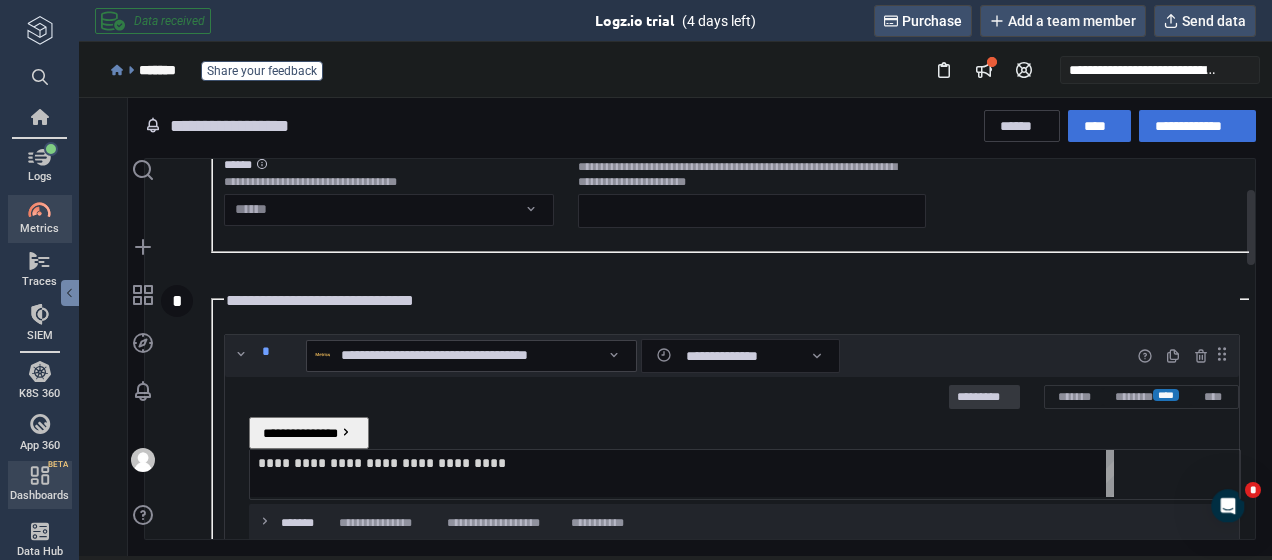 click on "**********" at bounding box center (675, 325) 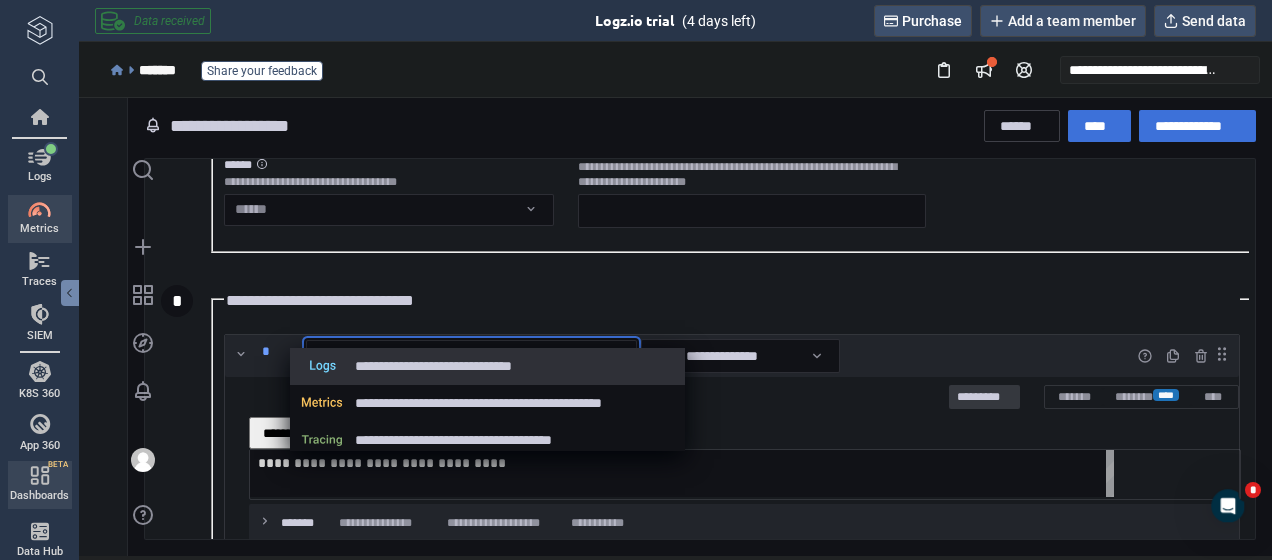 click at bounding box center [675, 325] 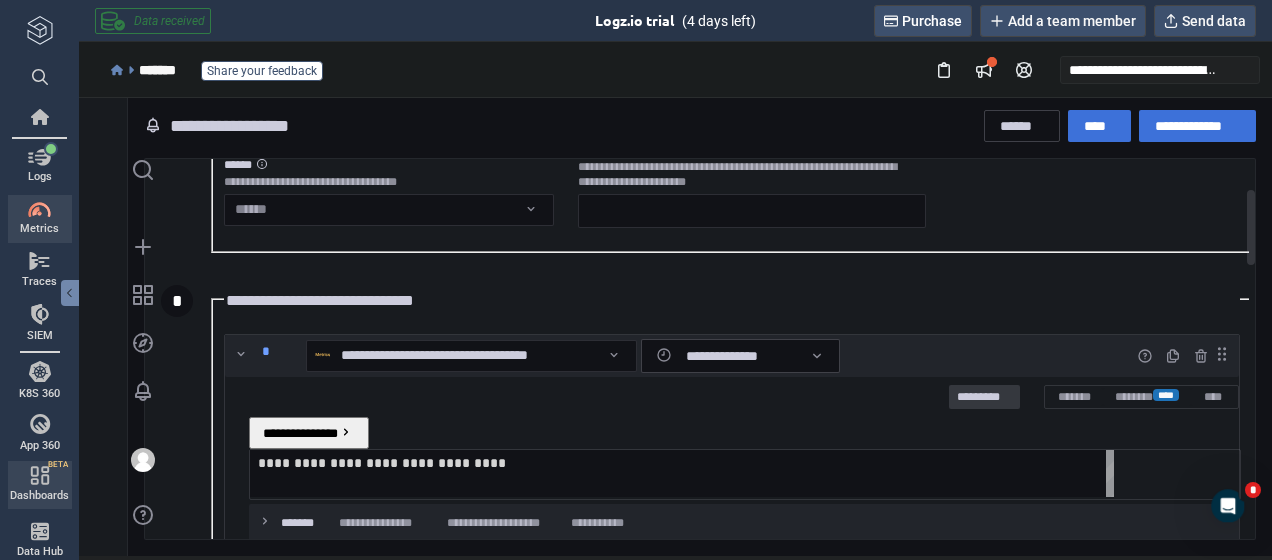 click on "******* ** ***" at bounding box center (739, 356) 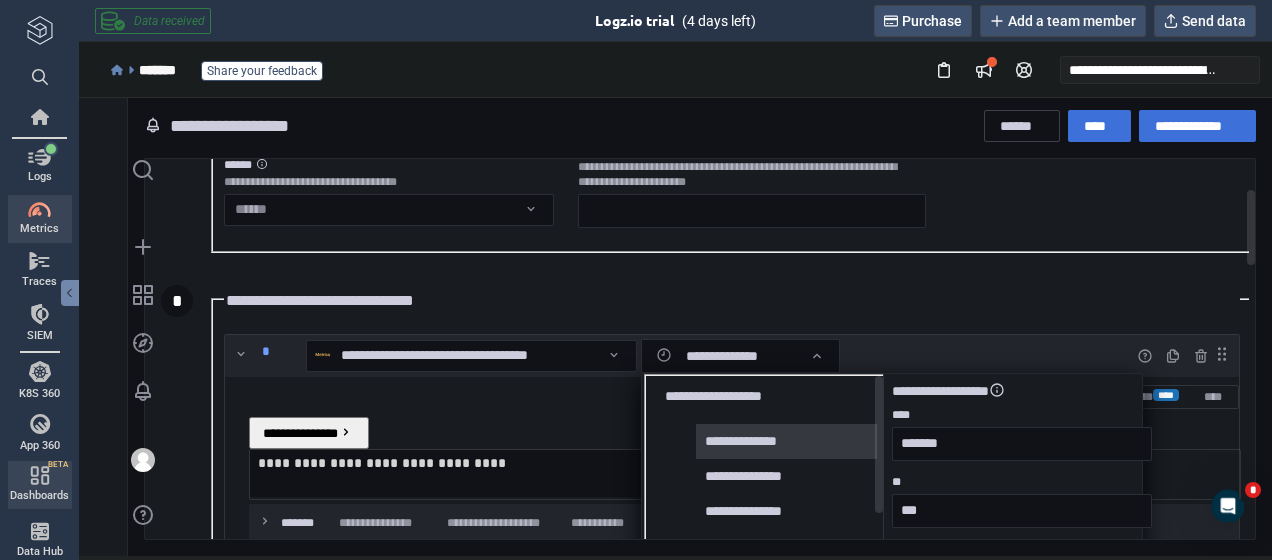 click on "**********" at bounding box center (752, 441) 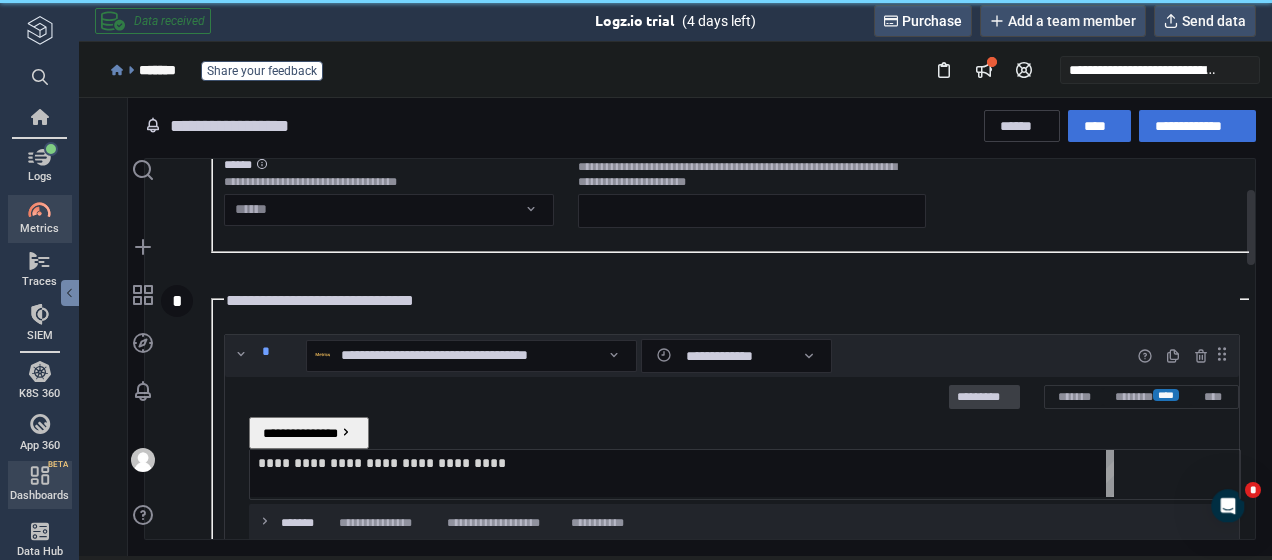 click on "*********" at bounding box center [984, 396] 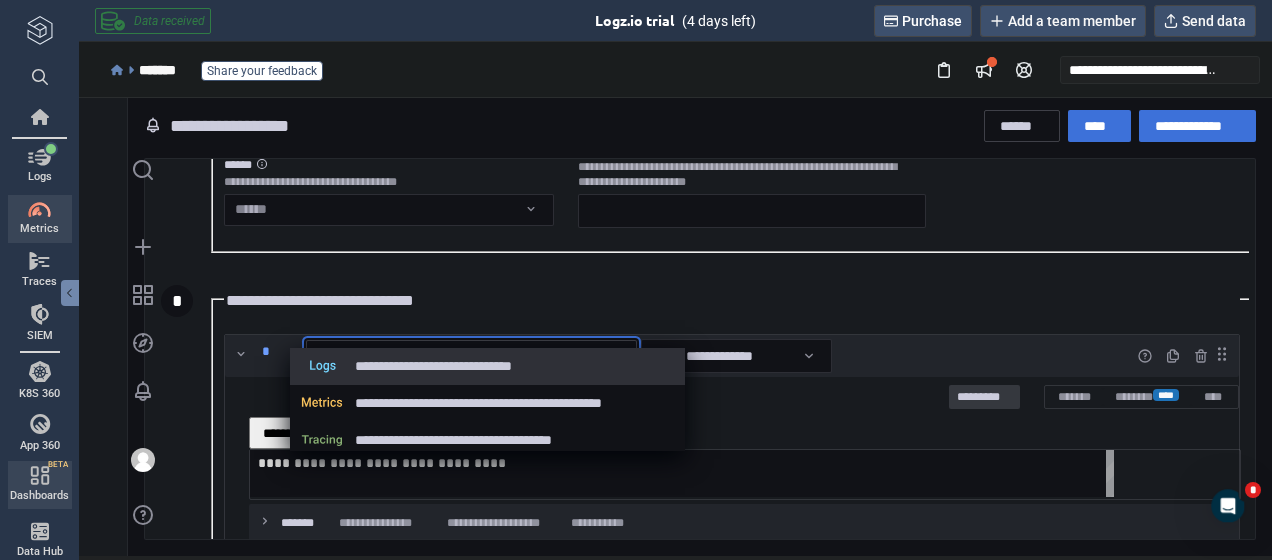 click at bounding box center [675, 325] 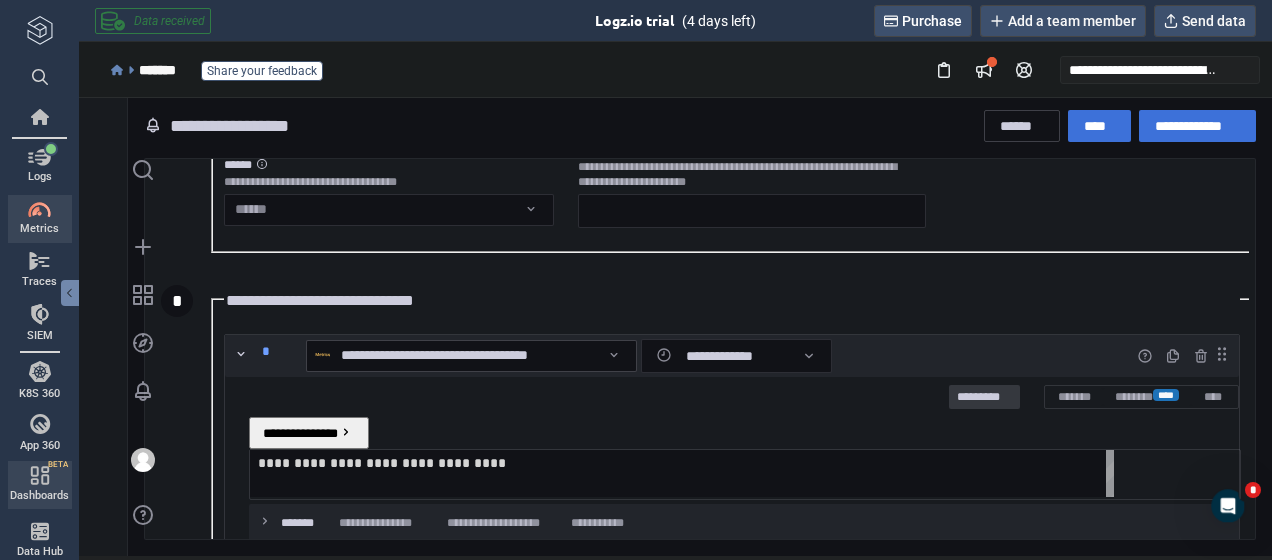 click 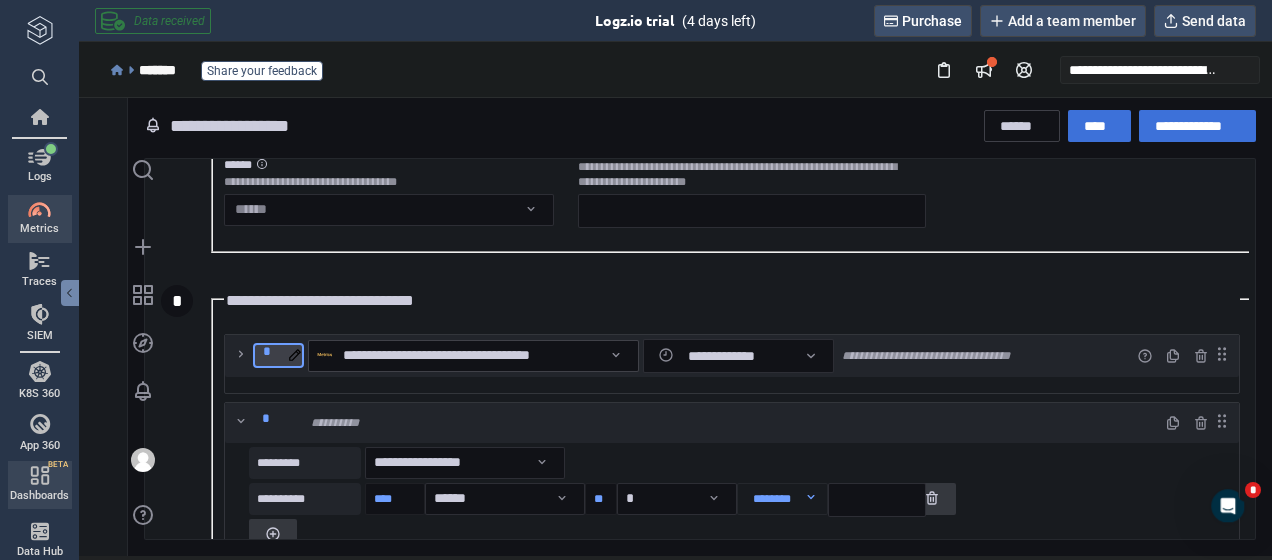 click on "*" at bounding box center (278, 355) 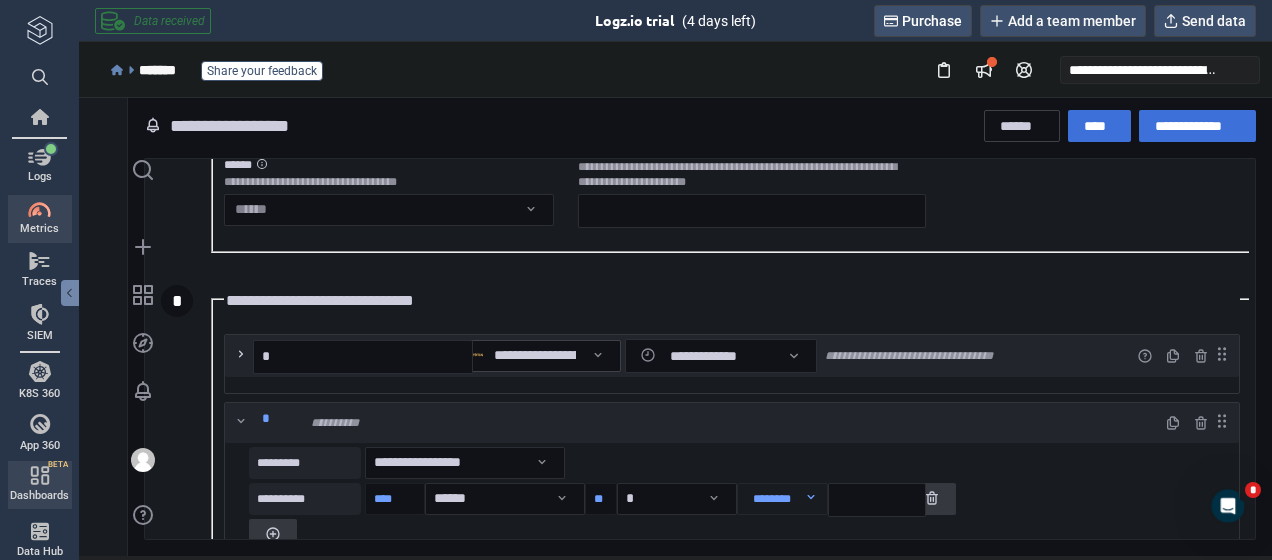click 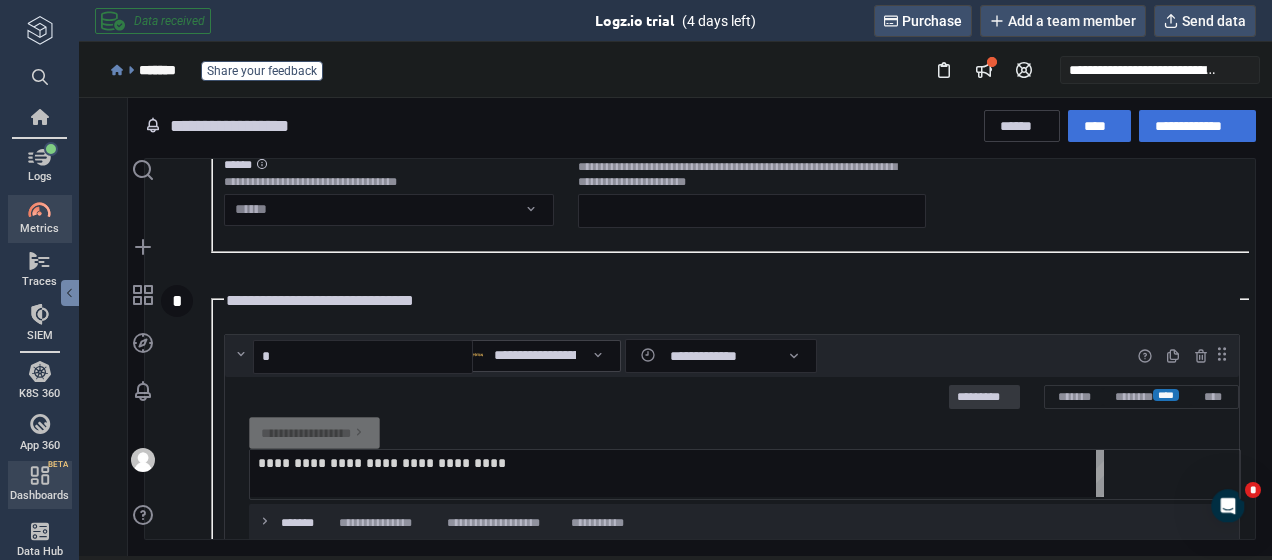 scroll, scrollTop: 9, scrollLeft: 9, axis: both 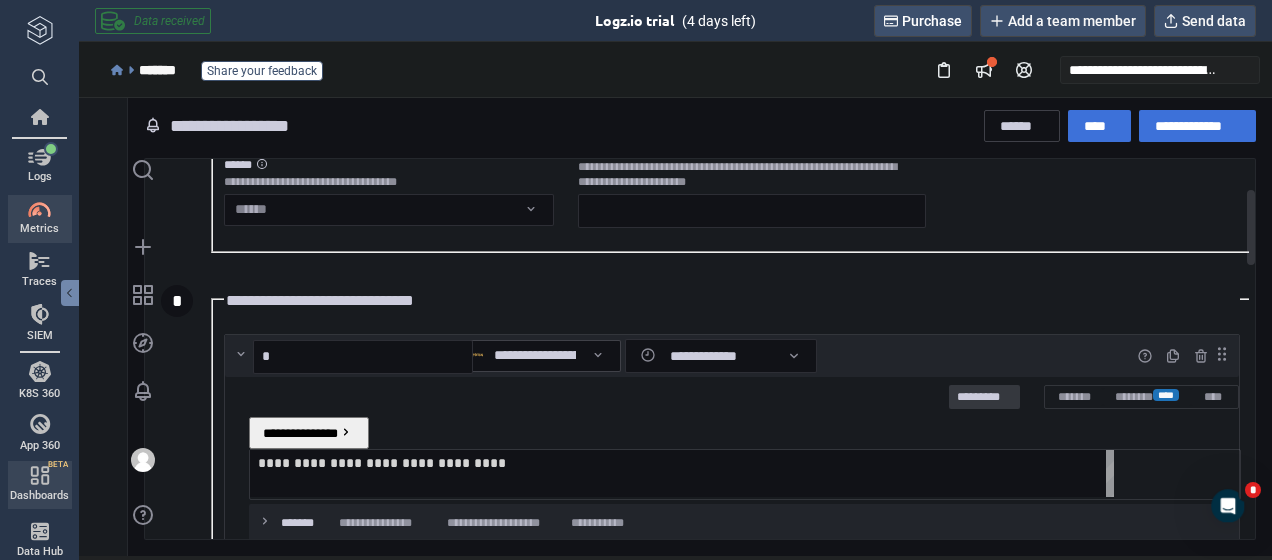 click on "**********" at bounding box center (732, 299) 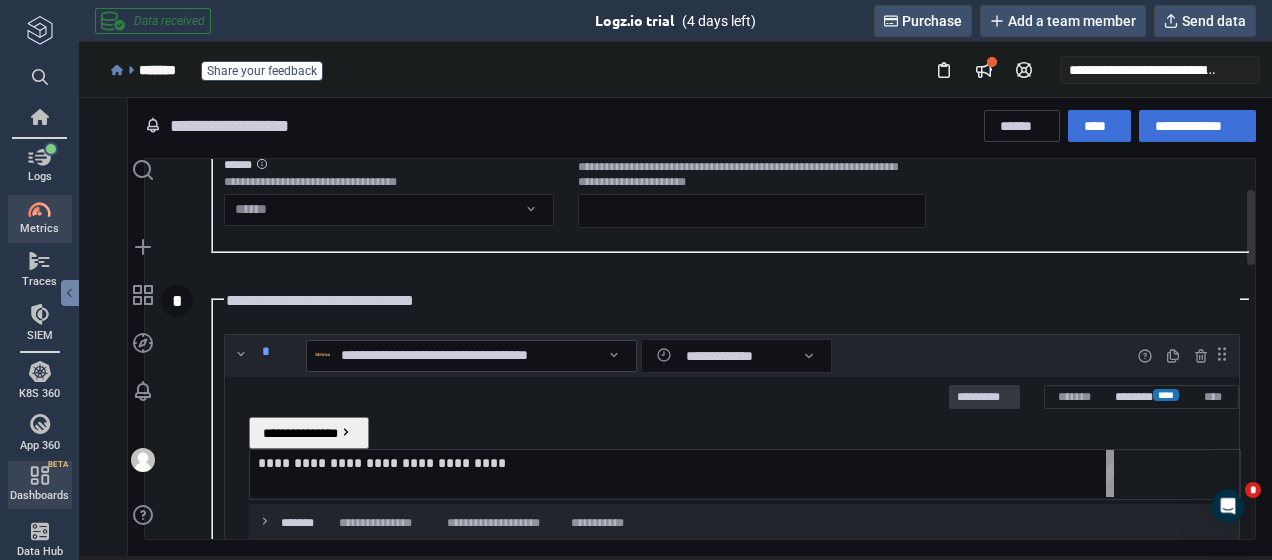 click on "*******   ****" at bounding box center (1147, 397) 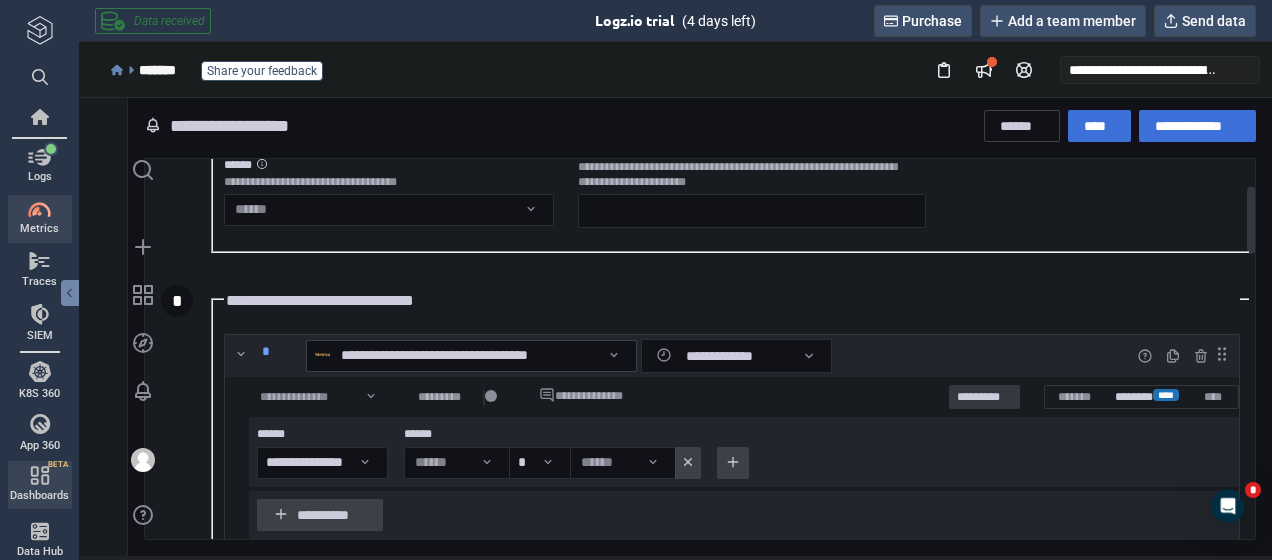 click on "****" at bounding box center (1166, 395) 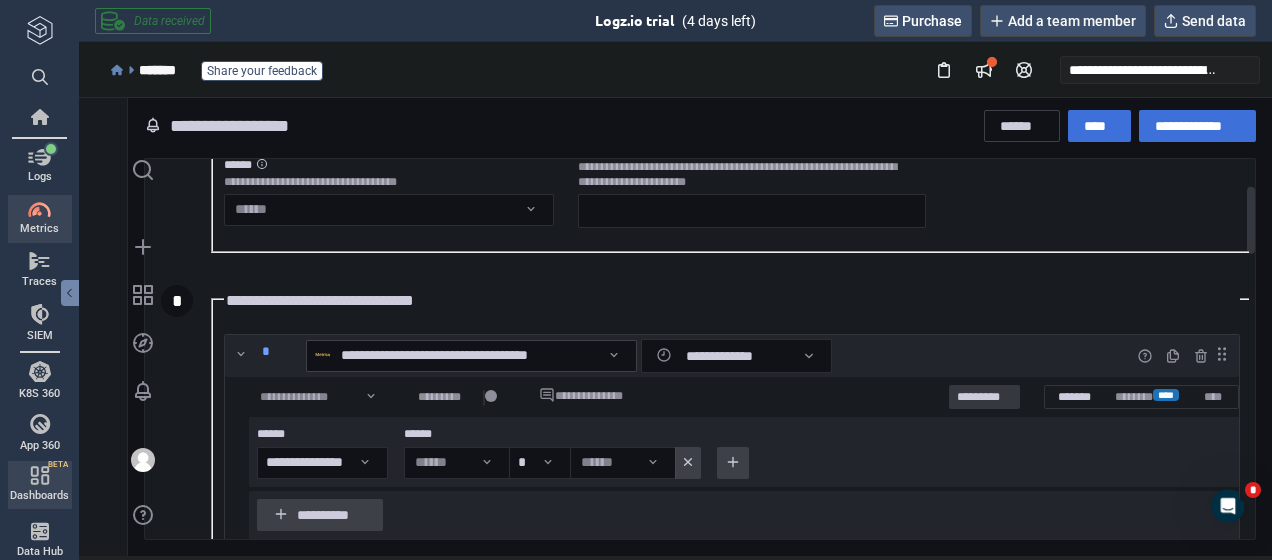 click on "*******" at bounding box center (1075, 397) 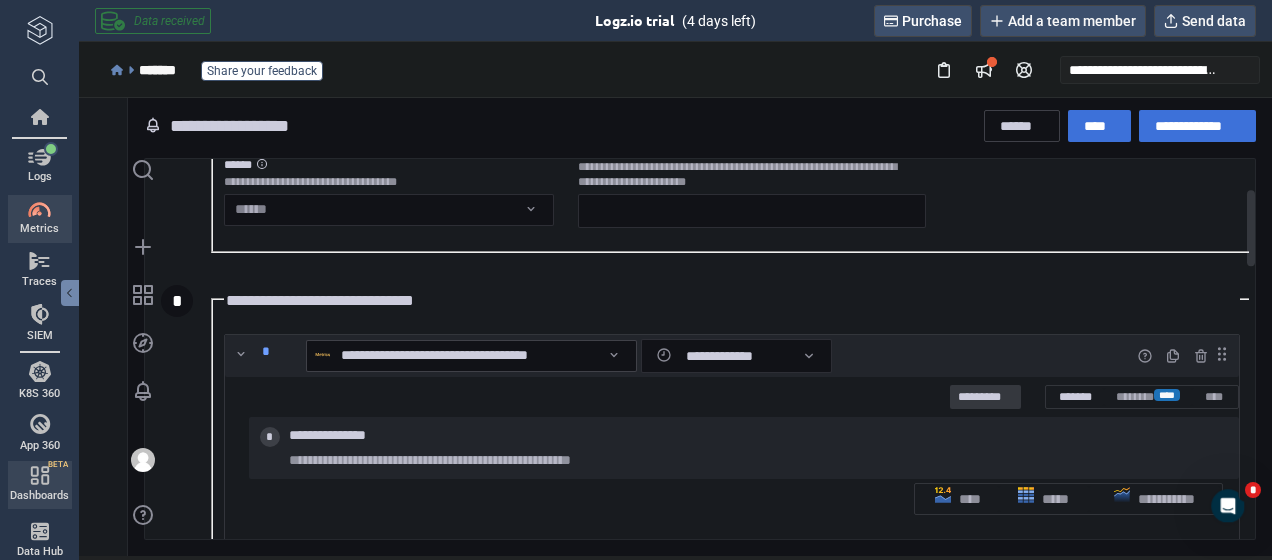 click on "*******" at bounding box center [1076, 397] 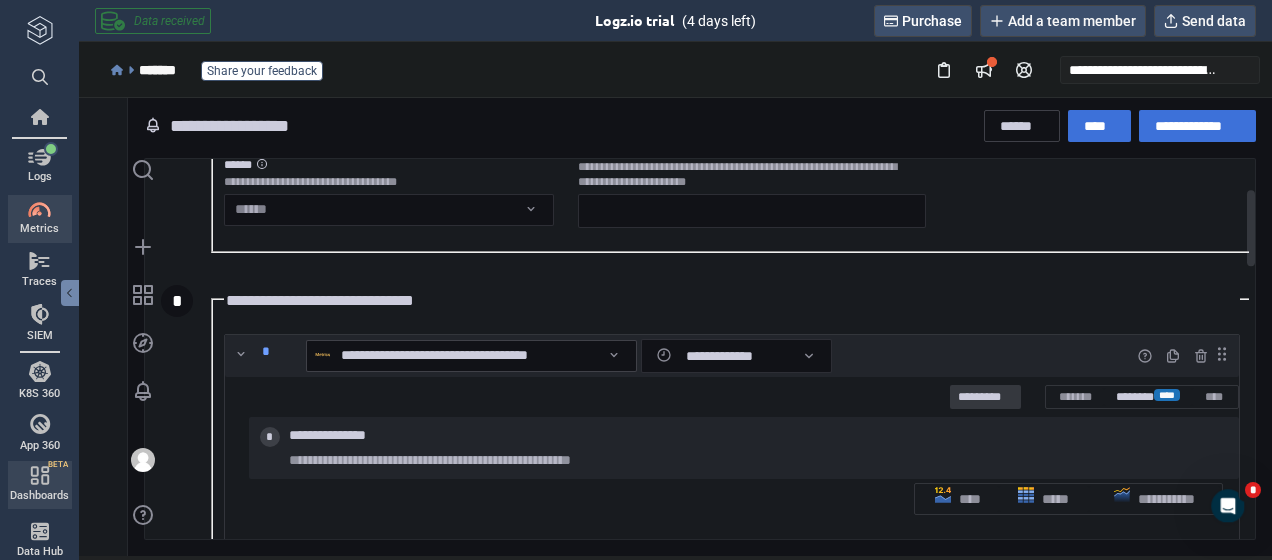 click on "****" at bounding box center [1167, 395] 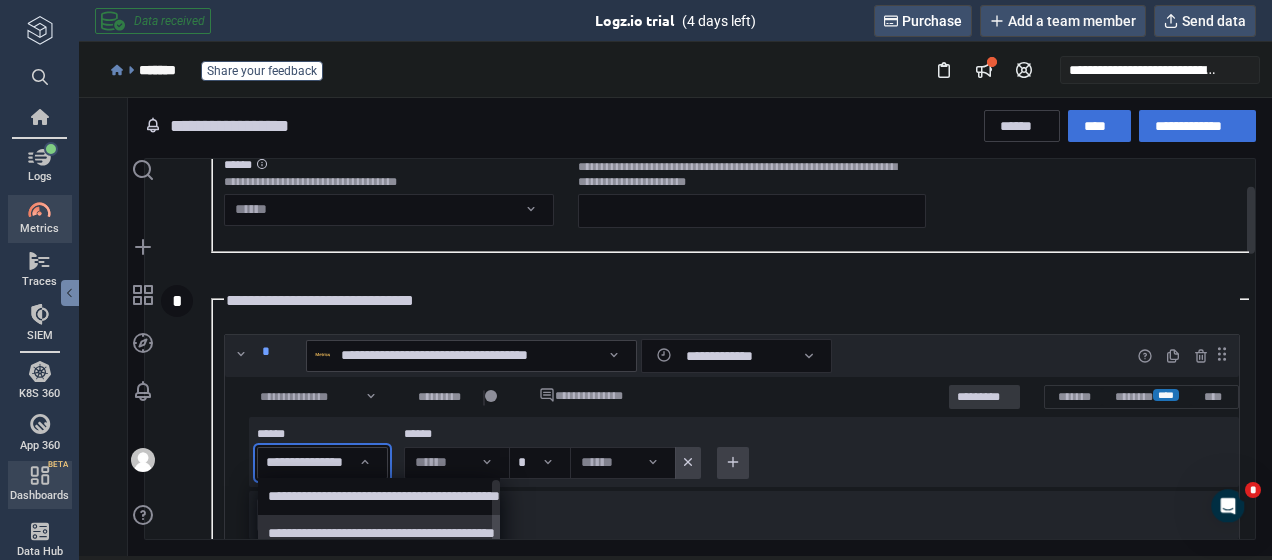 click at bounding box center [675, 325] 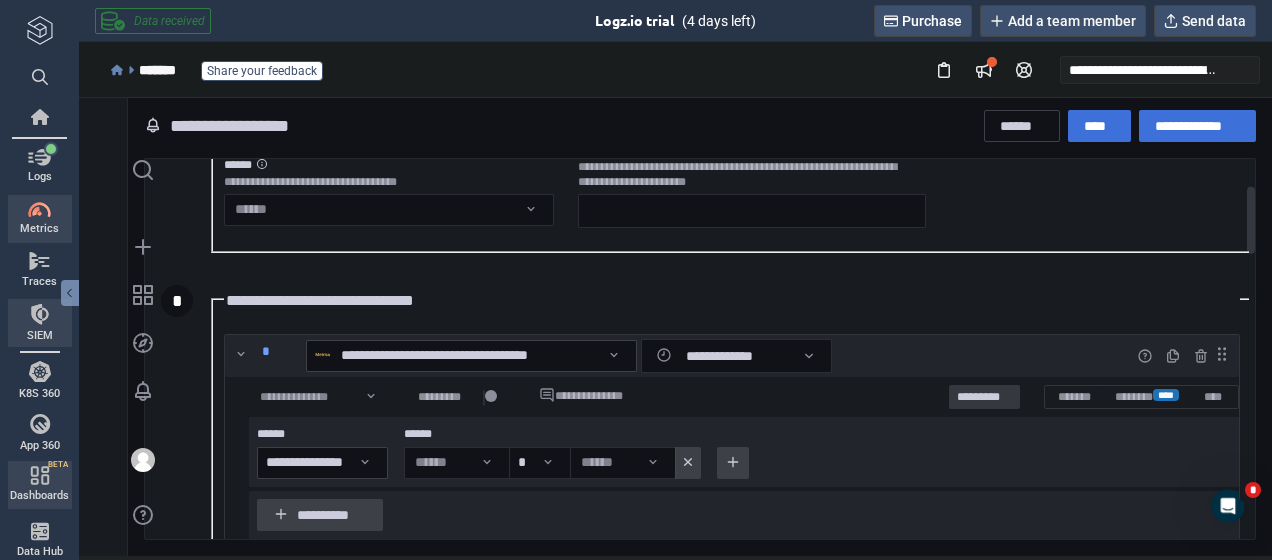 scroll, scrollTop: 124, scrollLeft: 0, axis: vertical 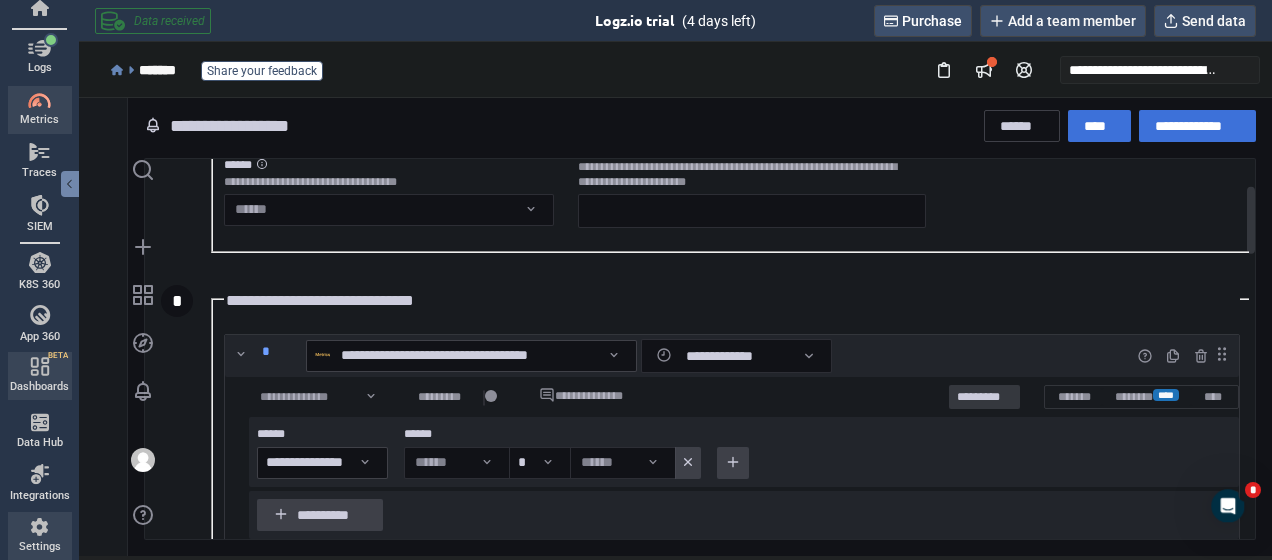 click on "Settings" at bounding box center (40, 547) 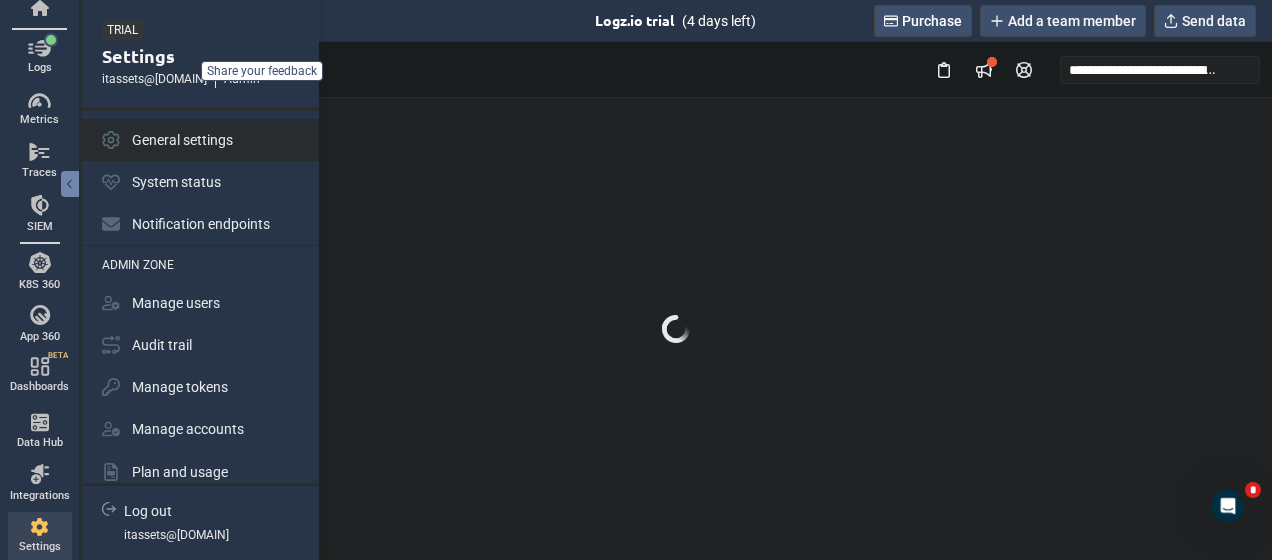 scroll, scrollTop: 0, scrollLeft: 0, axis: both 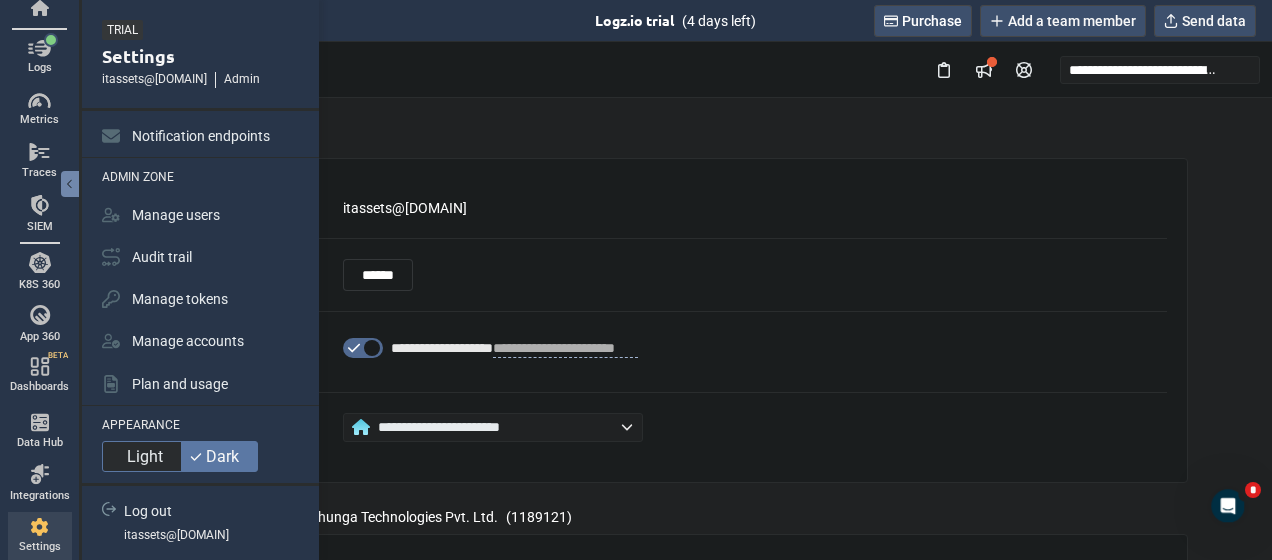 click on "Light" at bounding box center [145, 456] 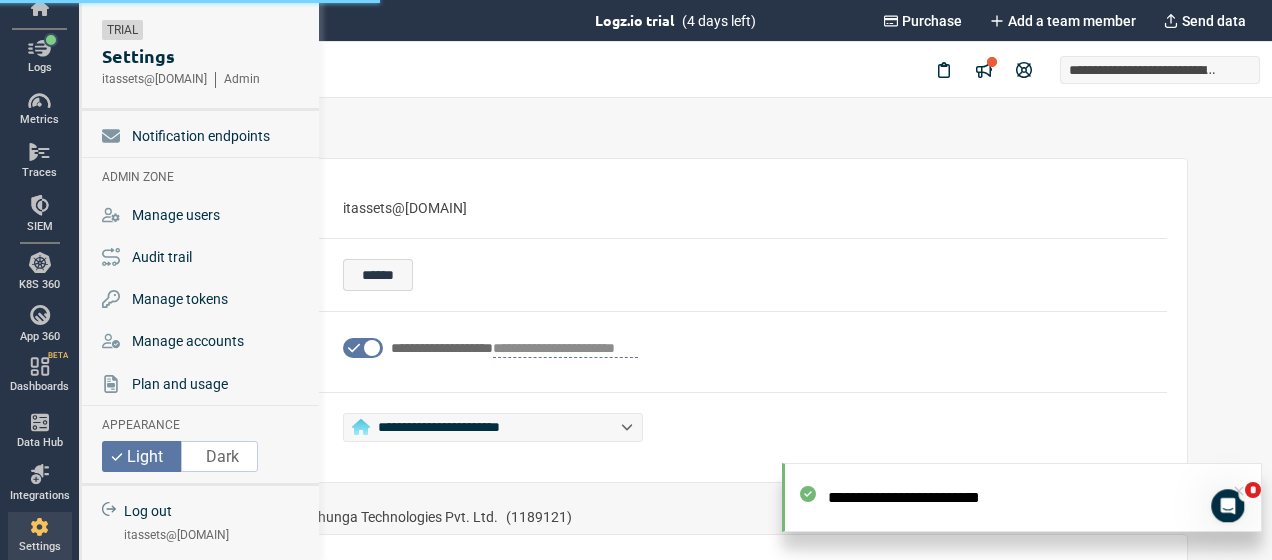 scroll, scrollTop: 0, scrollLeft: 0, axis: both 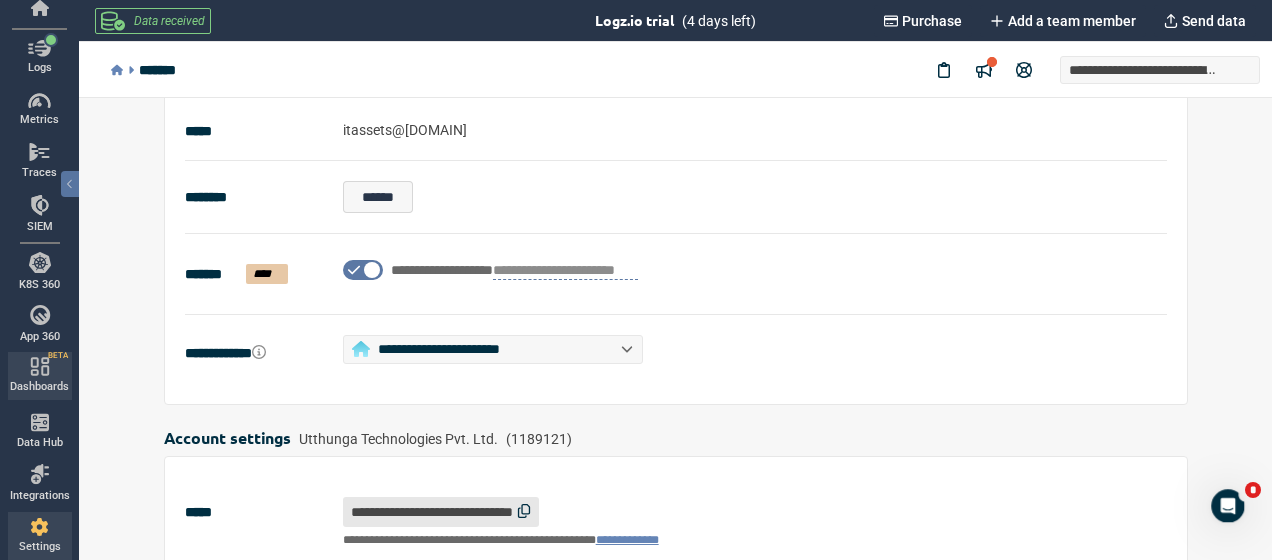 click on "Dashboards" at bounding box center [39, 387] 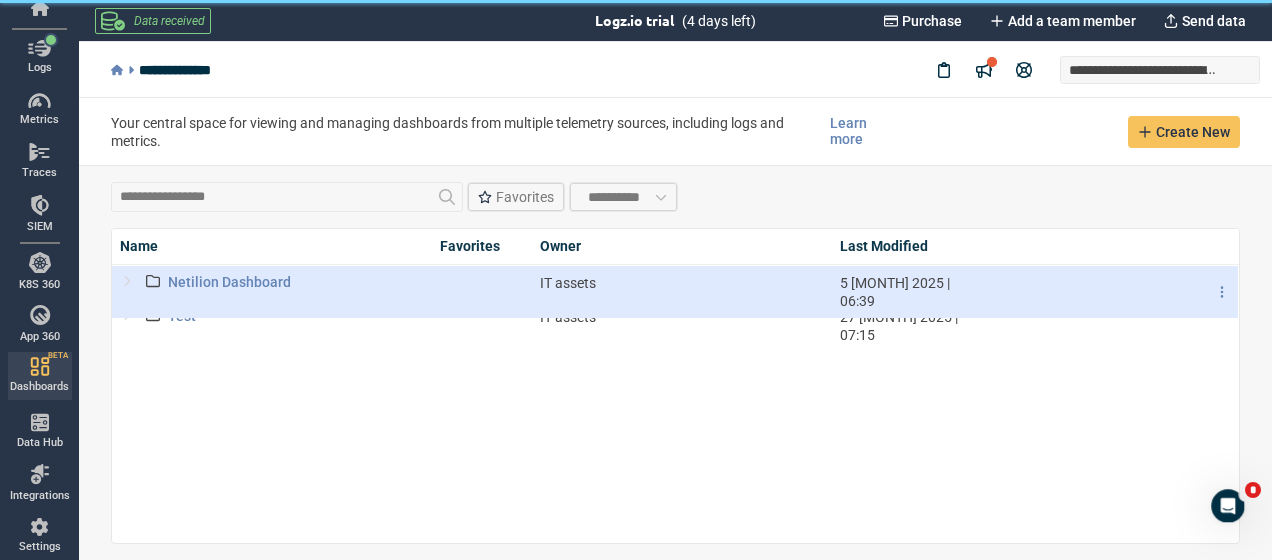 click on "Netilion Dashboard" at bounding box center (272, 292) 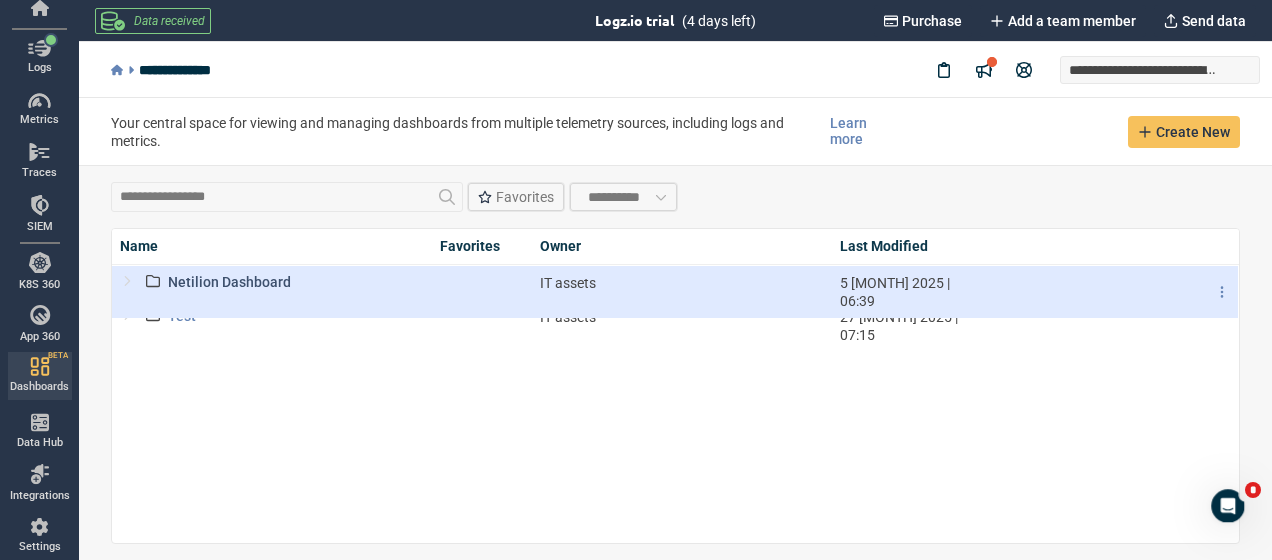 click on "Netilion Dashboard" at bounding box center (229, 292) 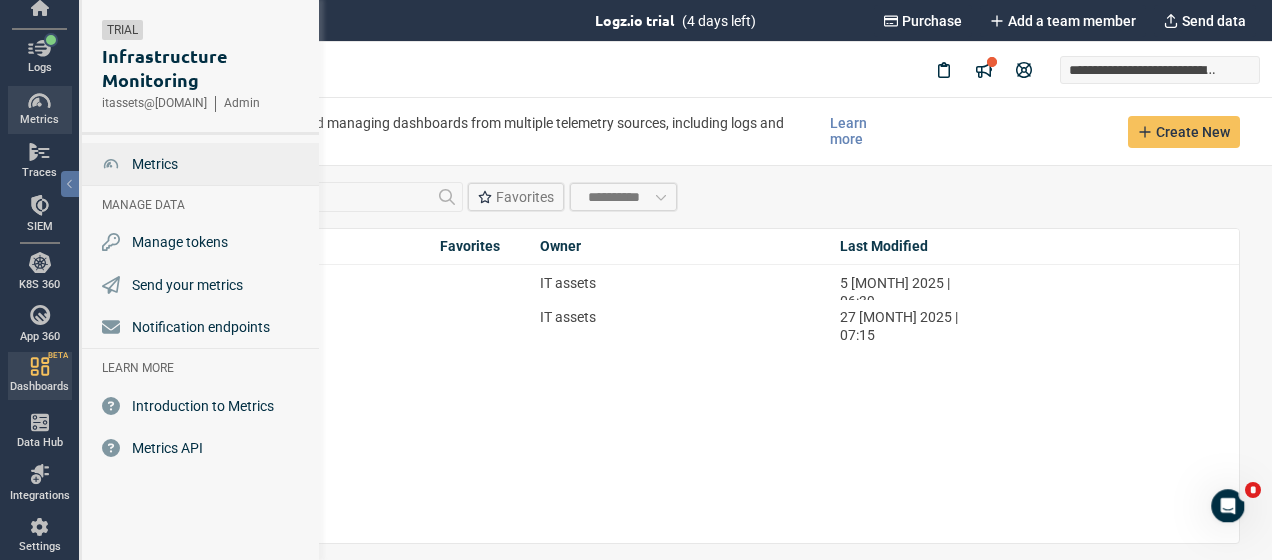 click on "Metrics" at bounding box center (155, 164) 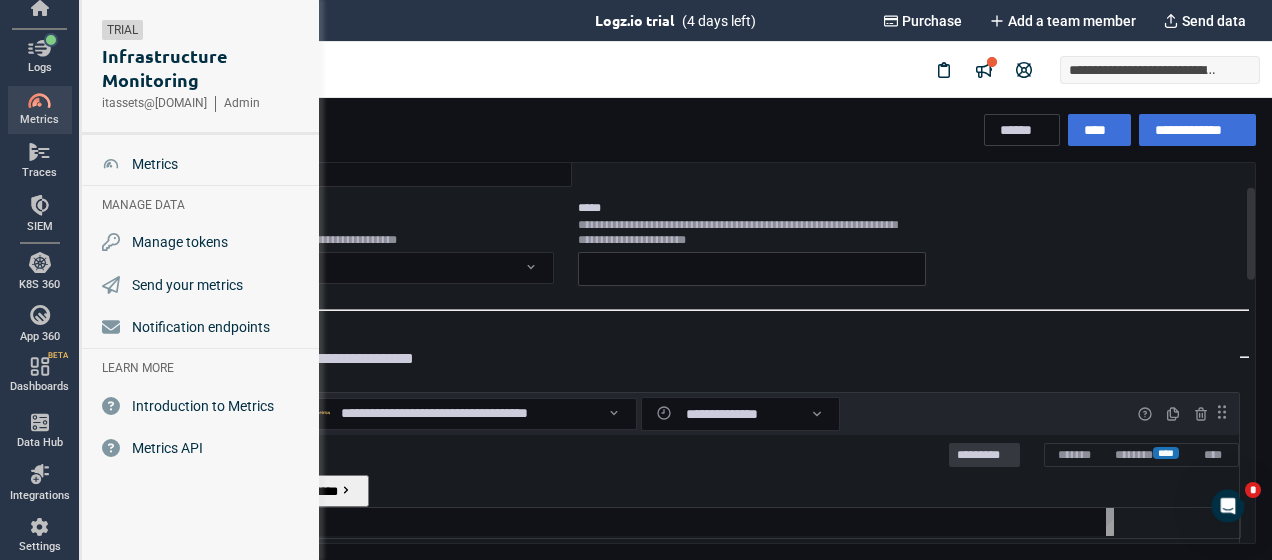 type on "*" 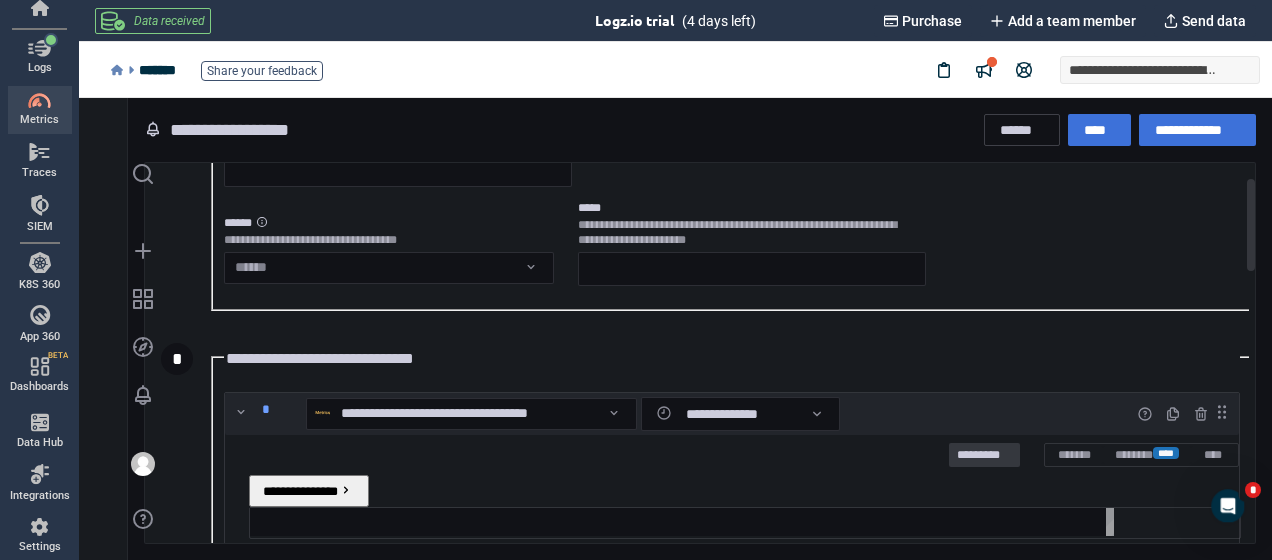 scroll, scrollTop: 0, scrollLeft: 0, axis: both 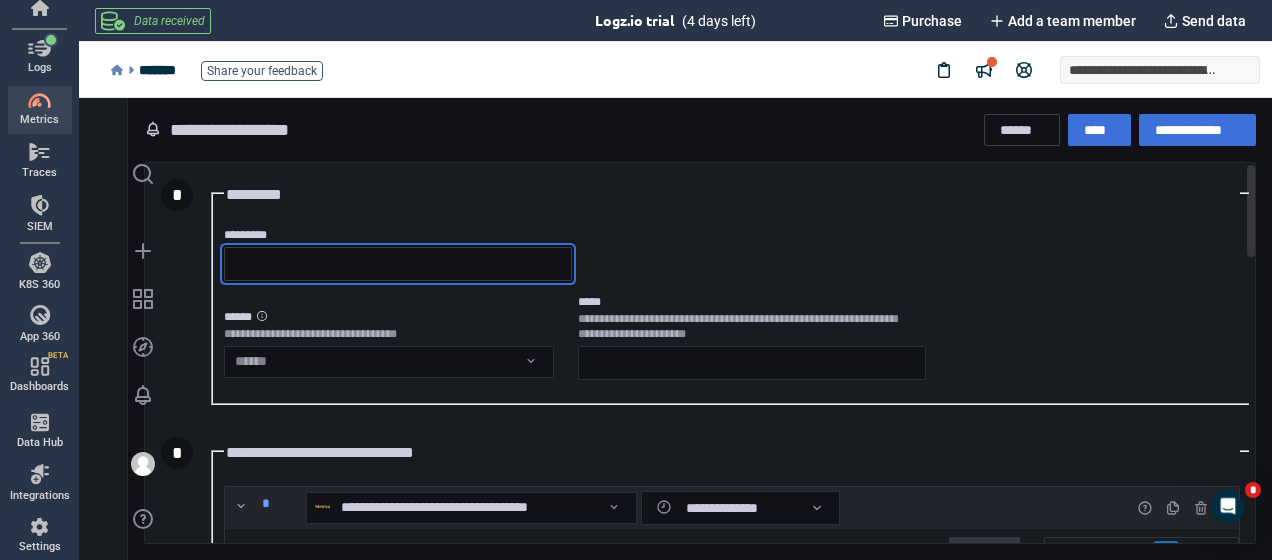 click on "*********" at bounding box center [398, 264] 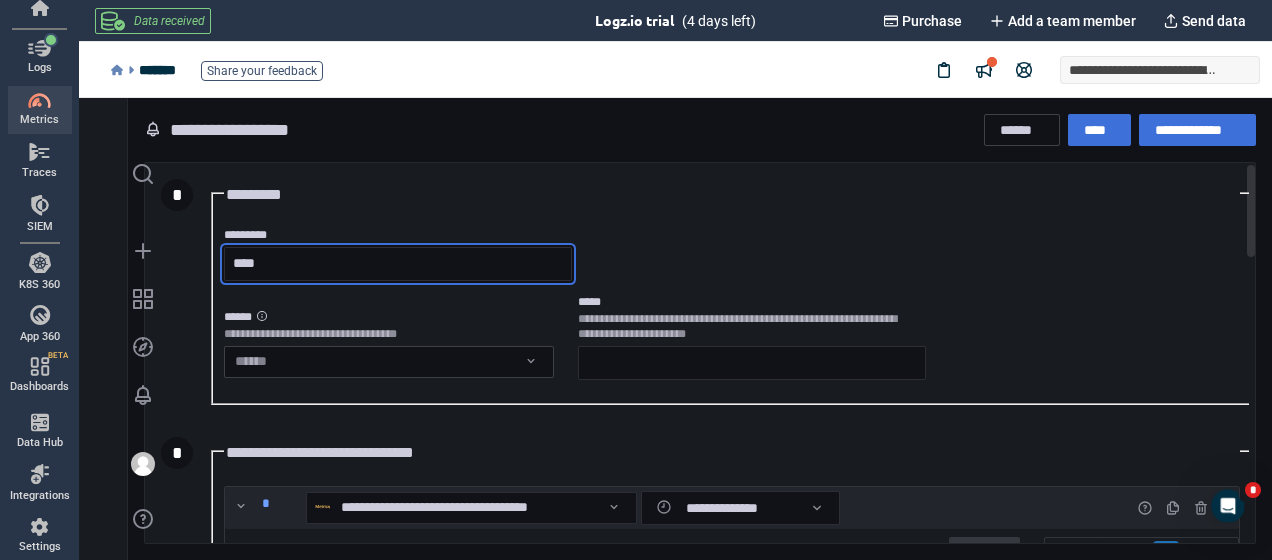 type on "****" 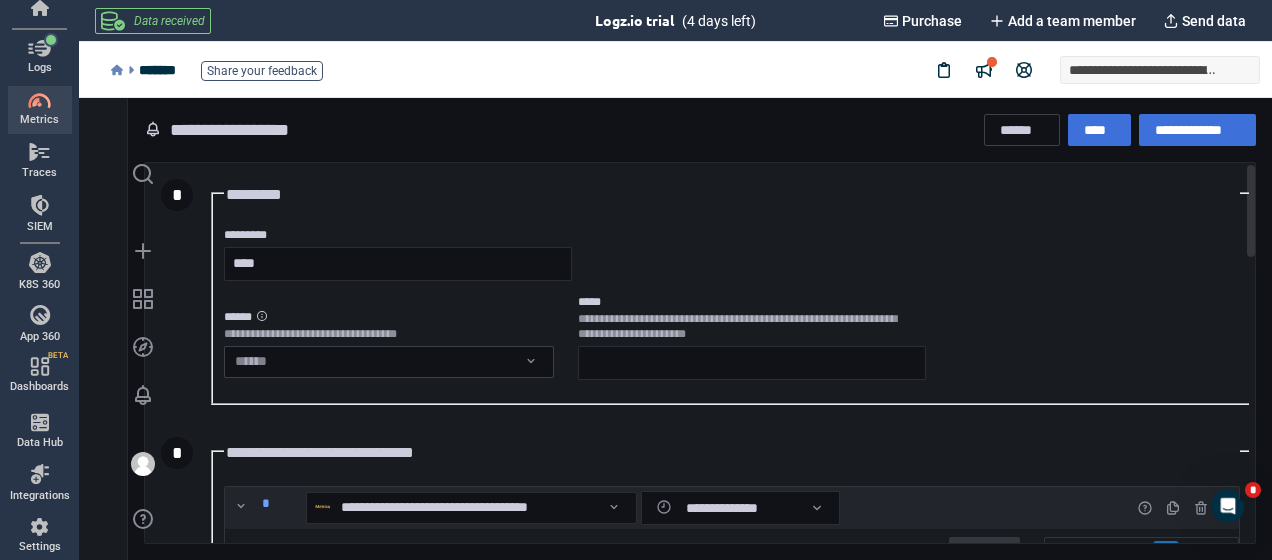 click on "**********" at bounding box center [675, 329] 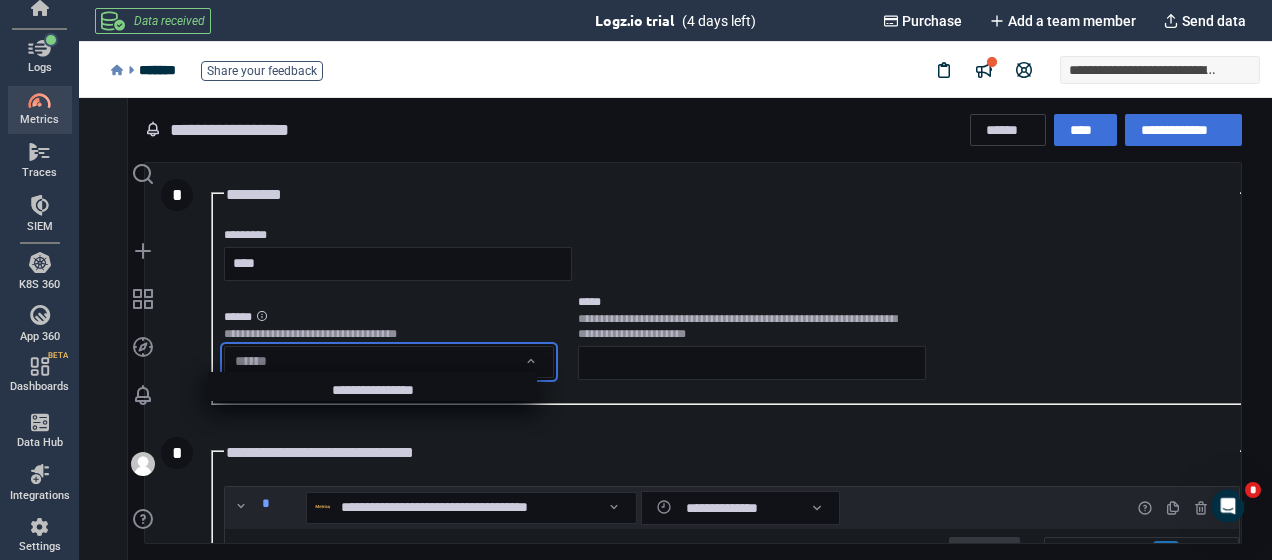 click at bounding box center [675, 329] 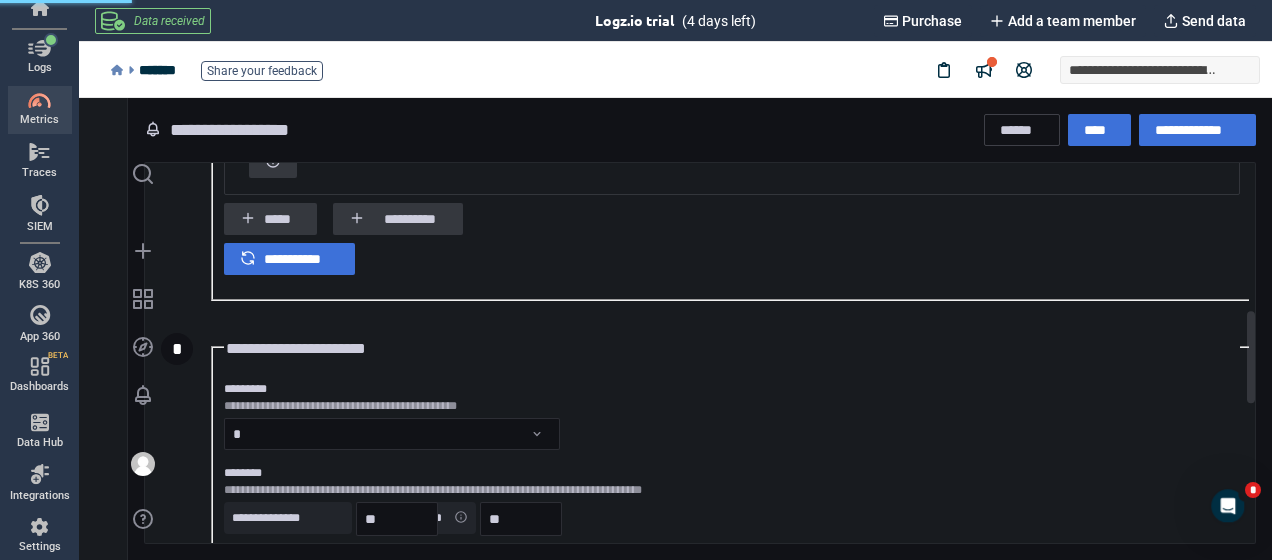 scroll, scrollTop: 600, scrollLeft: 0, axis: vertical 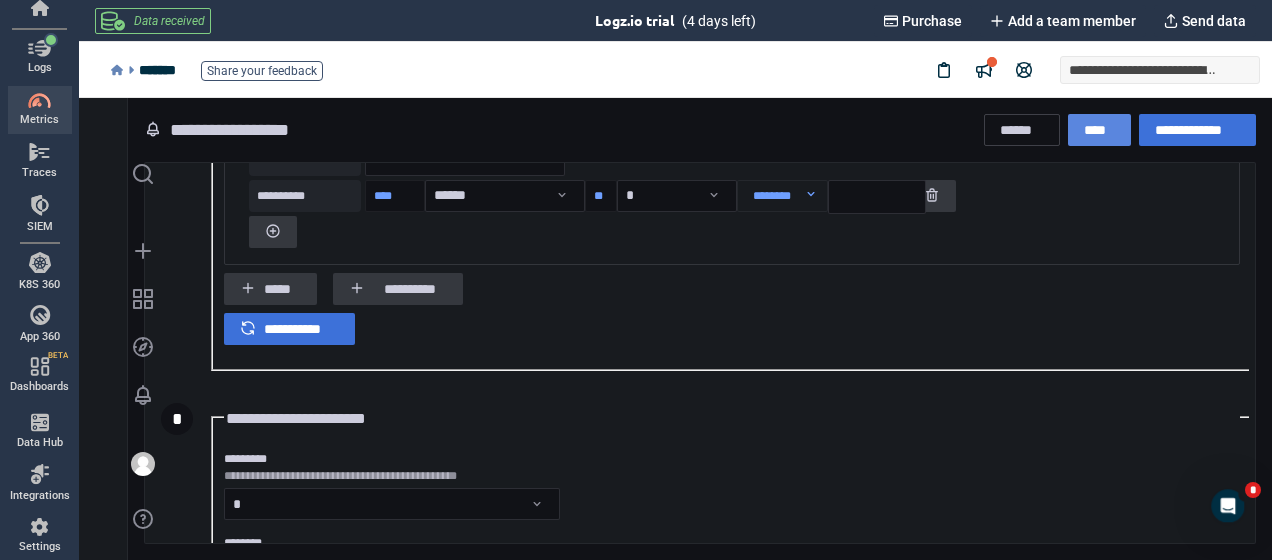 click on "****" at bounding box center (1099, 130) 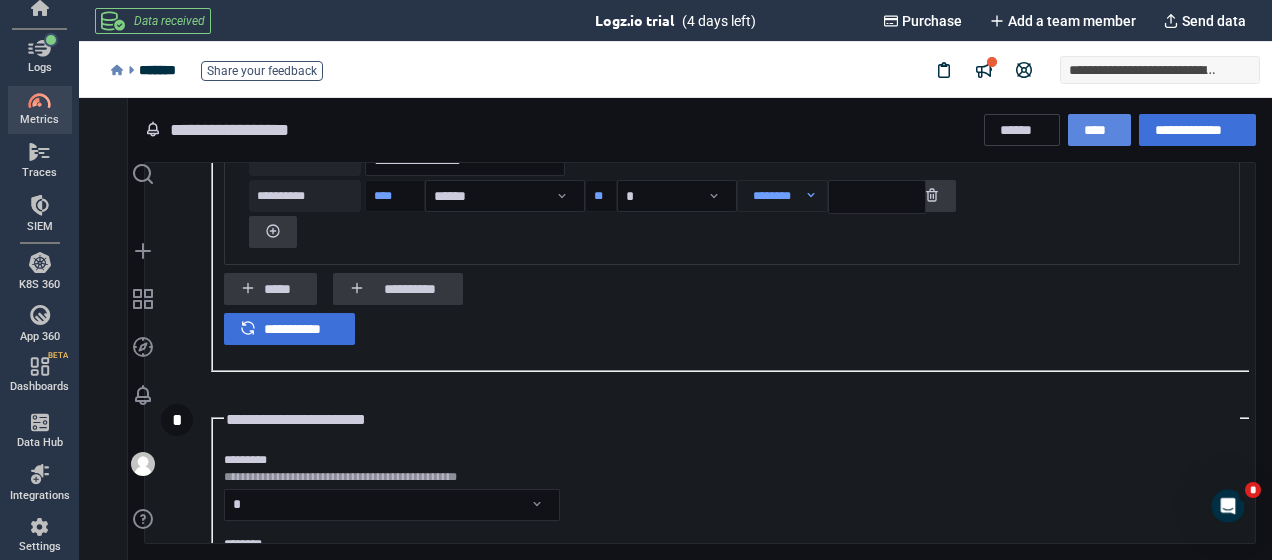 click on "****" at bounding box center [1099, 130] 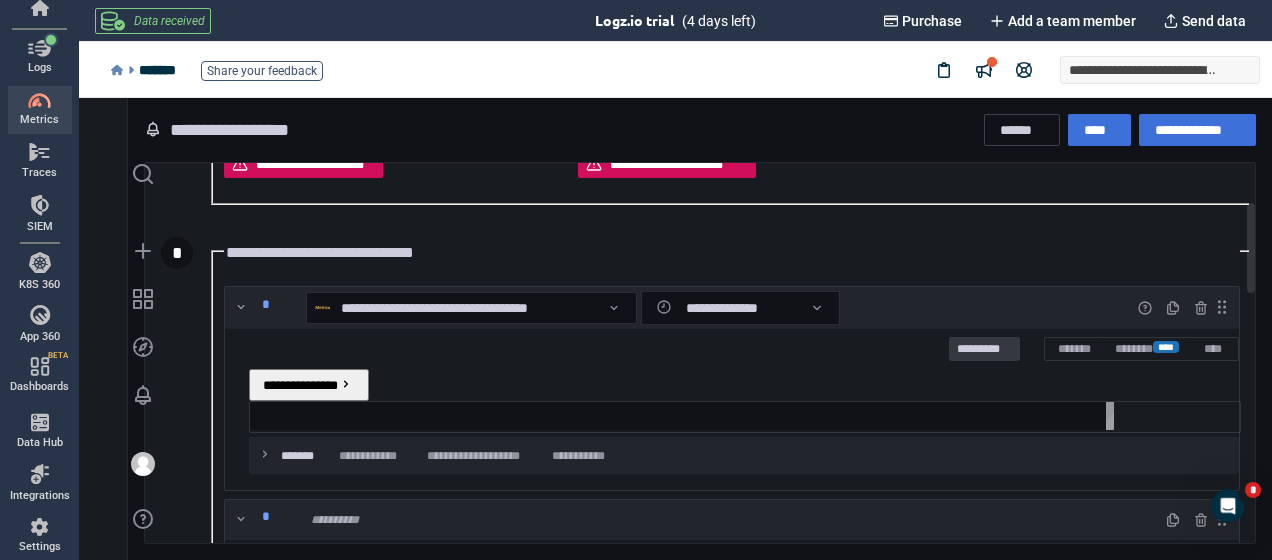 scroll, scrollTop: 0, scrollLeft: 0, axis: both 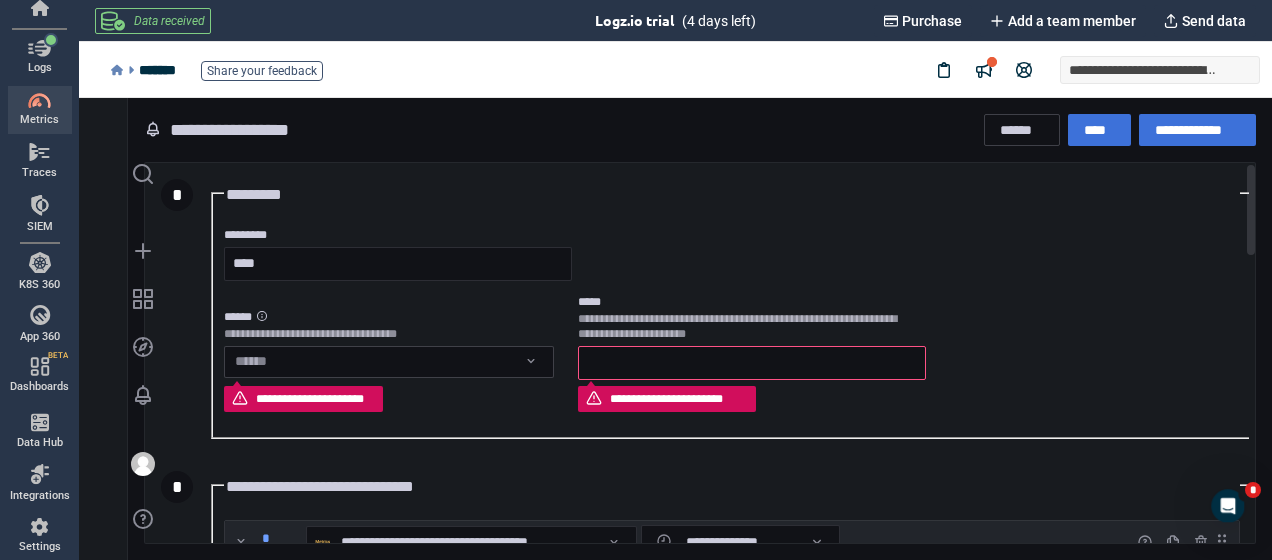 click on "**********" at bounding box center (675, 329) 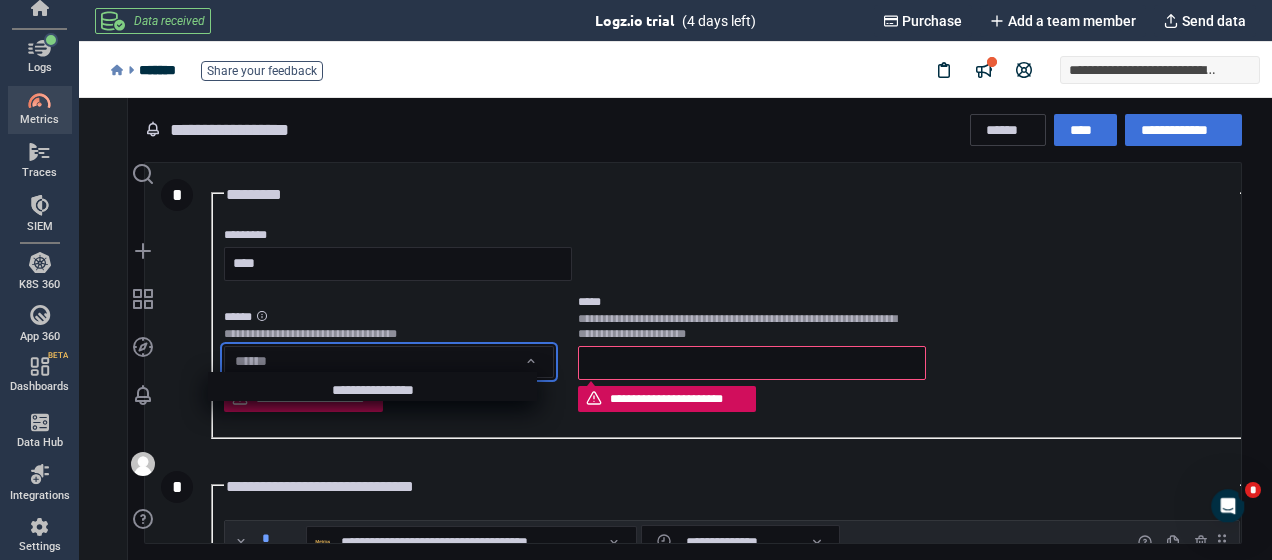 click on "**********" at bounding box center (372, 390) 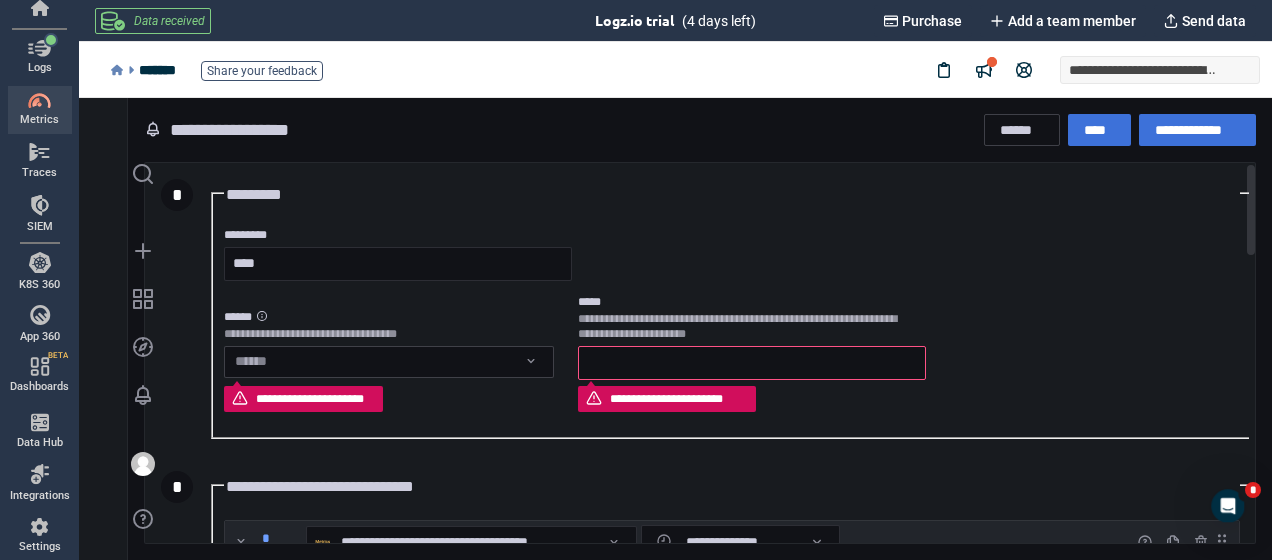 click on "**********" at bounding box center [675, 329] 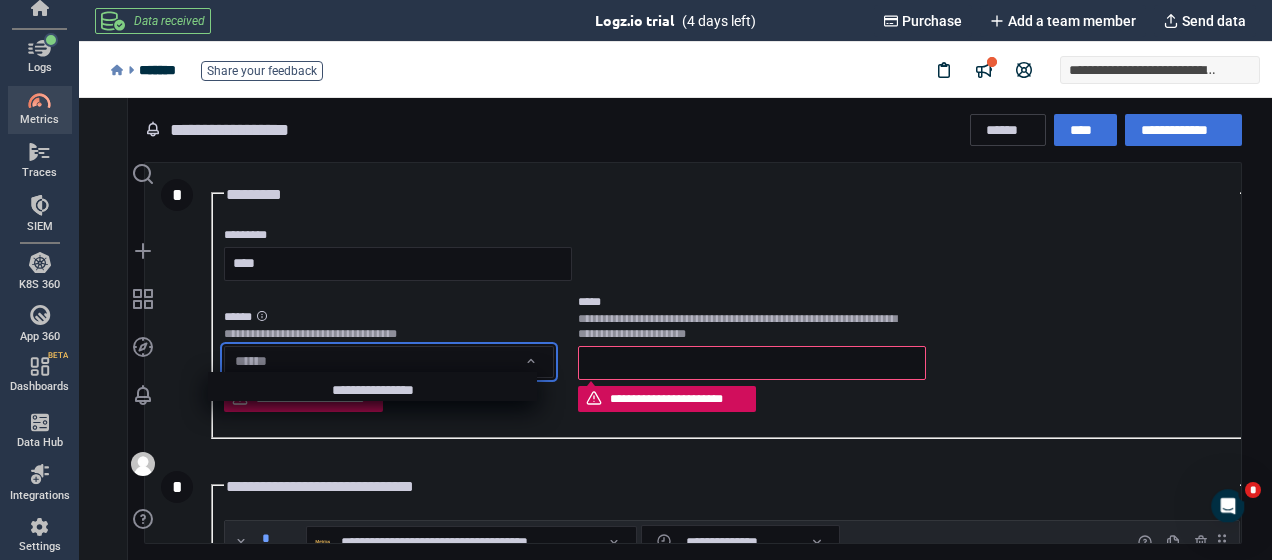 click at bounding box center [675, 329] 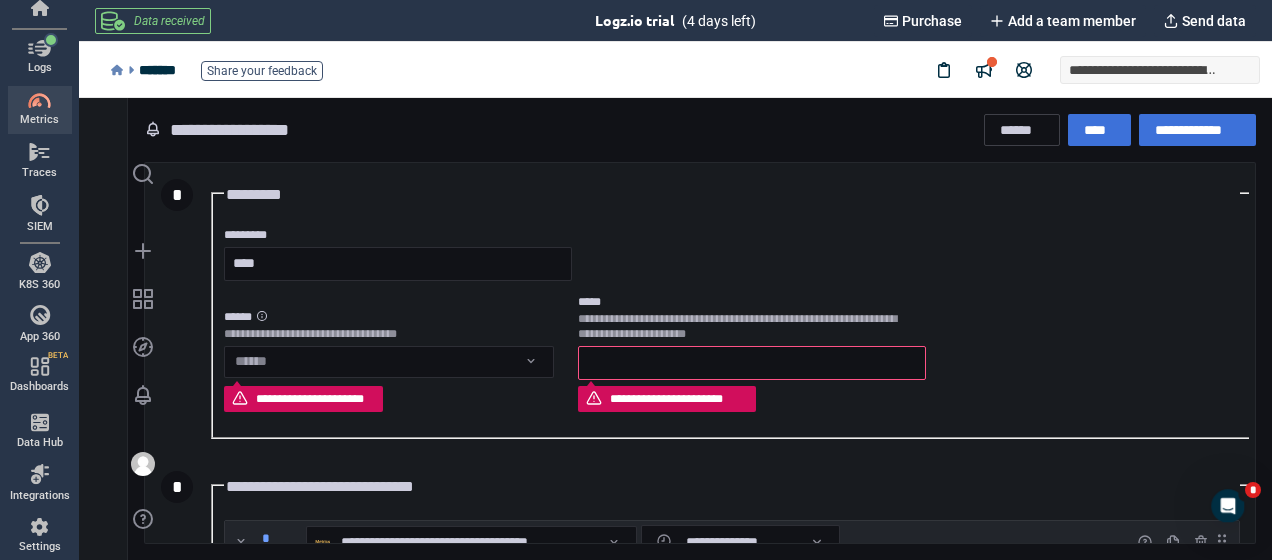 click 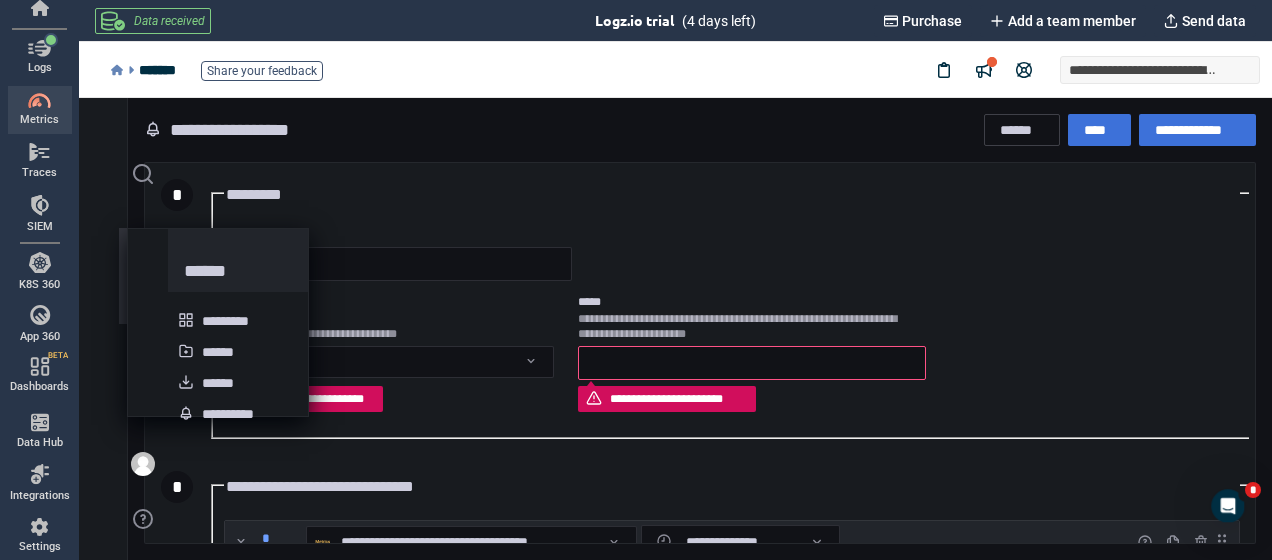 click 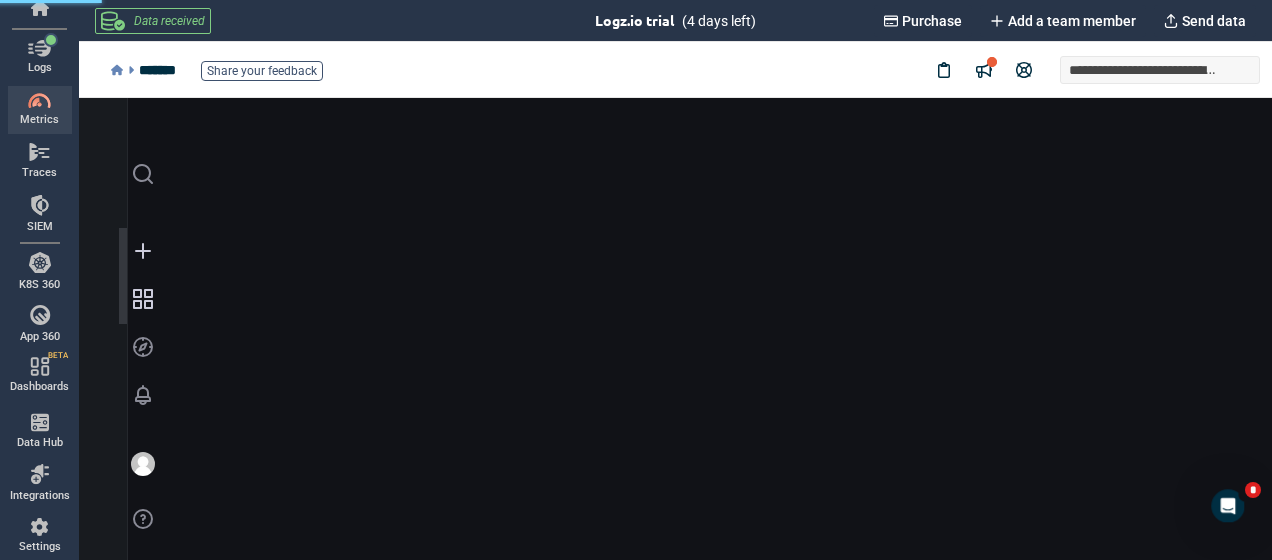 type on "*" 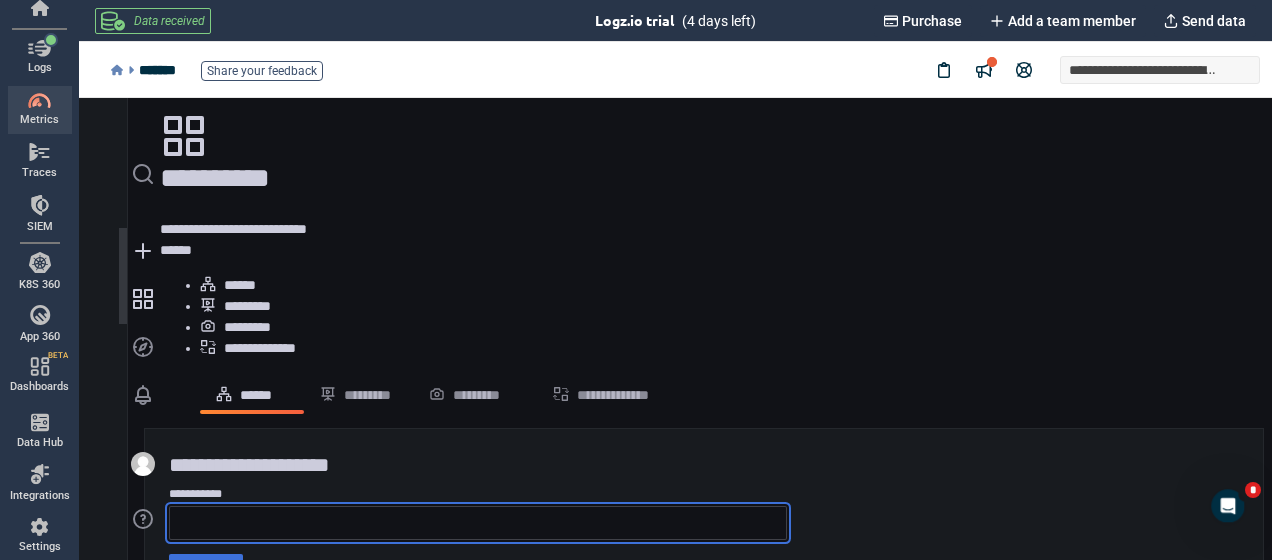 click on "**********" at bounding box center (478, 523) 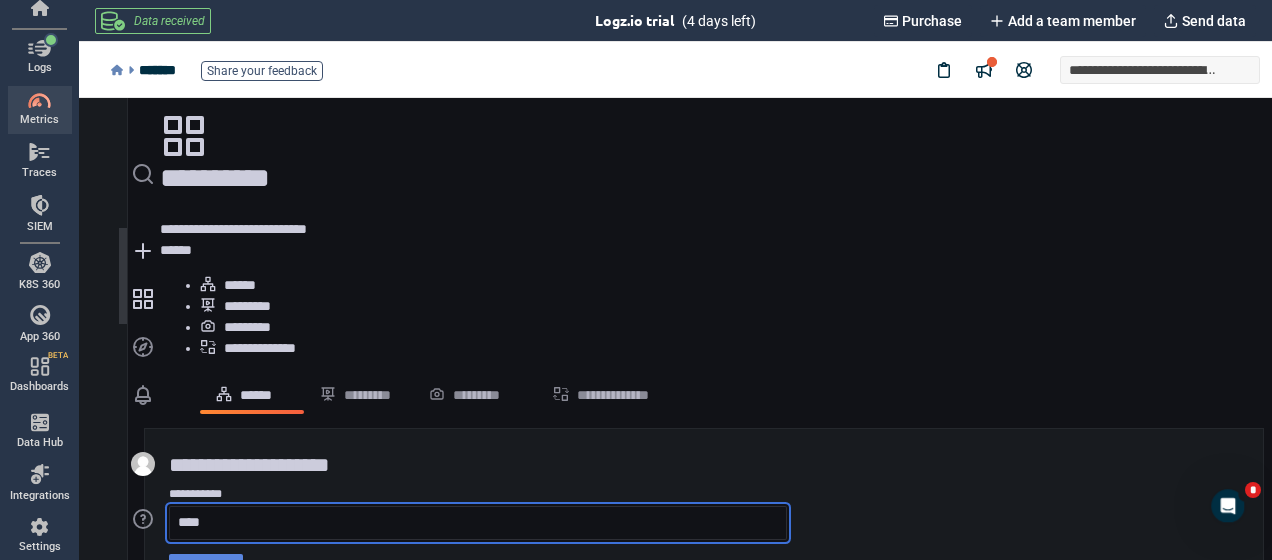 type on "****" 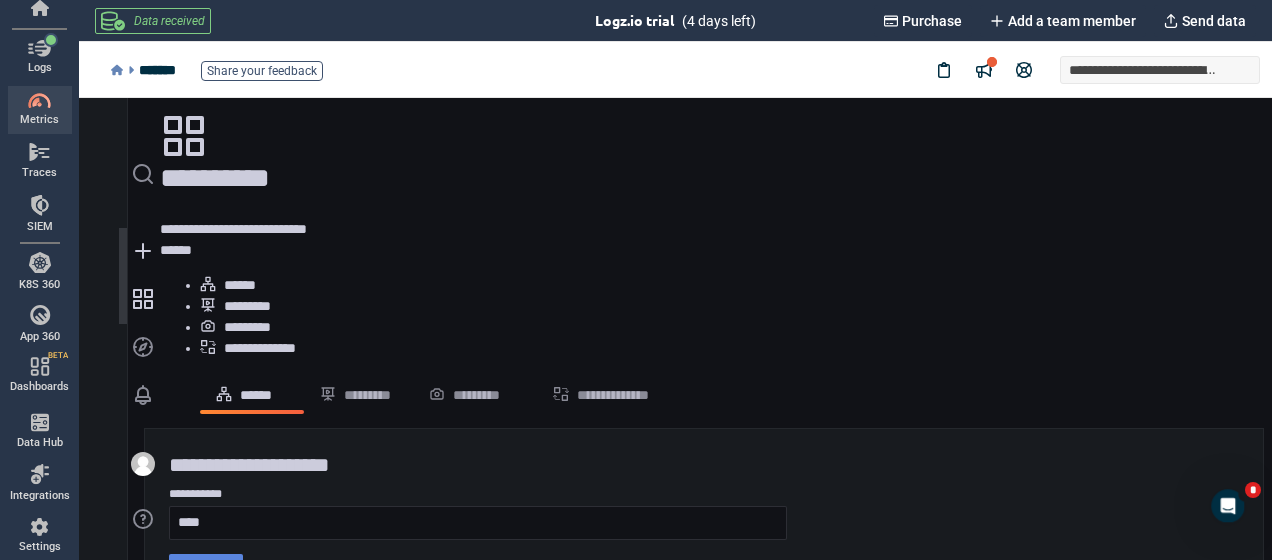 click on "******" at bounding box center (206, 569) 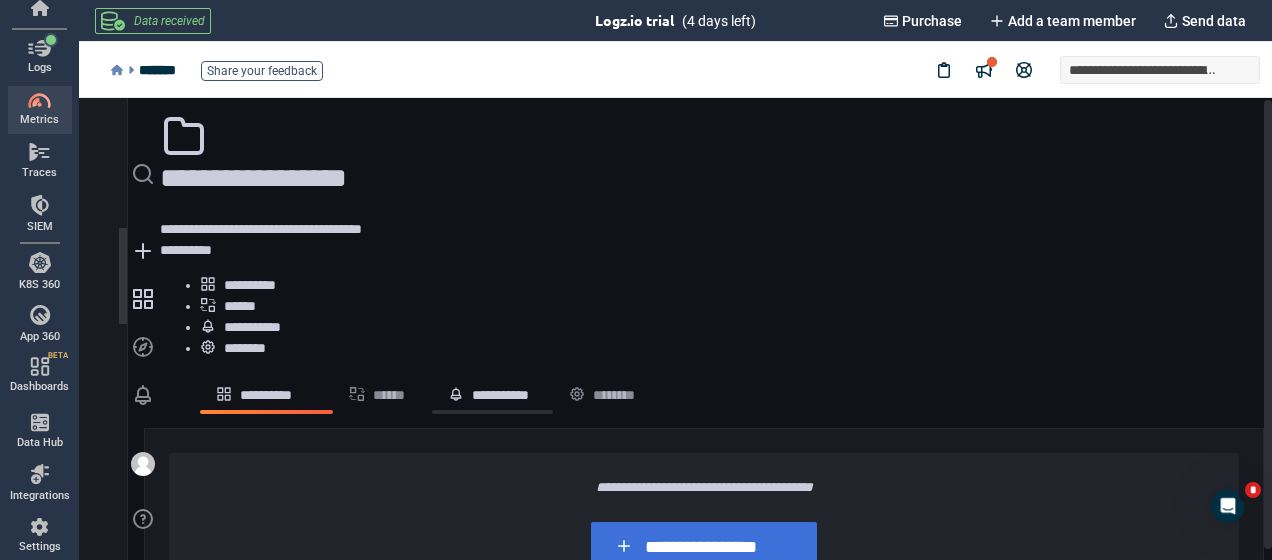click 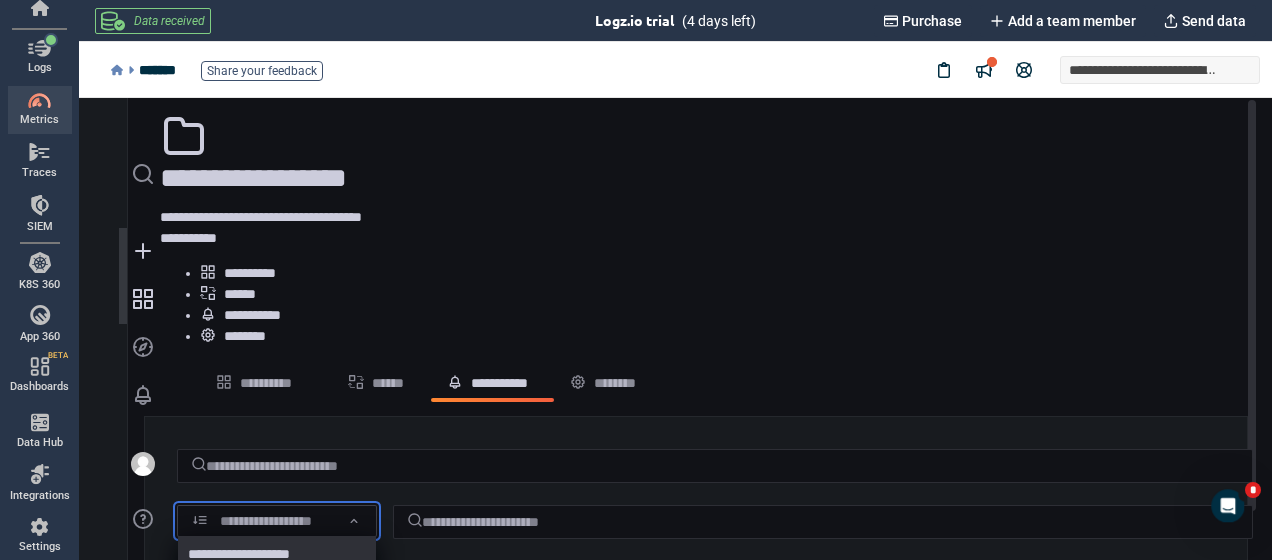 click on "**********" at bounding box center [277, 521] 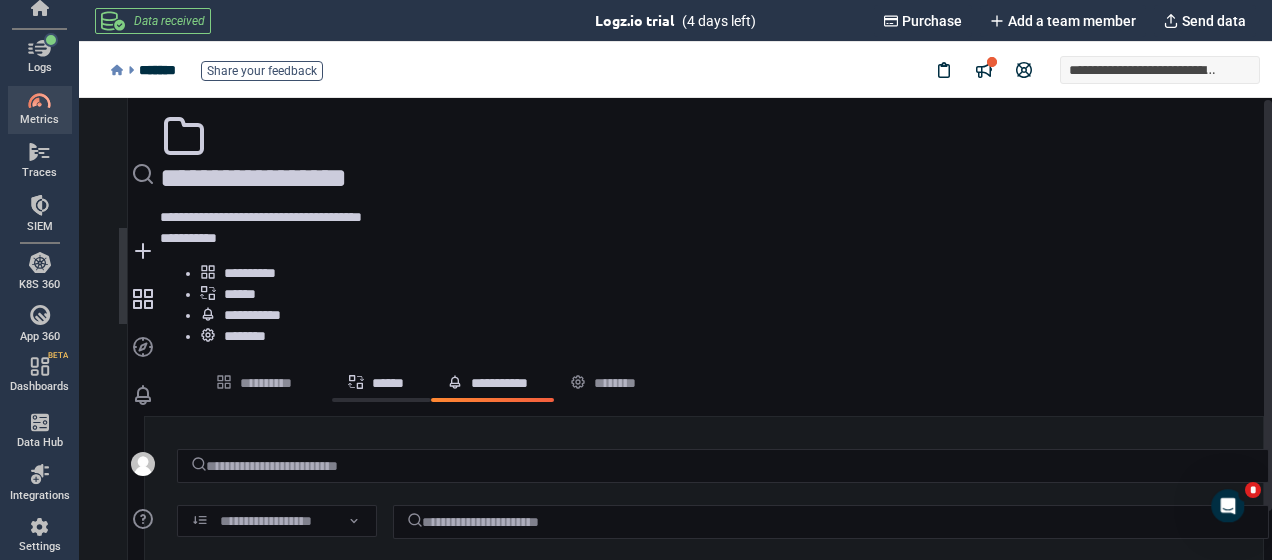 click on "******" at bounding box center (381, 381) 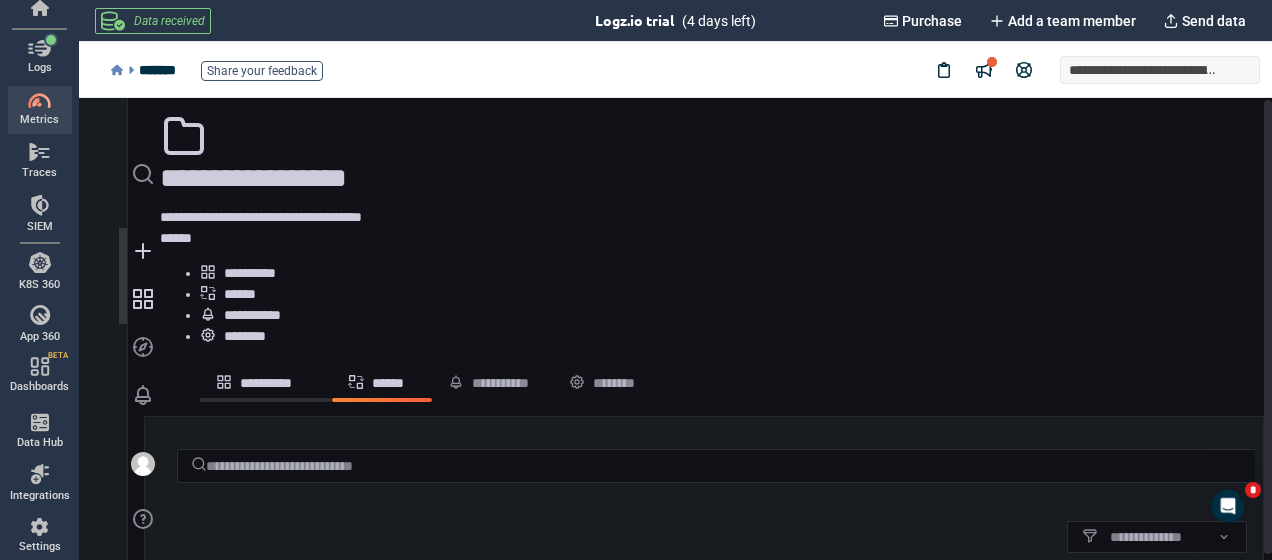 click on "**********" at bounding box center [266, 381] 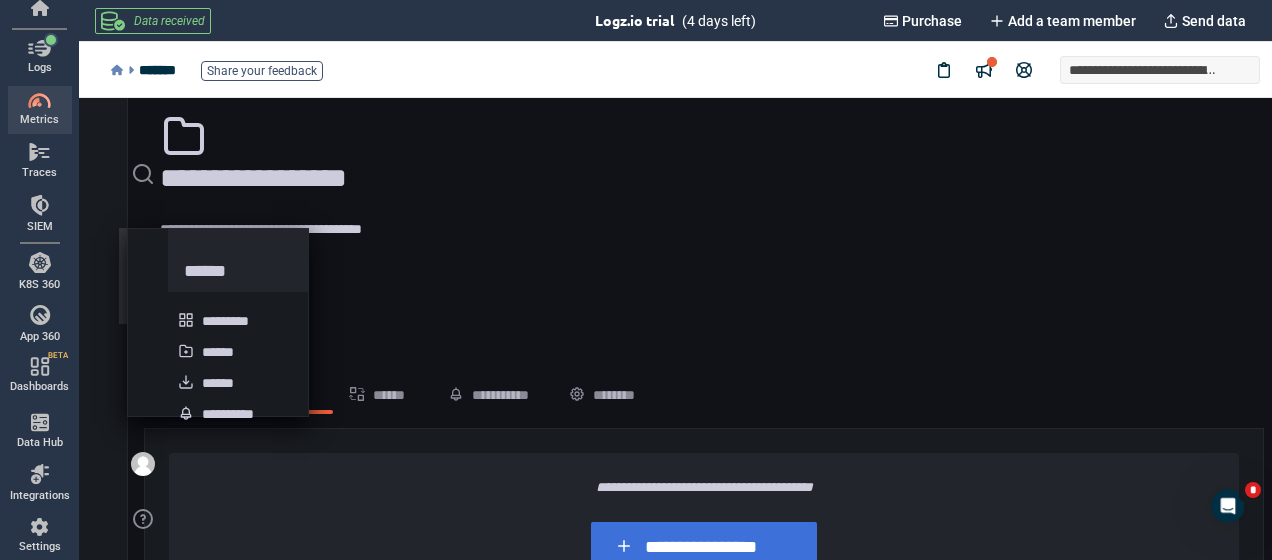 click 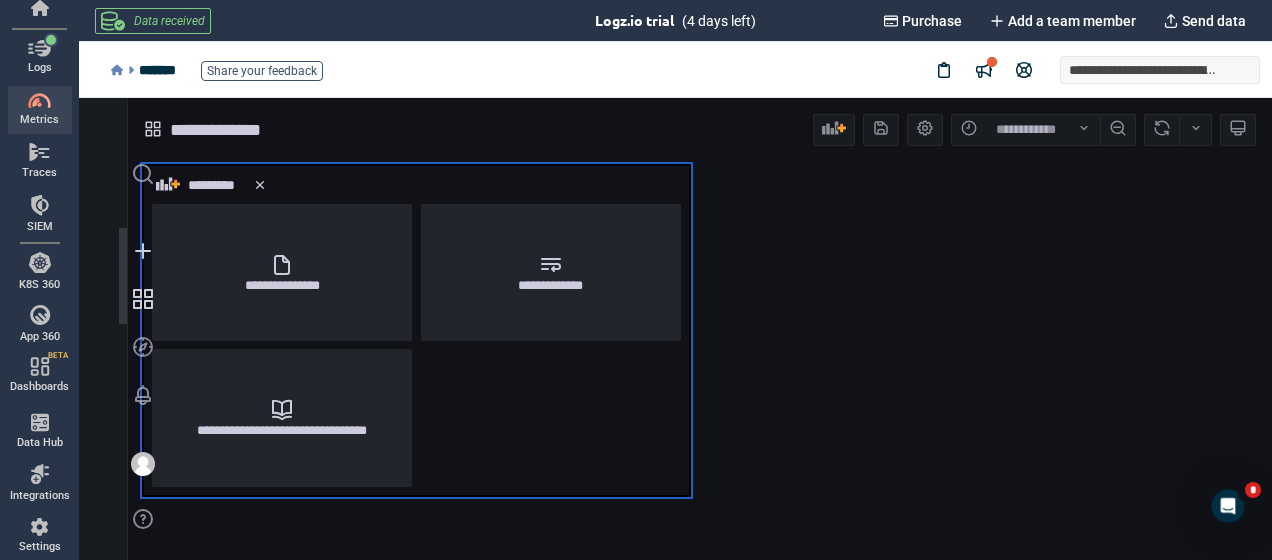 scroll, scrollTop: 9, scrollLeft: 8, axis: both 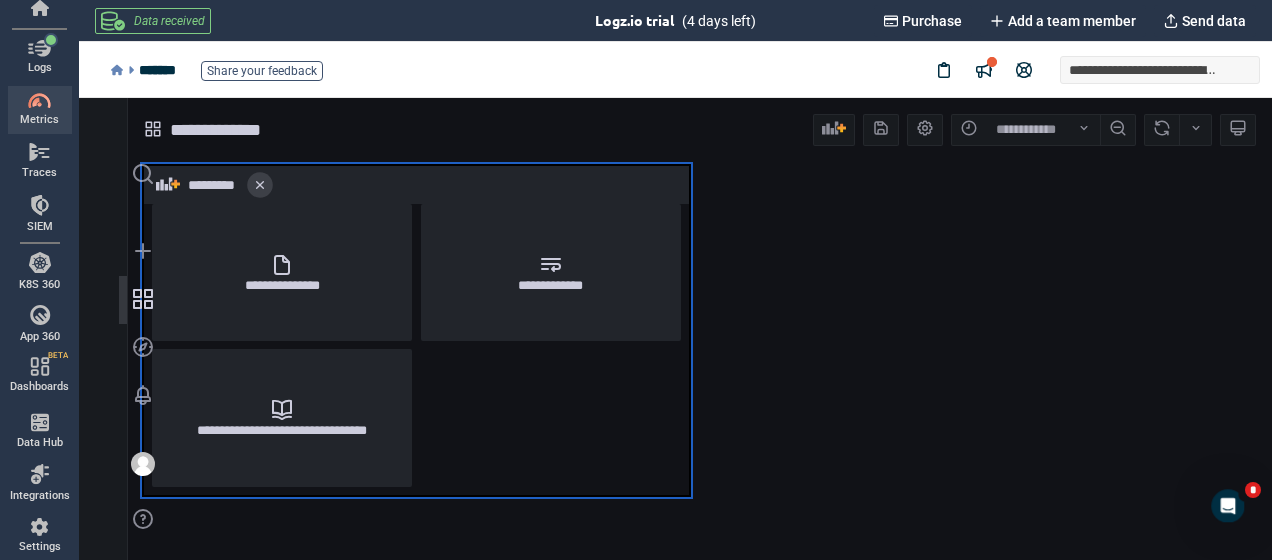 click 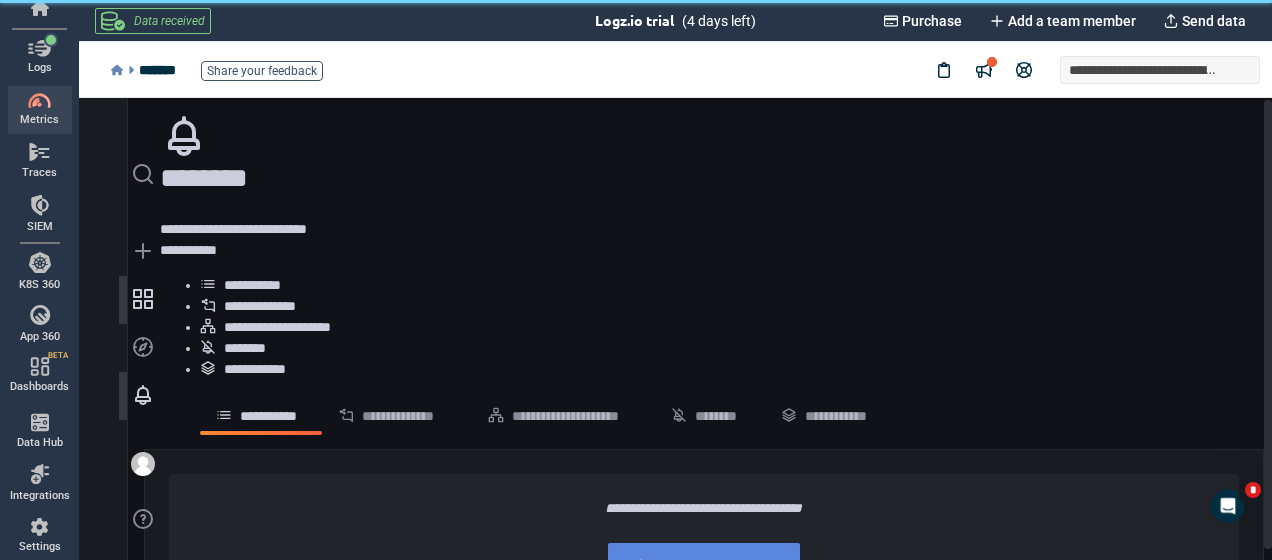 click on "**********" at bounding box center [719, 567] 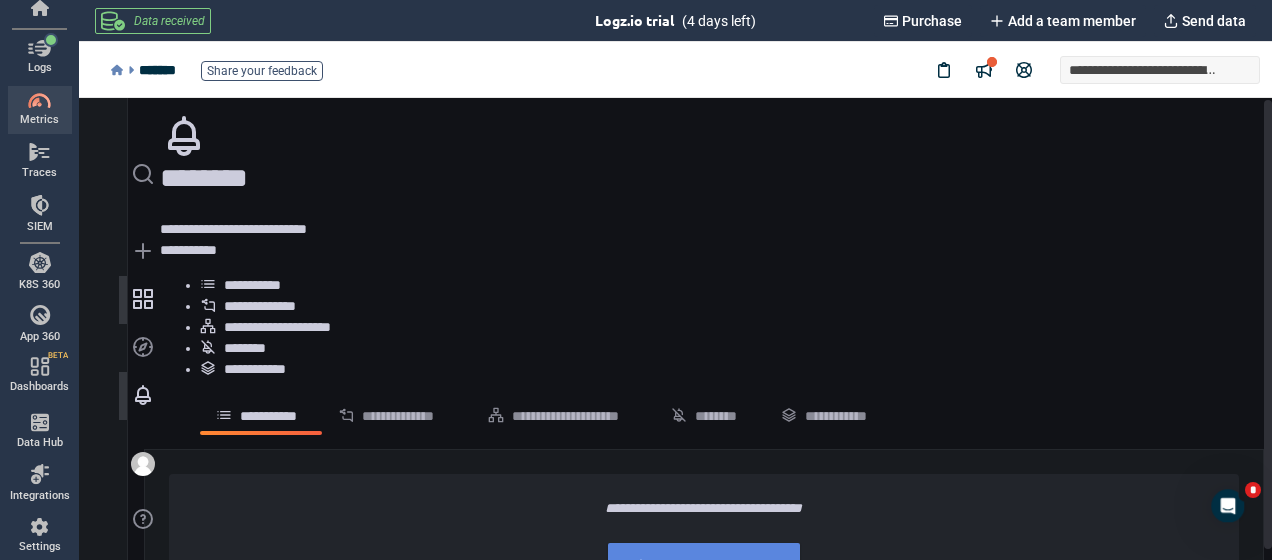 type on "*" 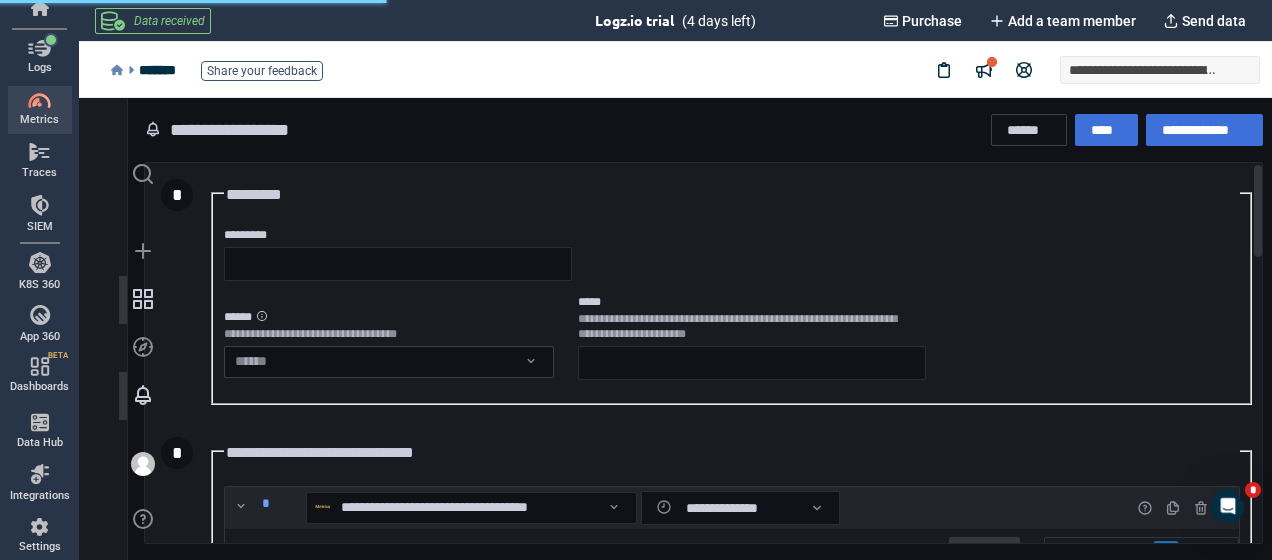 click on "**********" at bounding box center [675, 329] 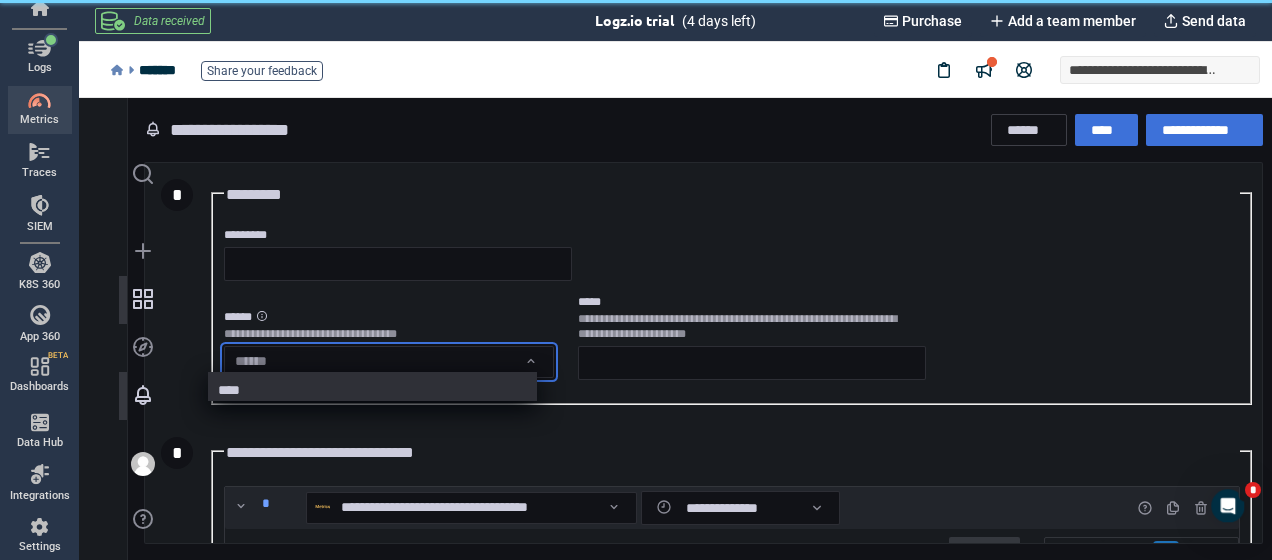 click on "****" at bounding box center (373, 390) 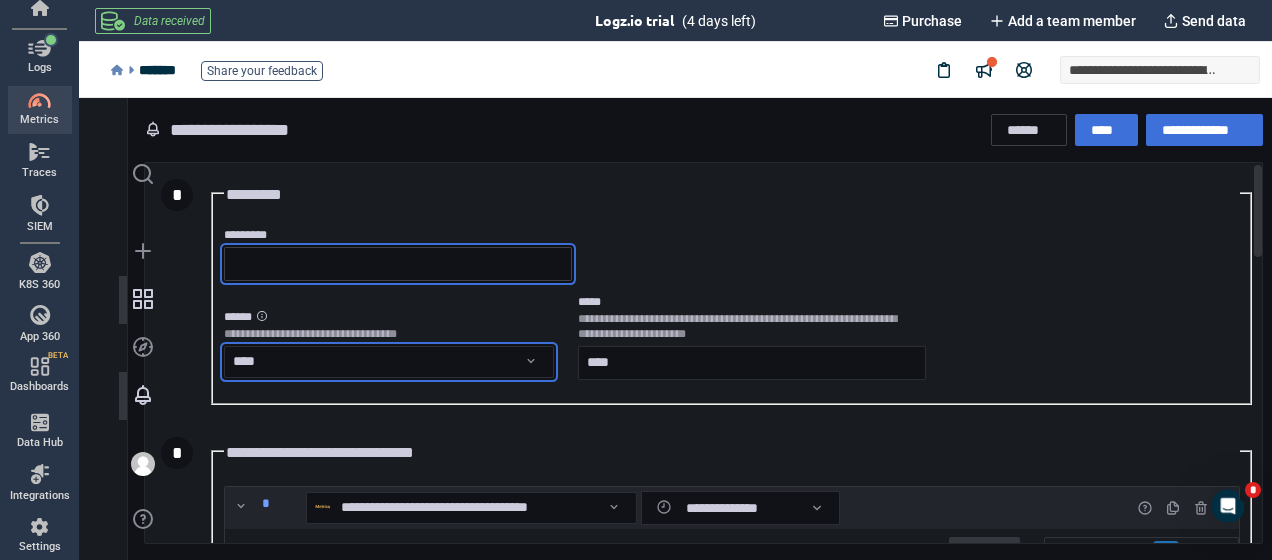 click on "*********" at bounding box center (398, 264) 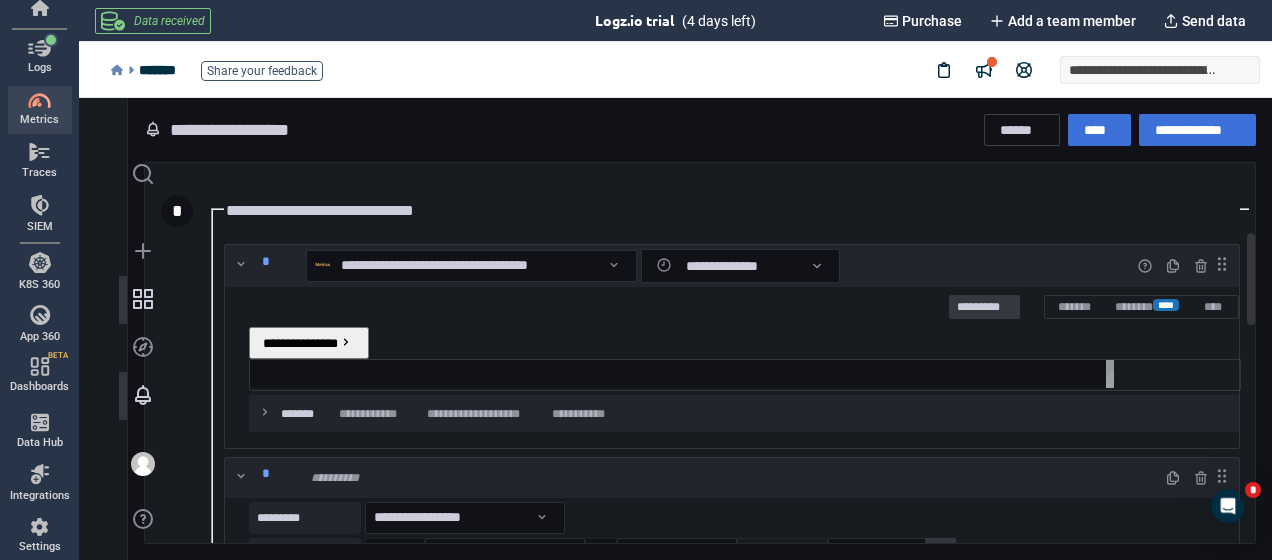 scroll, scrollTop: 200, scrollLeft: 0, axis: vertical 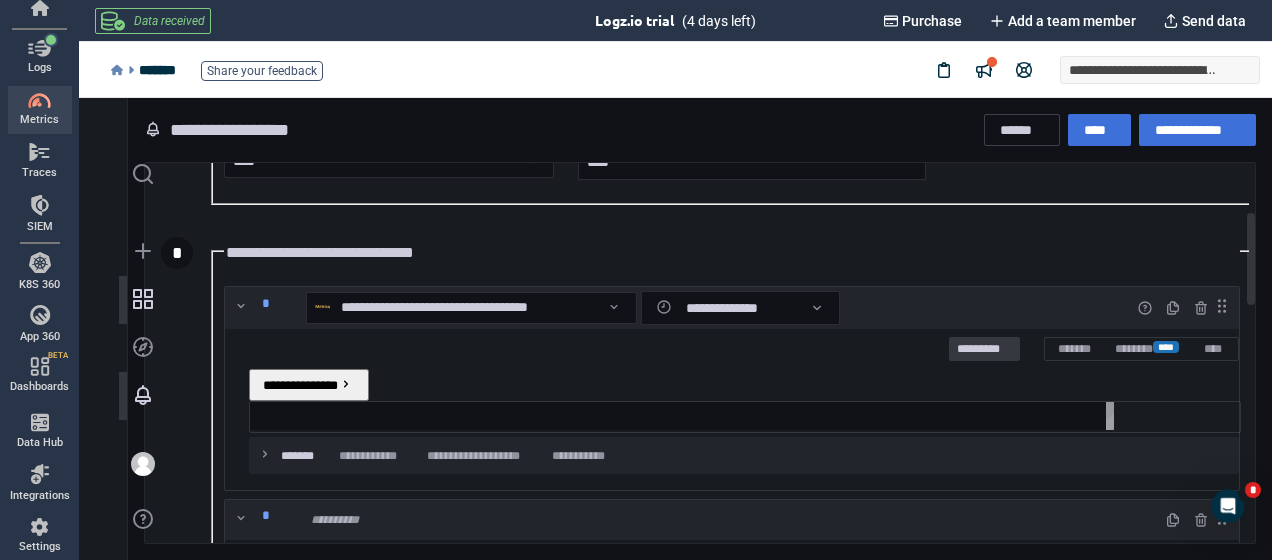 type on "**********" 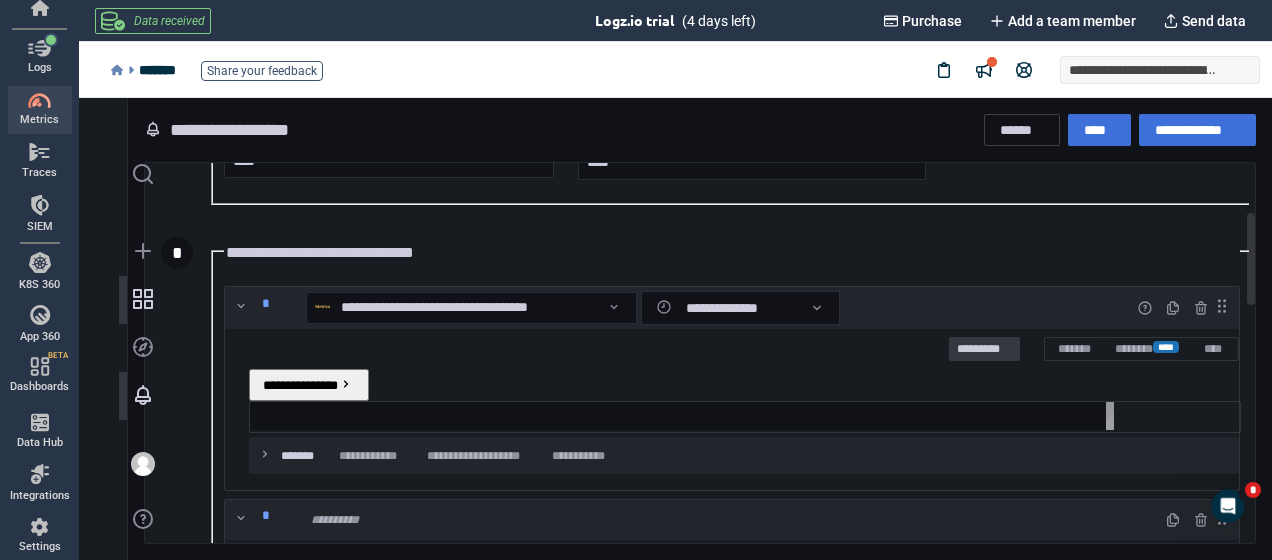 click on "**********" at bounding box center [309, 385] 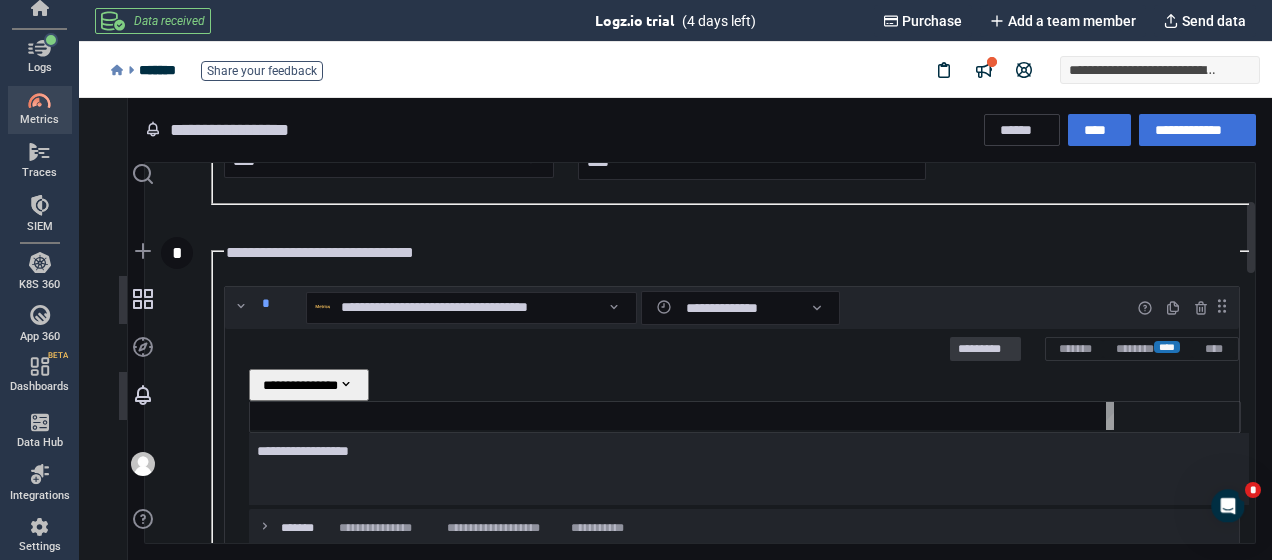 scroll, scrollTop: 9, scrollLeft: 9, axis: both 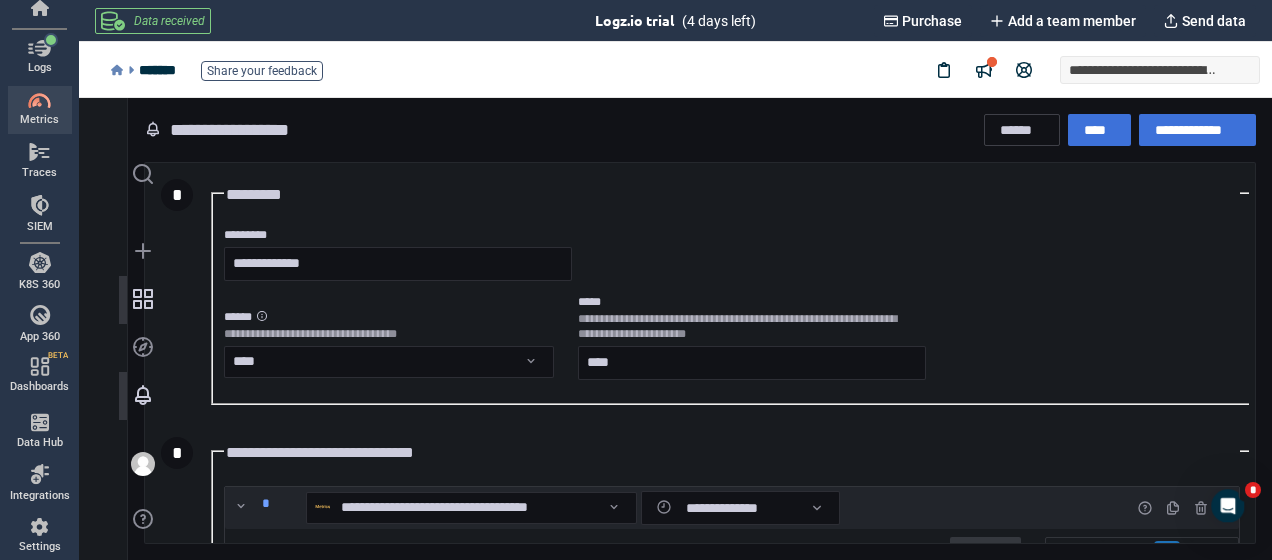type 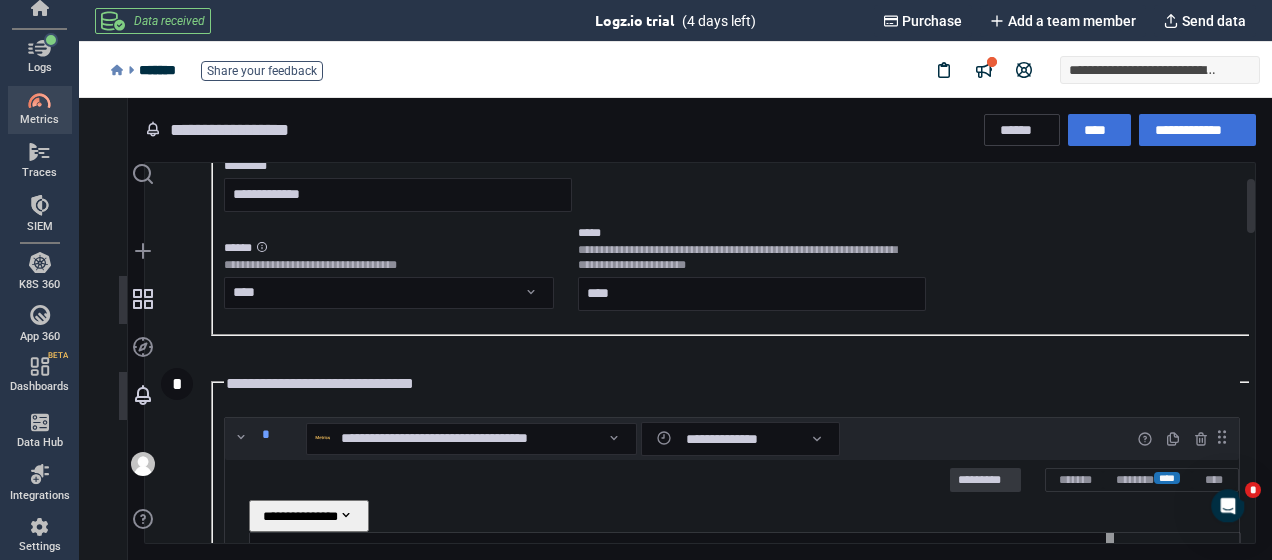 scroll, scrollTop: 100, scrollLeft: 0, axis: vertical 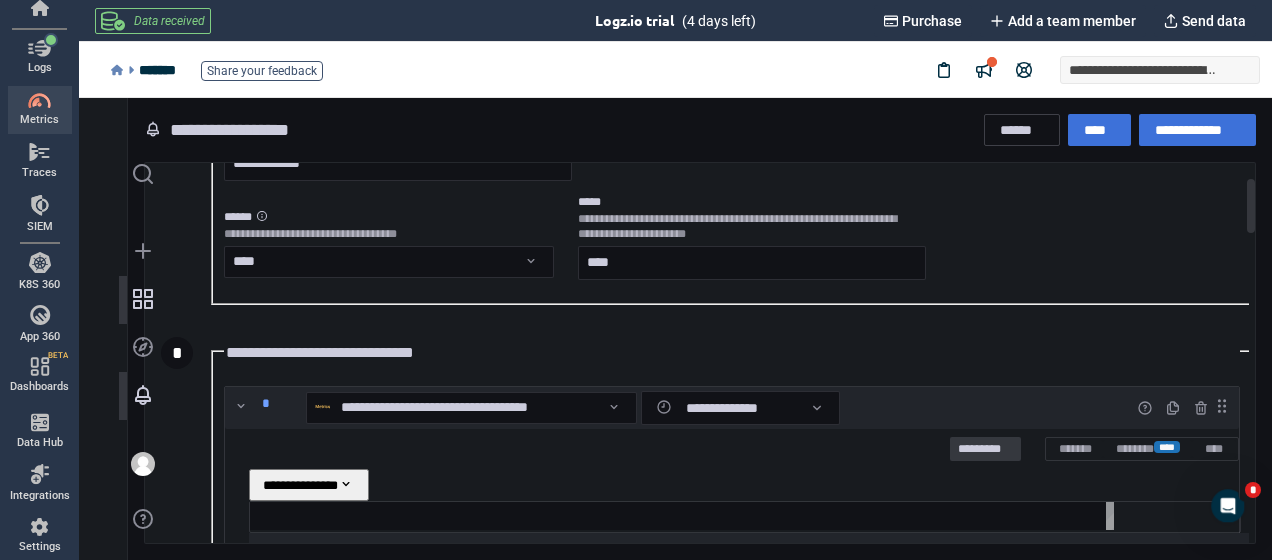 click at bounding box center (686, 515) 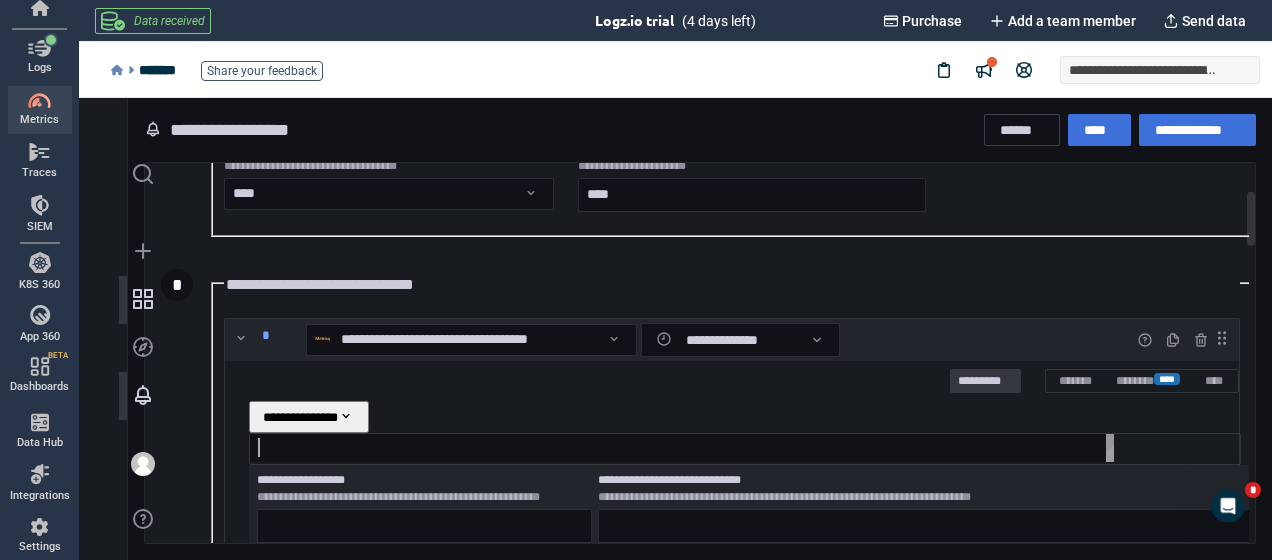 scroll, scrollTop: 200, scrollLeft: 0, axis: vertical 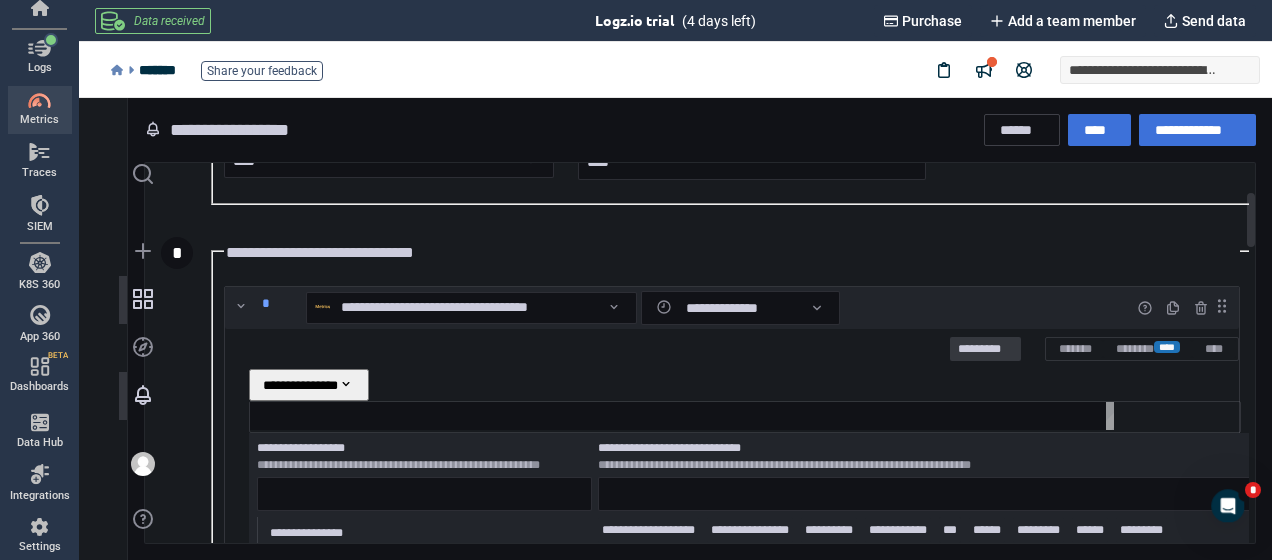 paste on "**********" 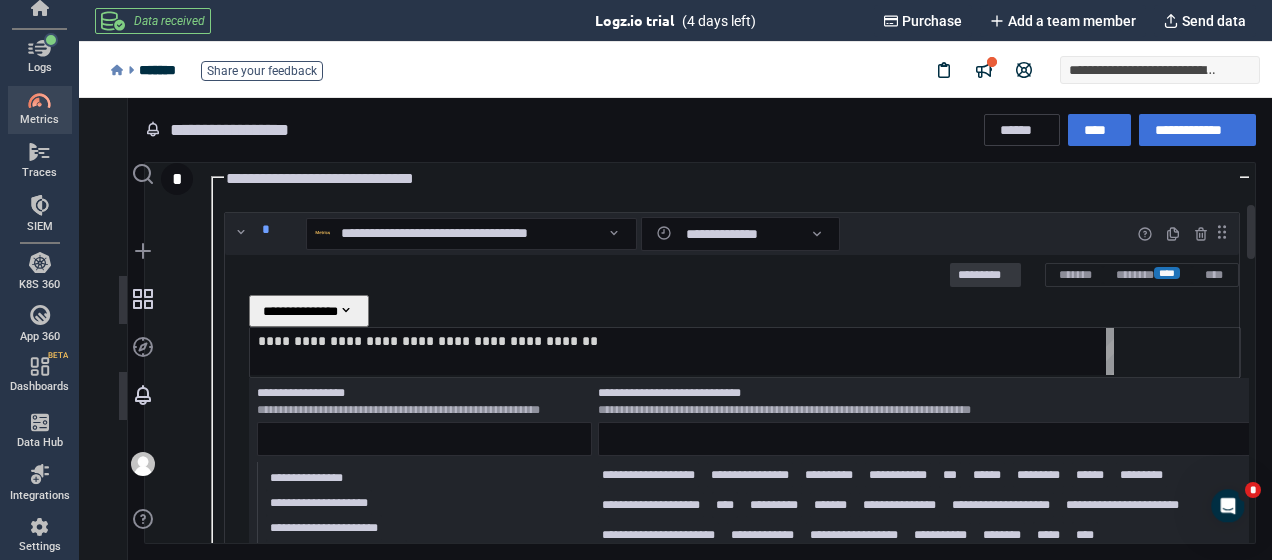 scroll, scrollTop: 300, scrollLeft: 0, axis: vertical 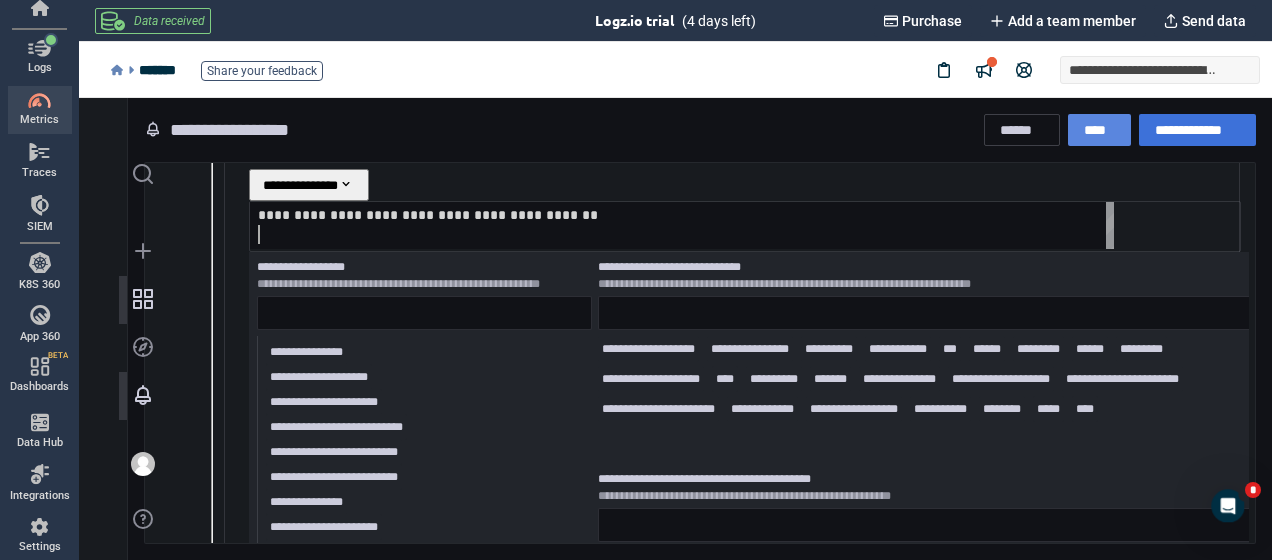 click on "****" at bounding box center (1099, 130) 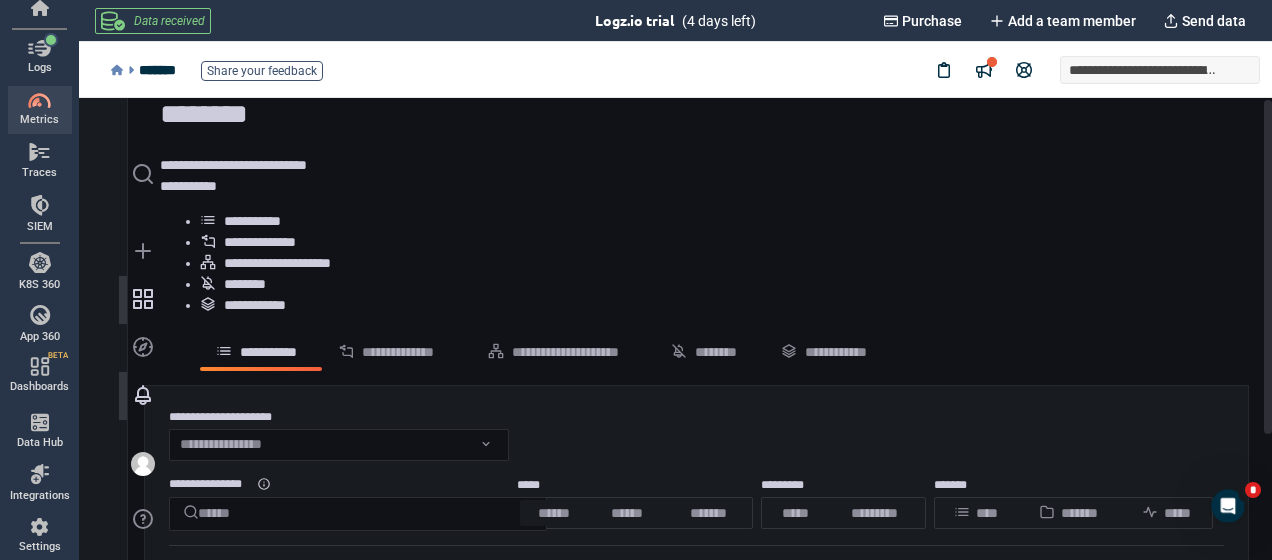 scroll, scrollTop: 175, scrollLeft: 0, axis: vertical 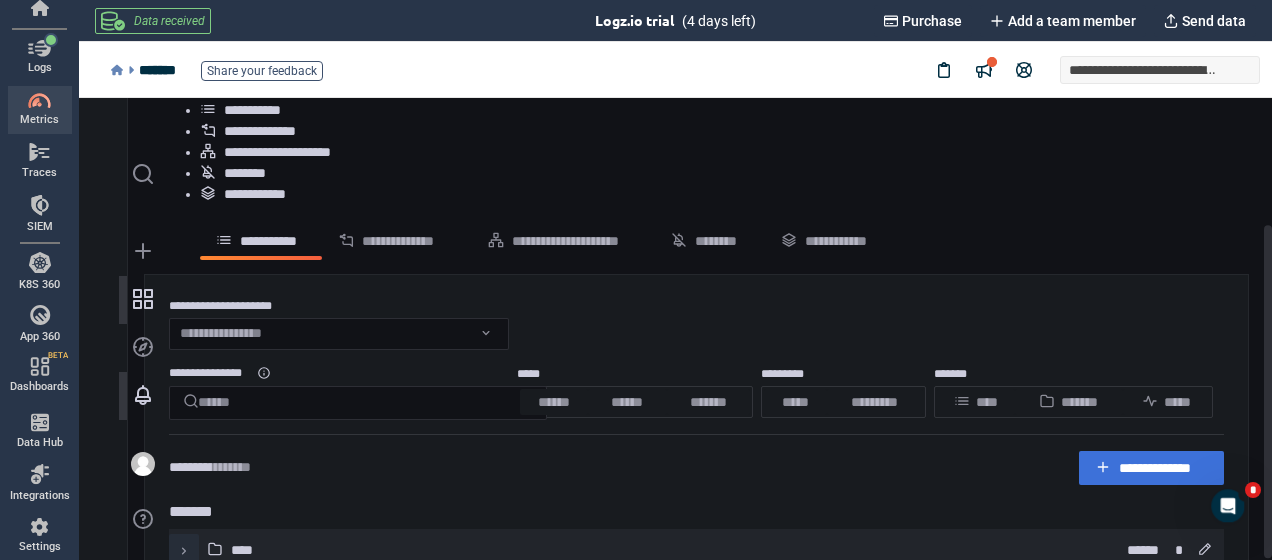 click 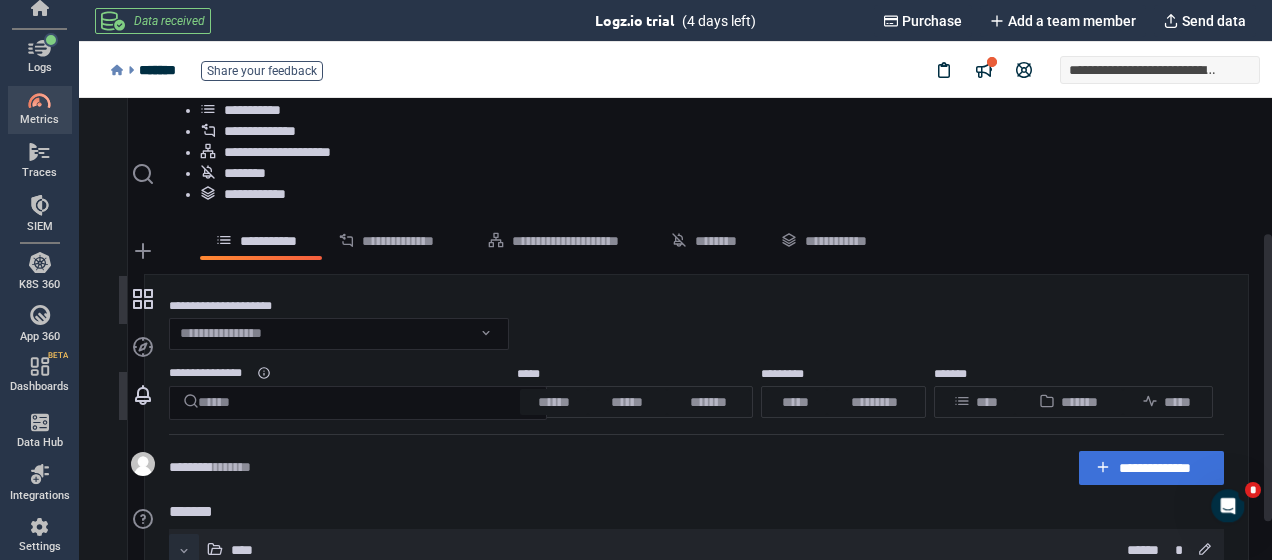 scroll, scrollTop: 275, scrollLeft: 0, axis: vertical 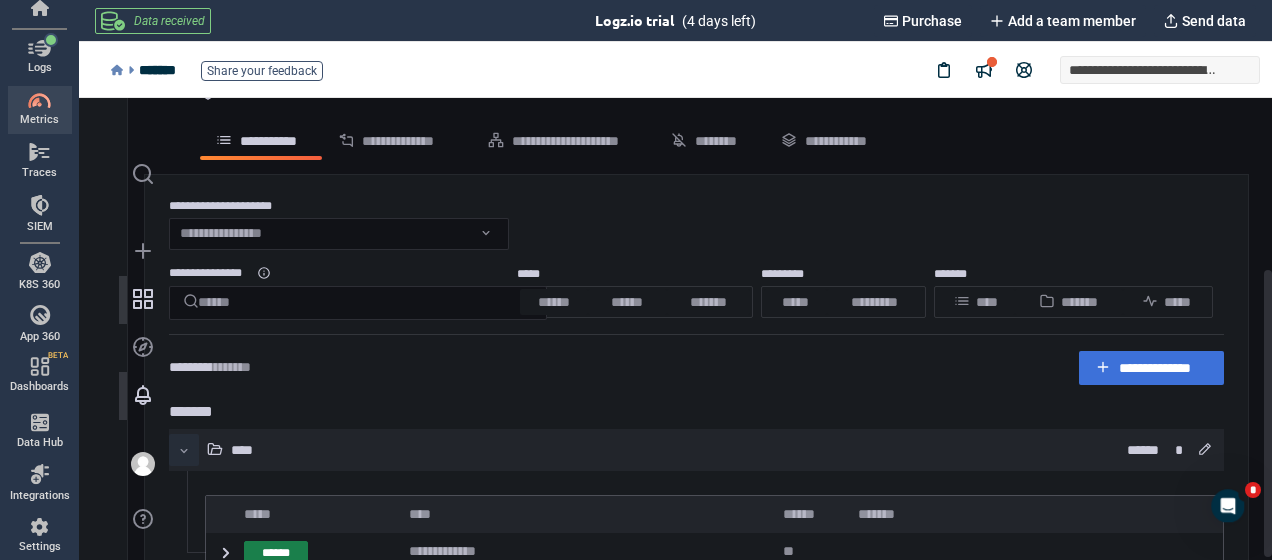 click on "******" at bounding box center [276, 553] 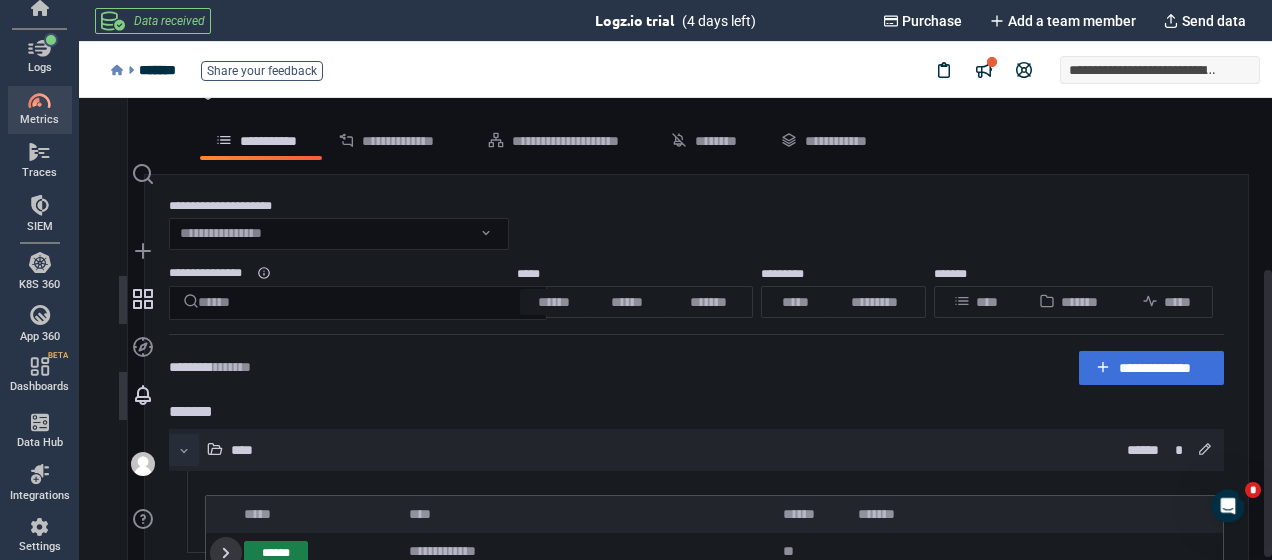 click 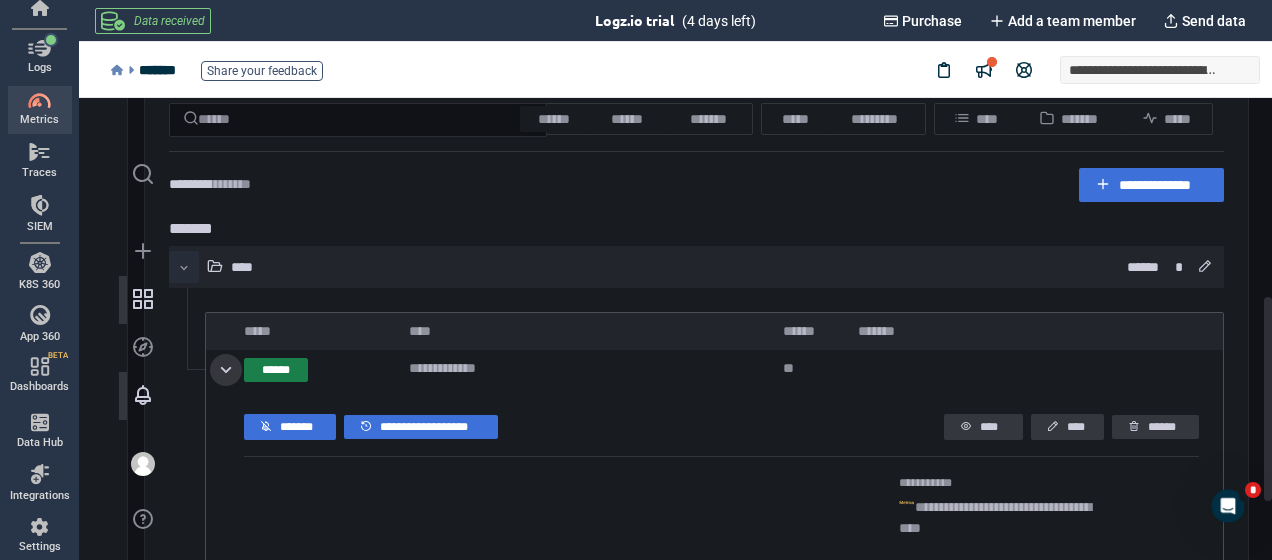 scroll, scrollTop: 376, scrollLeft: 0, axis: vertical 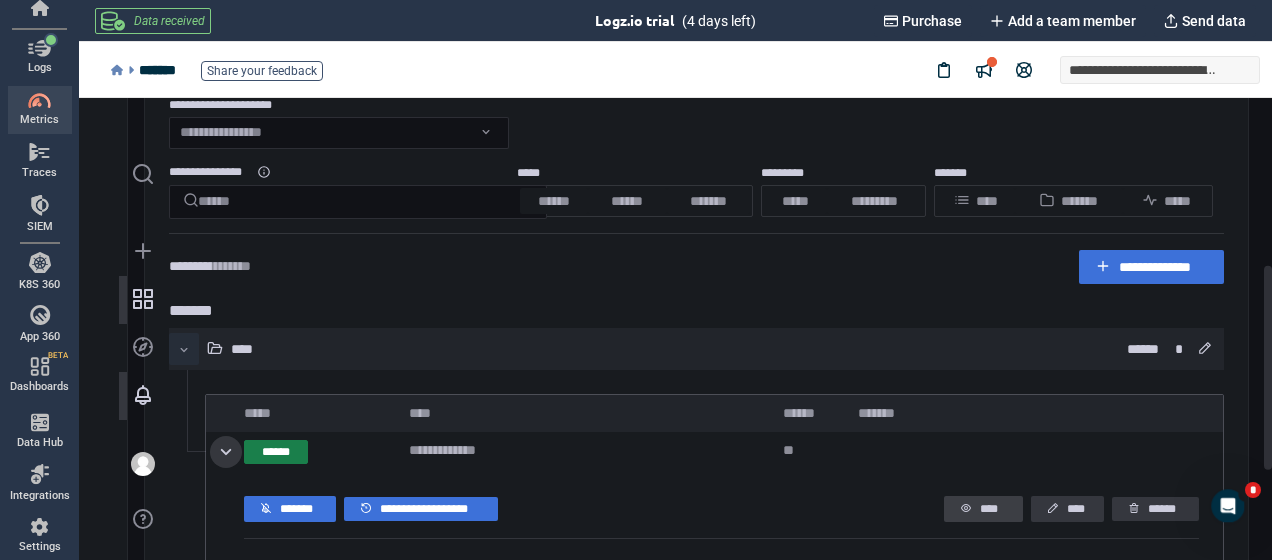 click 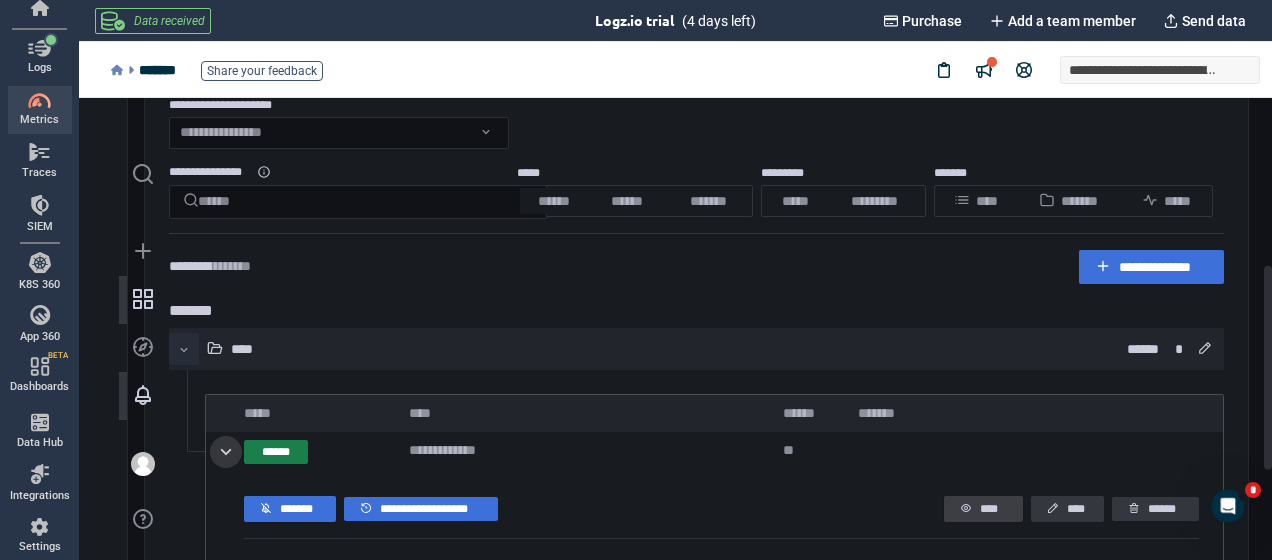 type on "*" 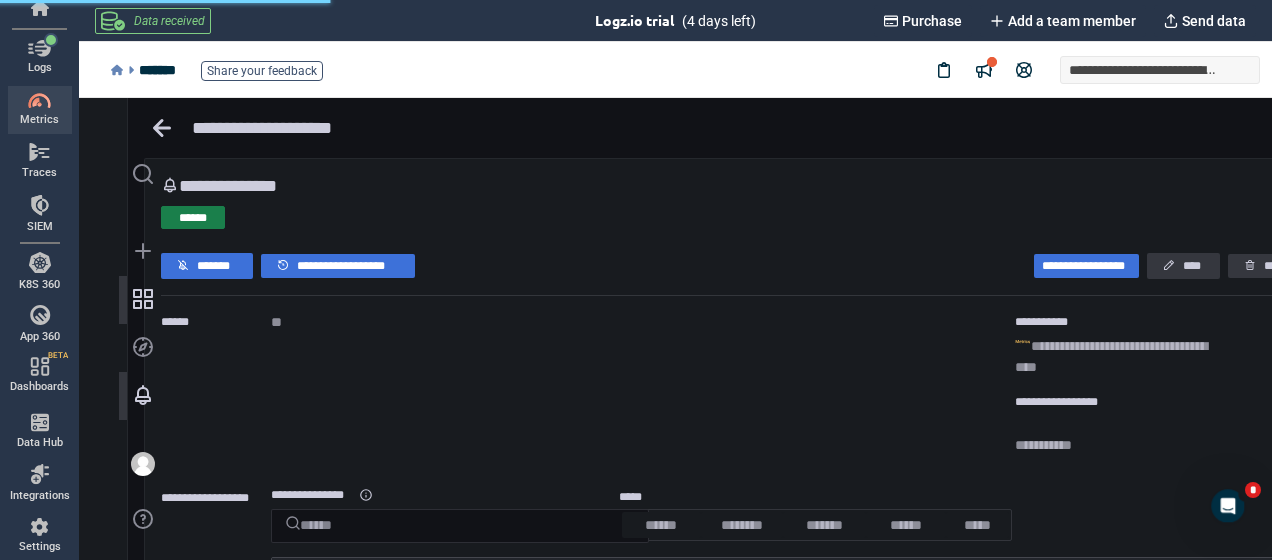 scroll, scrollTop: 9, scrollLeft: 9, axis: both 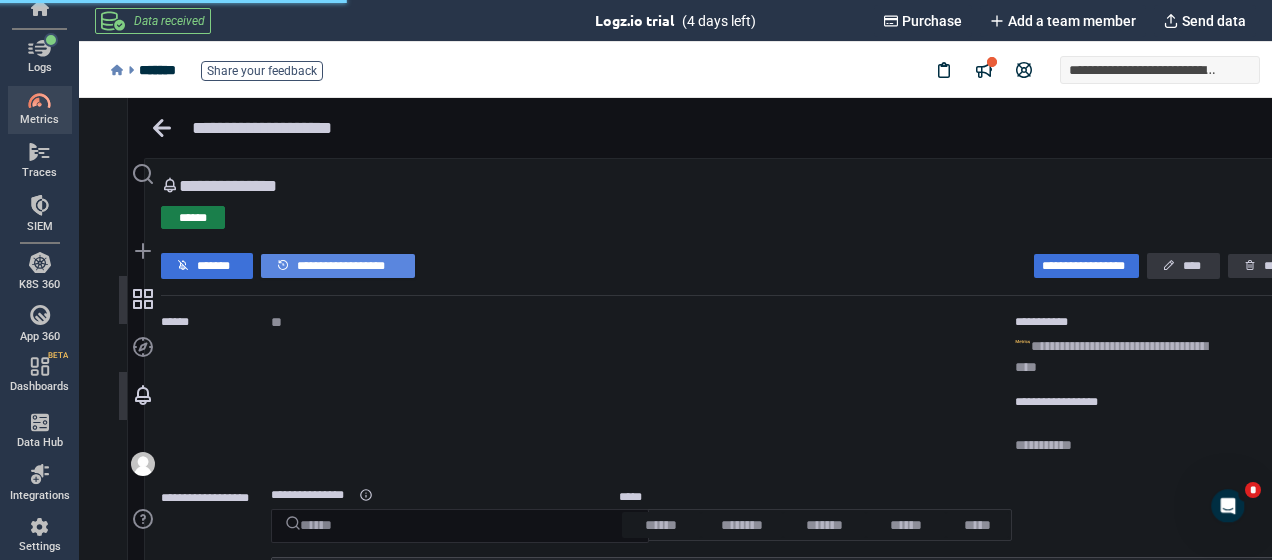 type on "**********" 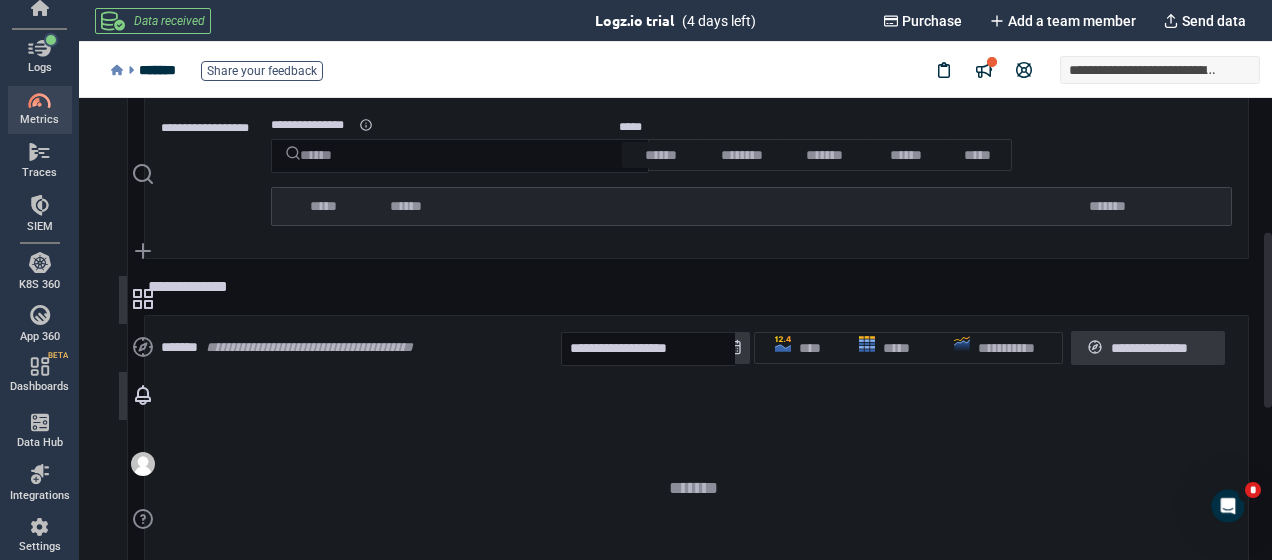scroll, scrollTop: 353, scrollLeft: 0, axis: vertical 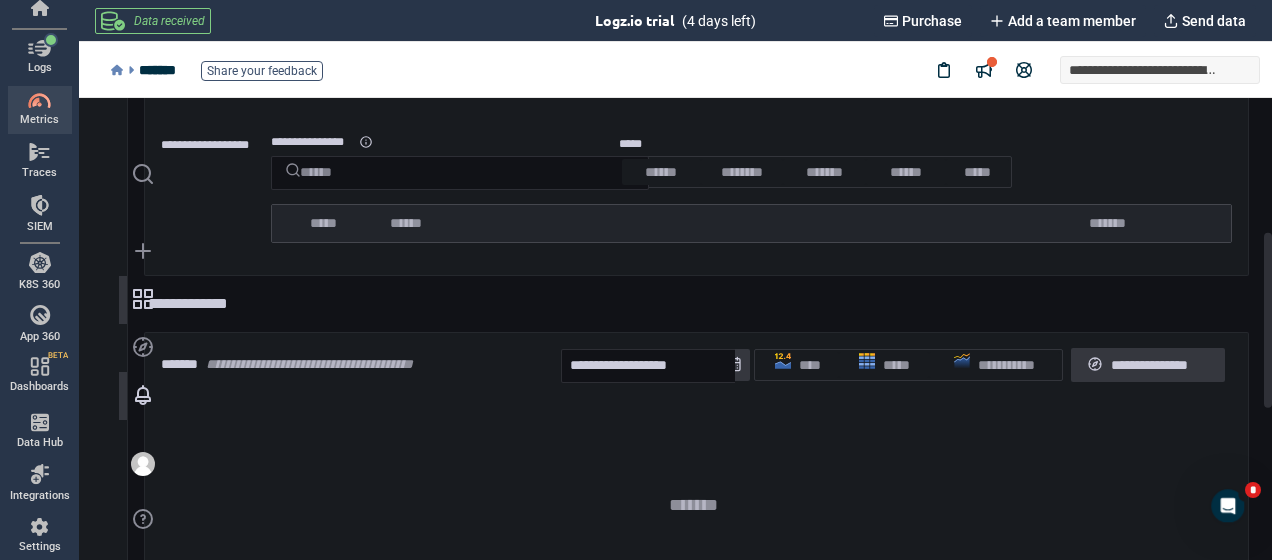 click on "**********" at bounding box center (326, 364) 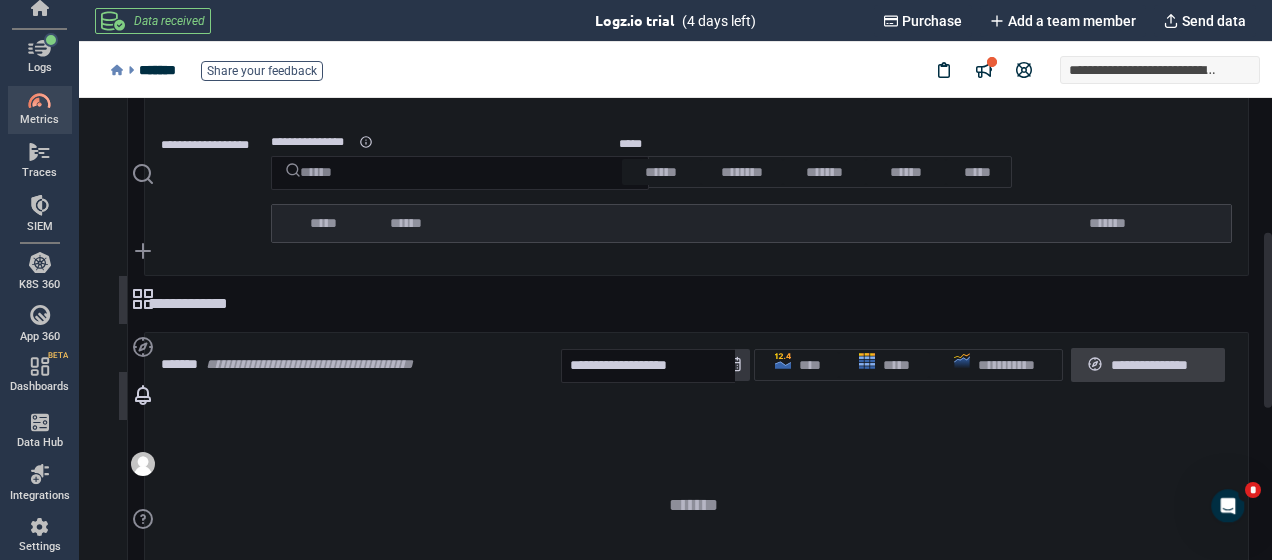 click 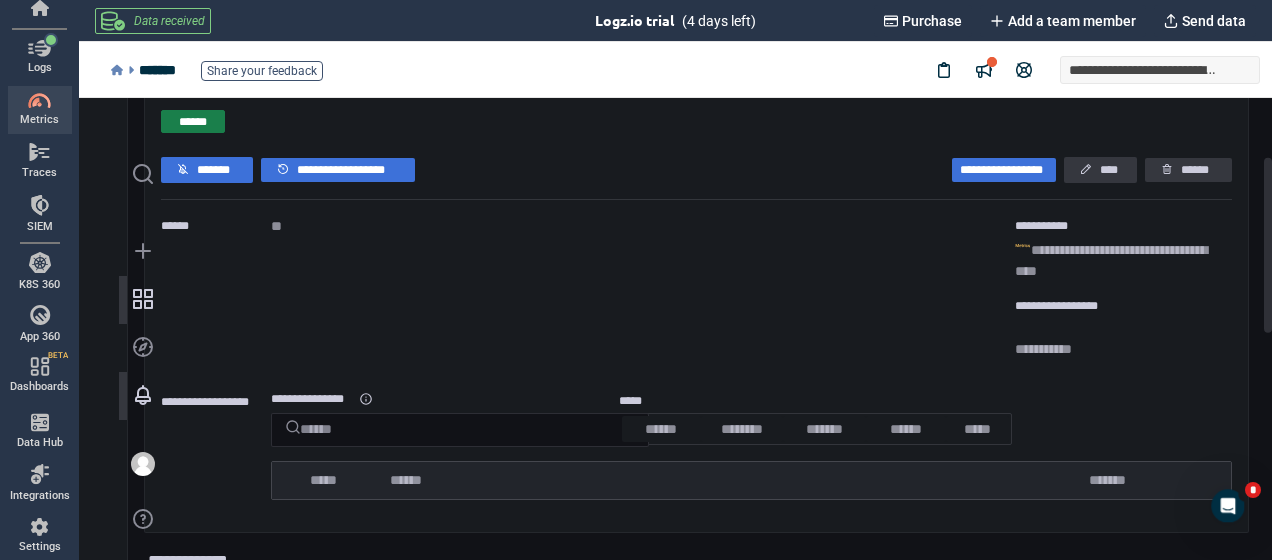 scroll, scrollTop: 53, scrollLeft: 0, axis: vertical 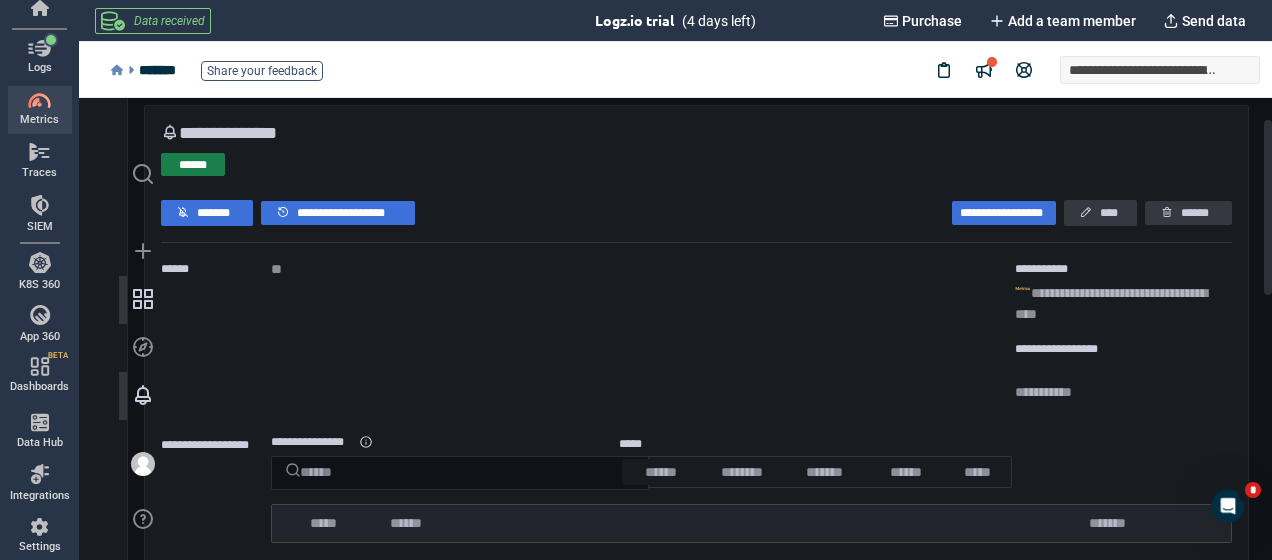 click on "******" at bounding box center [193, 165] 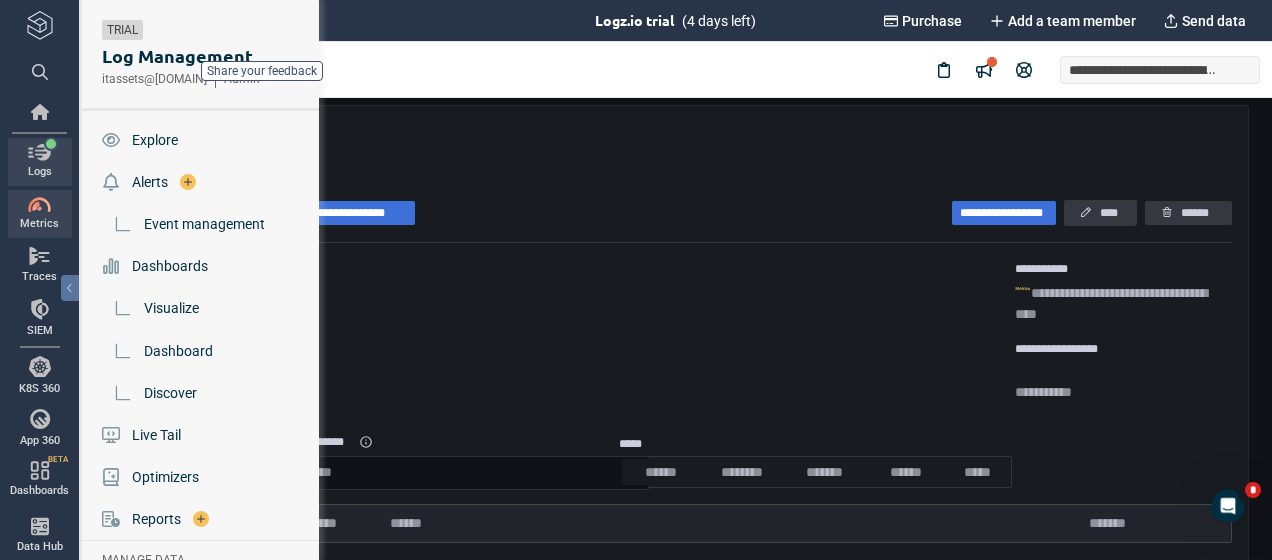 scroll, scrollTop: 0, scrollLeft: 0, axis: both 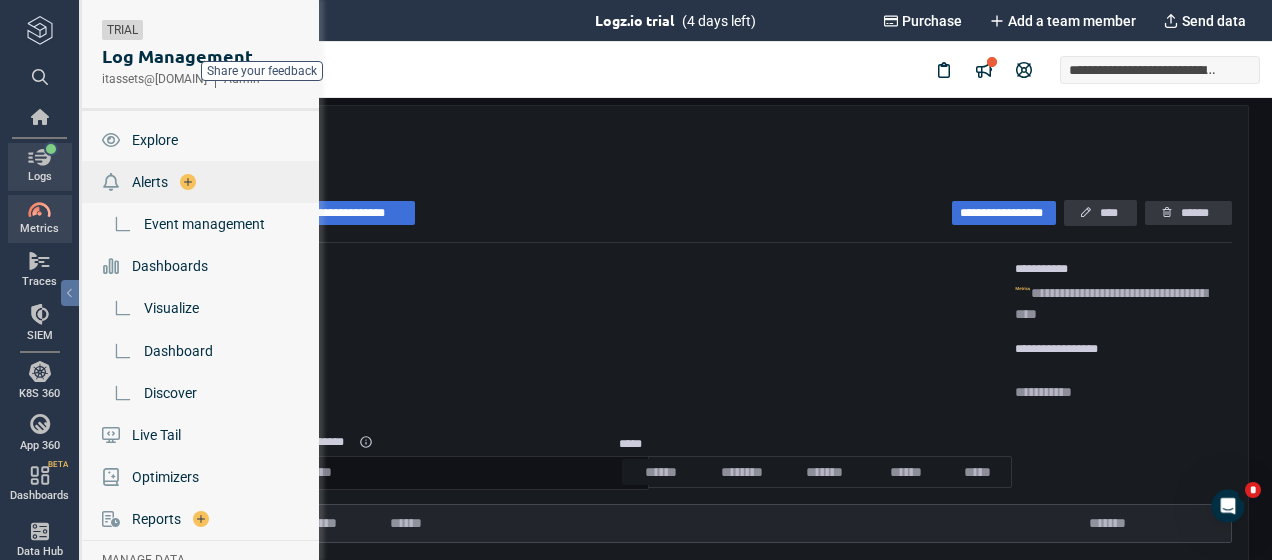 click on "Alerts" at bounding box center [150, 182] 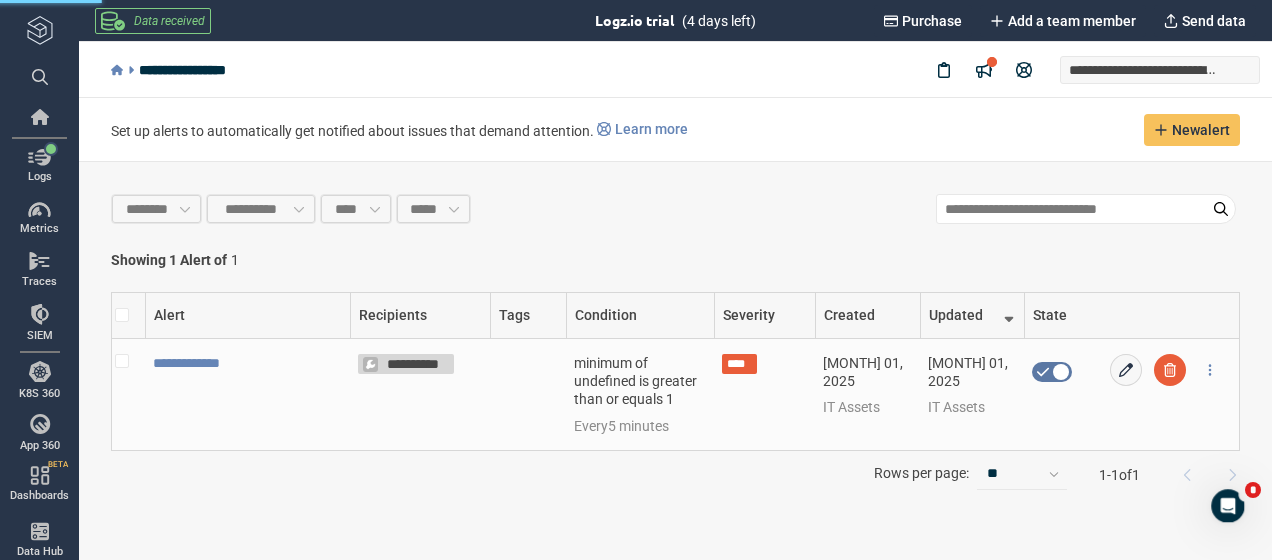 click on "minimum of undefined is greater than or equals 1" at bounding box center (639, 381) 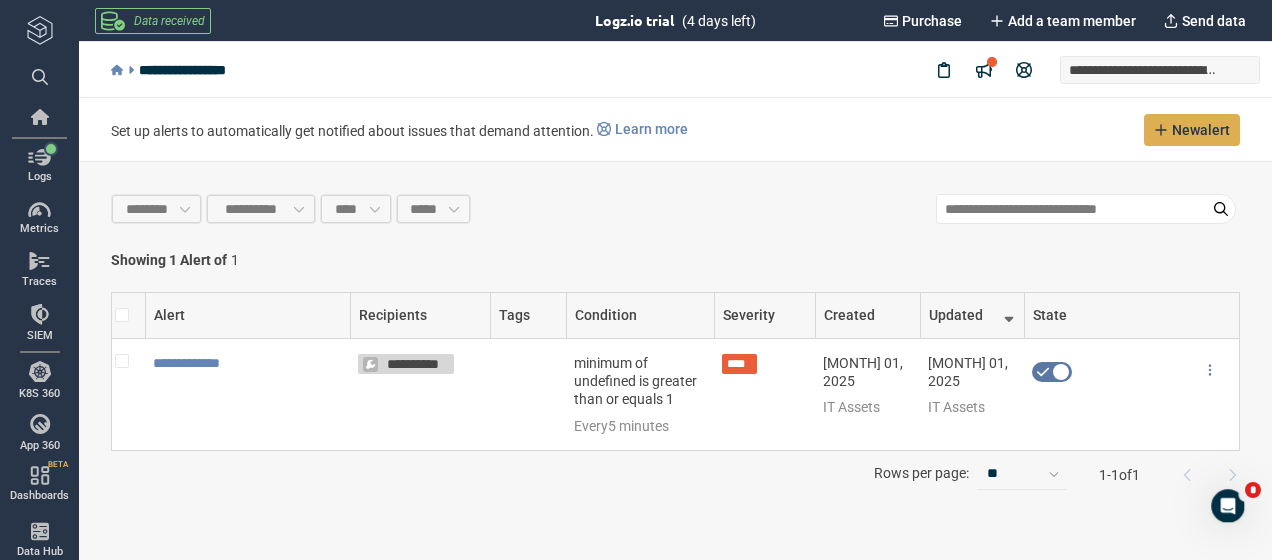 click on "New  alert" at bounding box center (1201, 130) 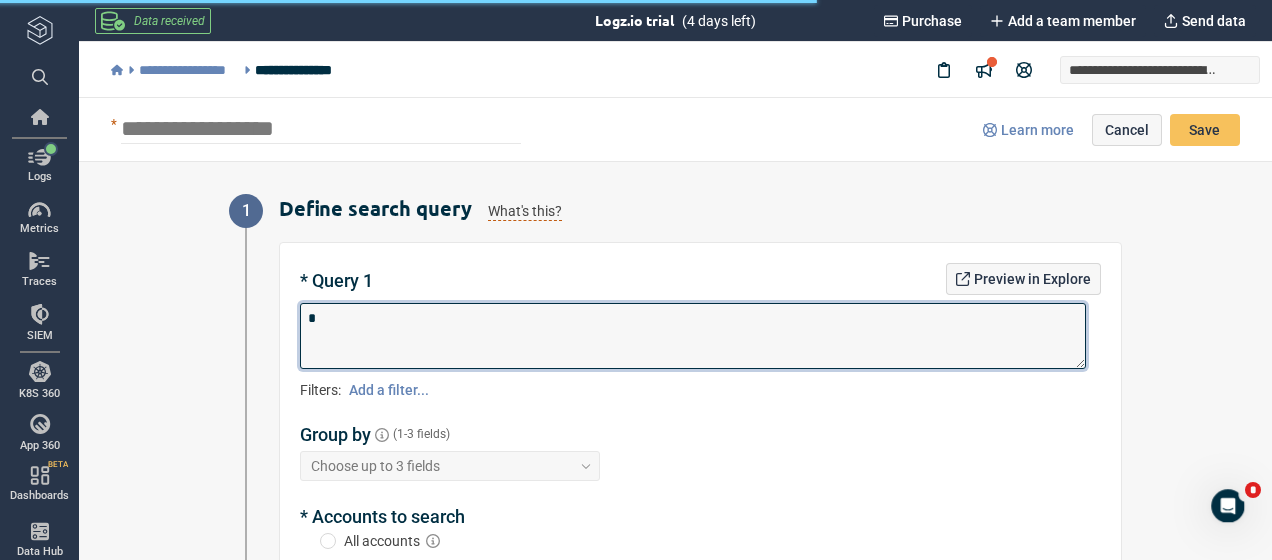 click on "*" at bounding box center [693, 336] 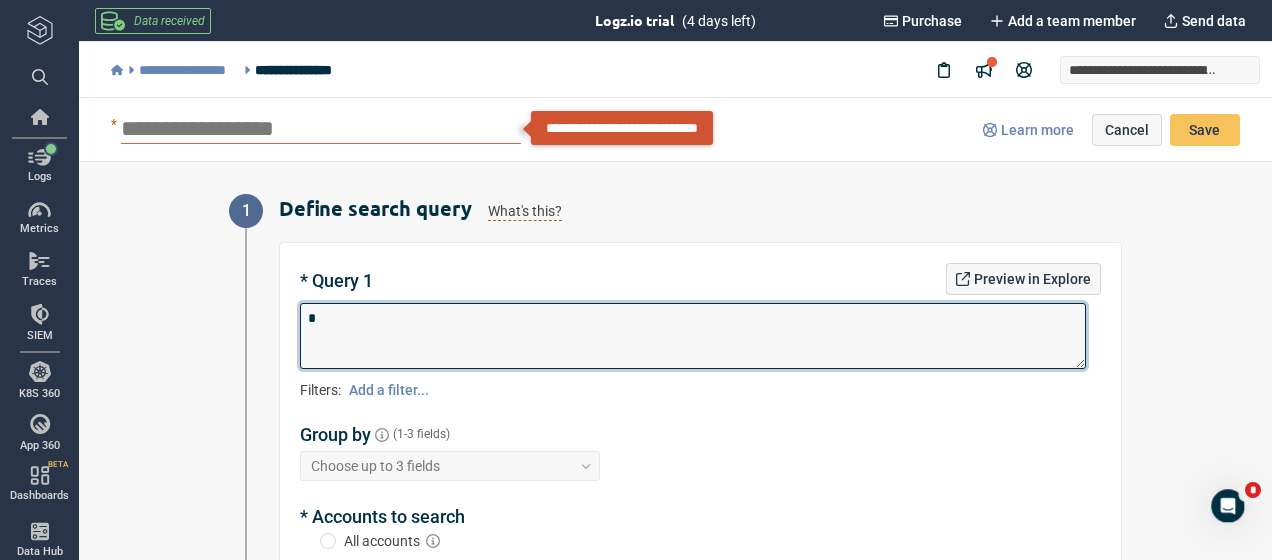 paste on "**********" 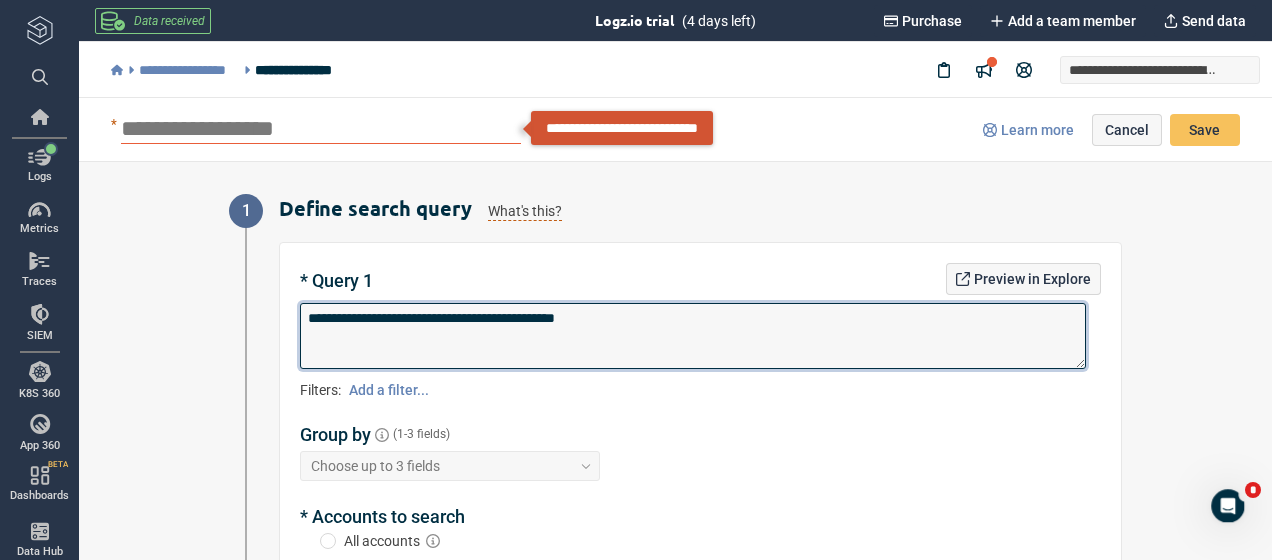 click on "**********" at bounding box center (693, 336) 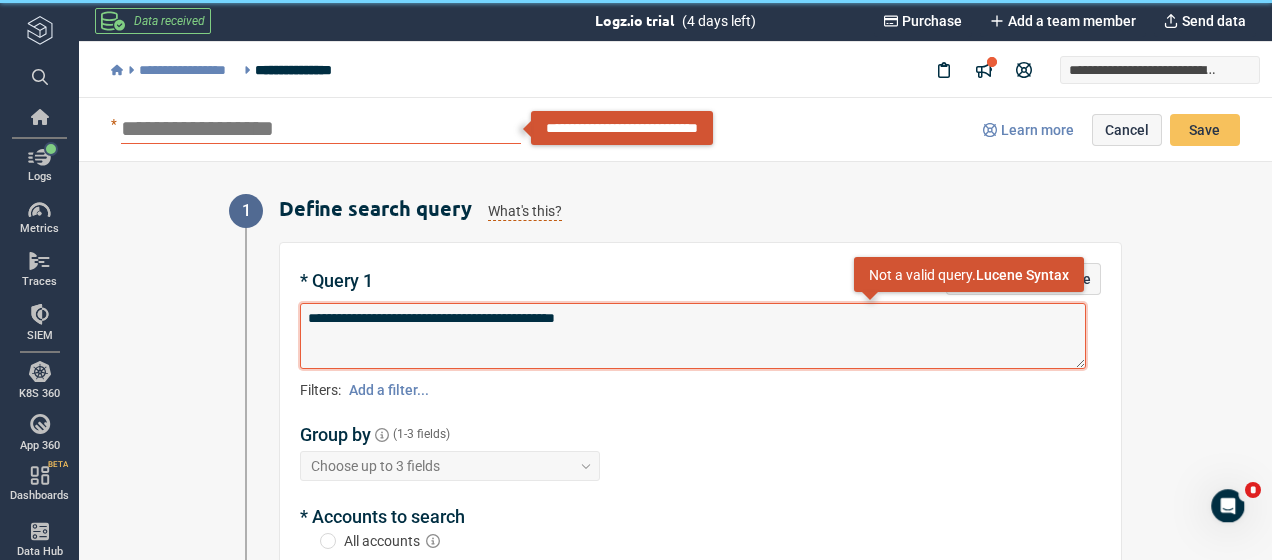 click on "**********" at bounding box center [693, 336] 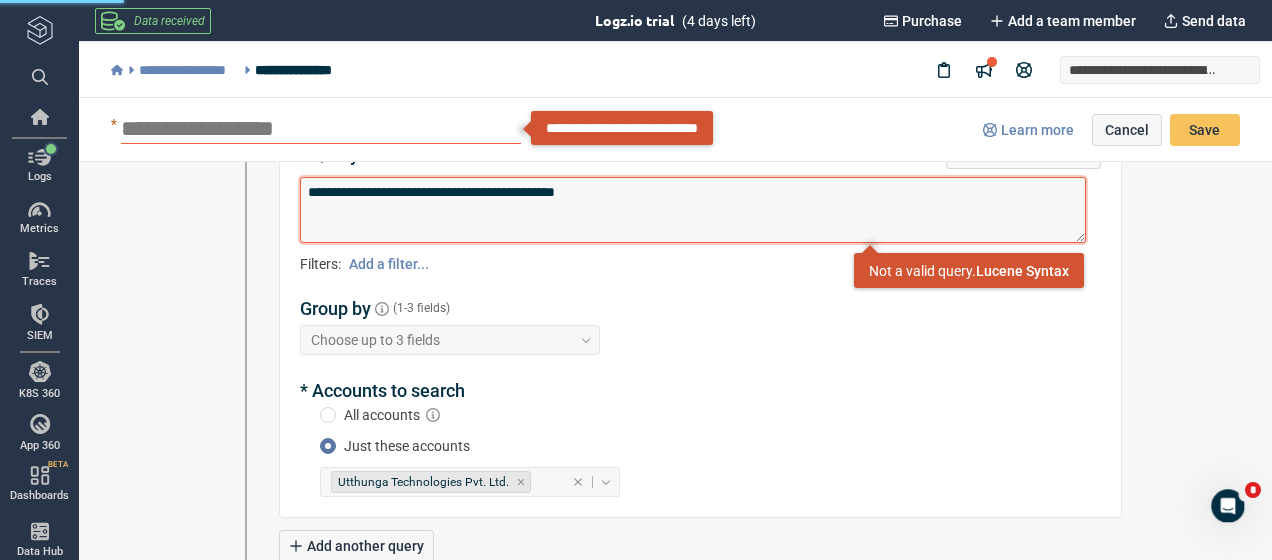 type on "*" 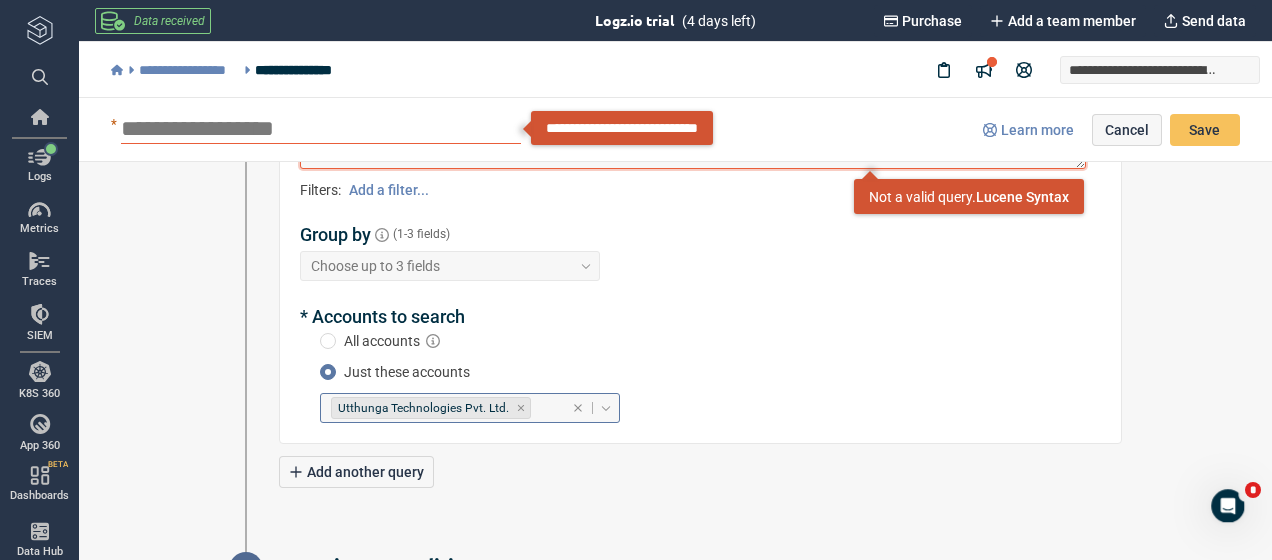 type on "**********" 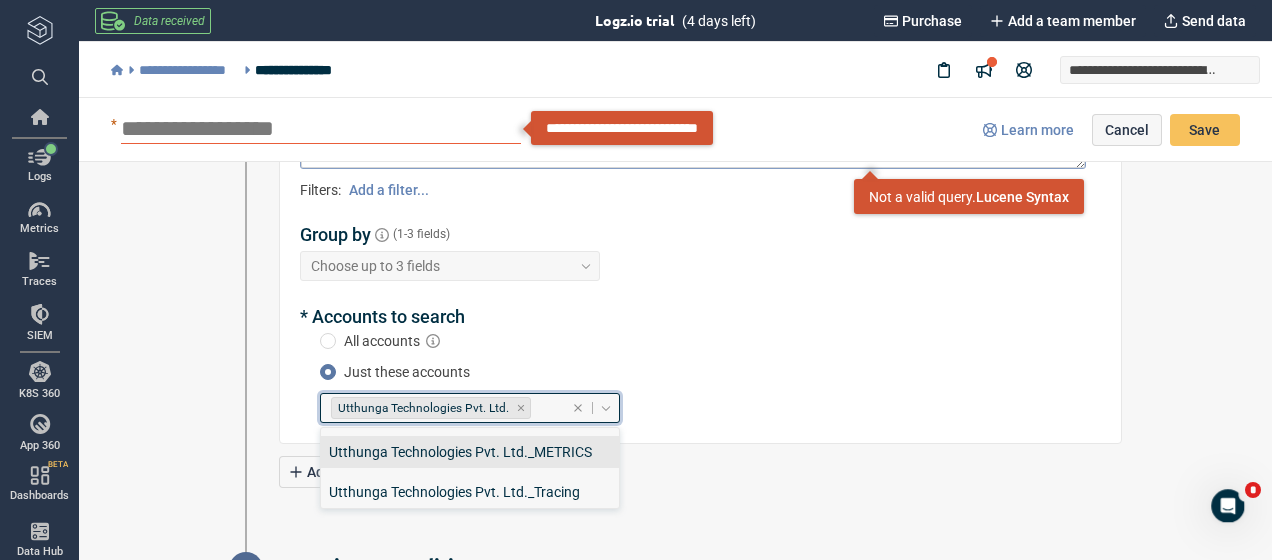 click at bounding box center (606, 408) 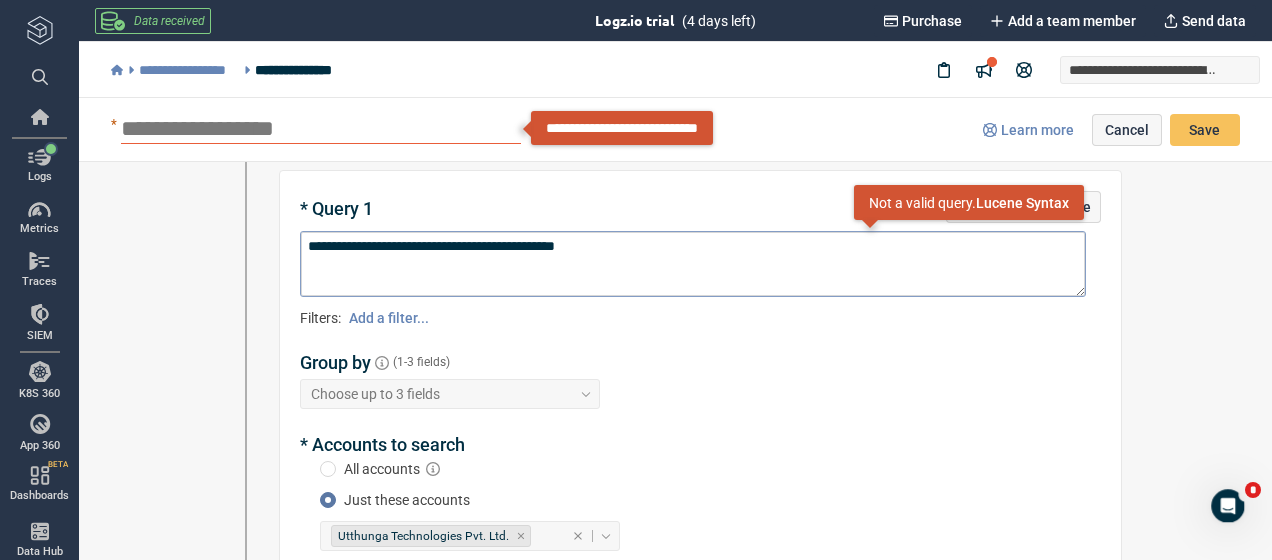 scroll, scrollTop: 0, scrollLeft: 0, axis: both 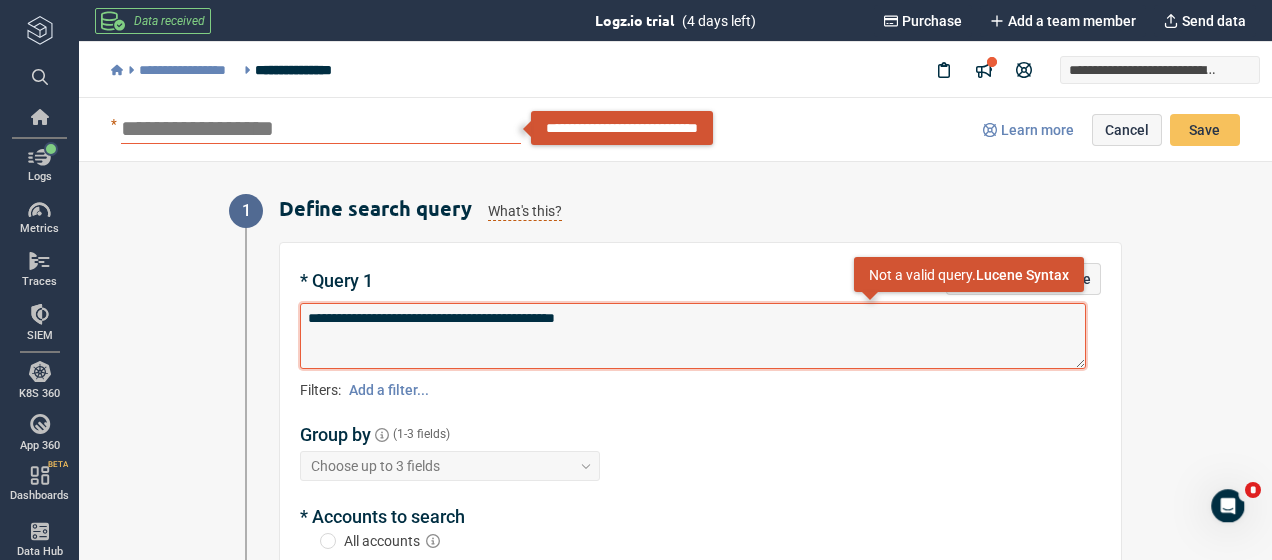 click on "**********" at bounding box center (693, 336) 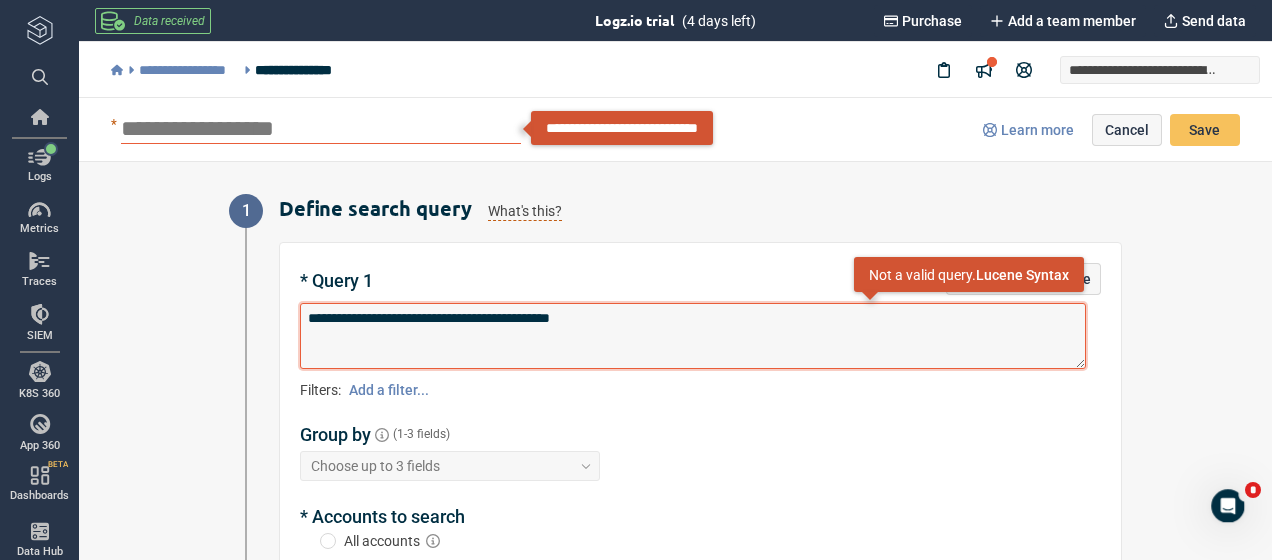 type on "*" 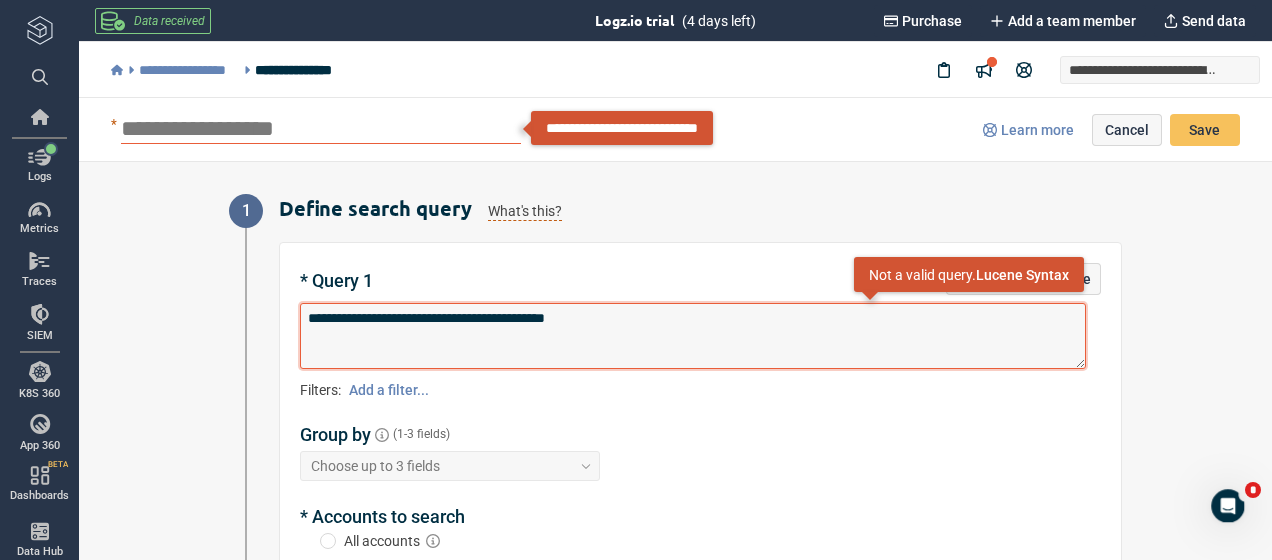 type on "*" 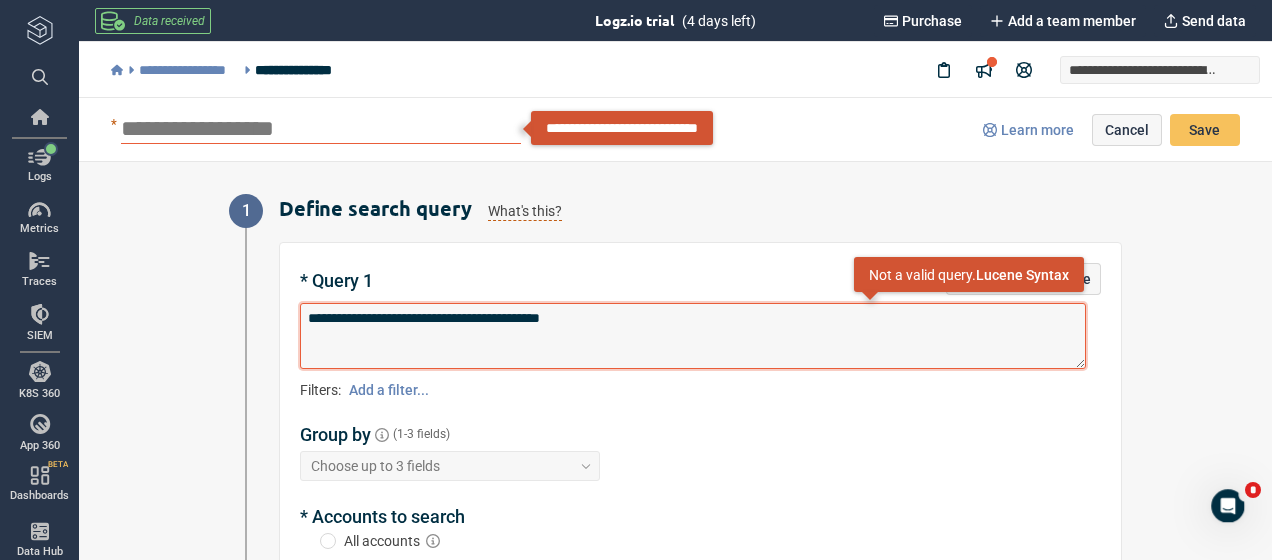 type on "*" 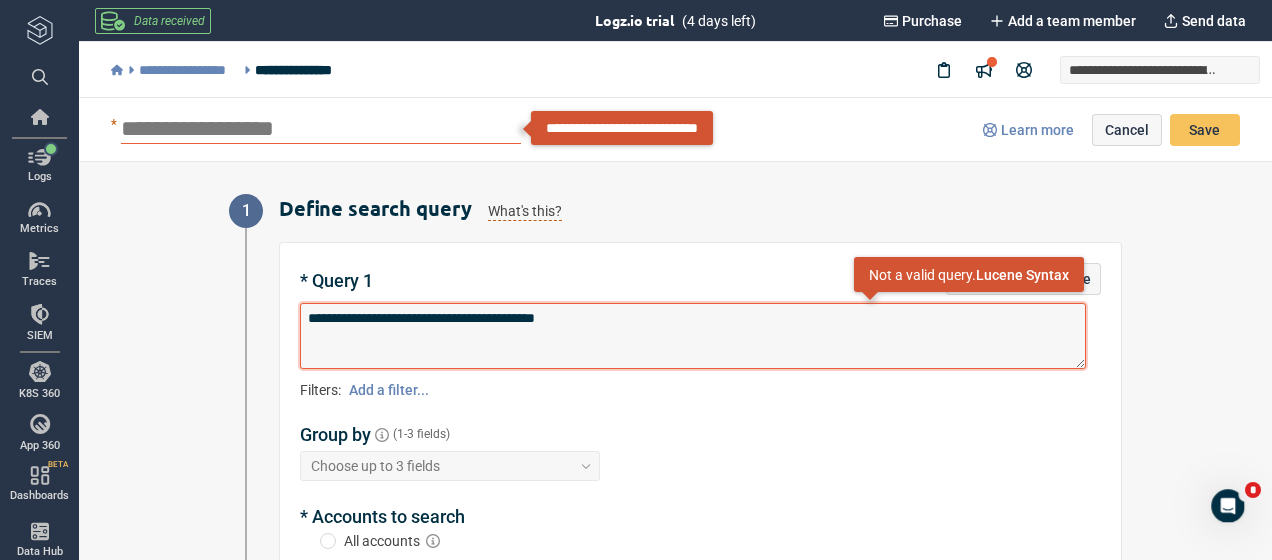 type on "*" 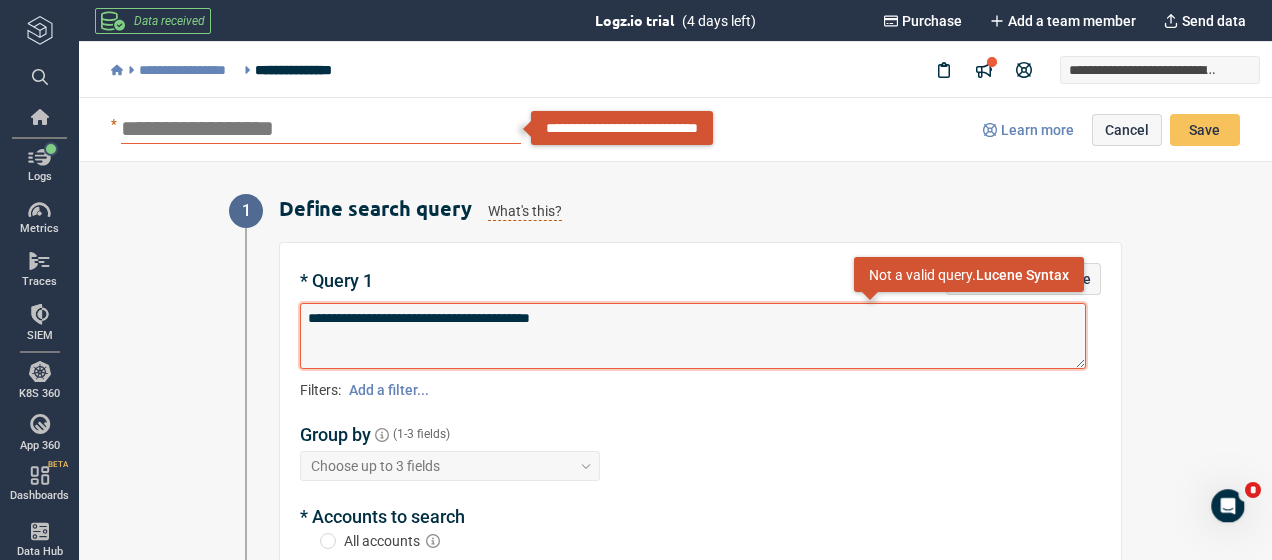 type on "*" 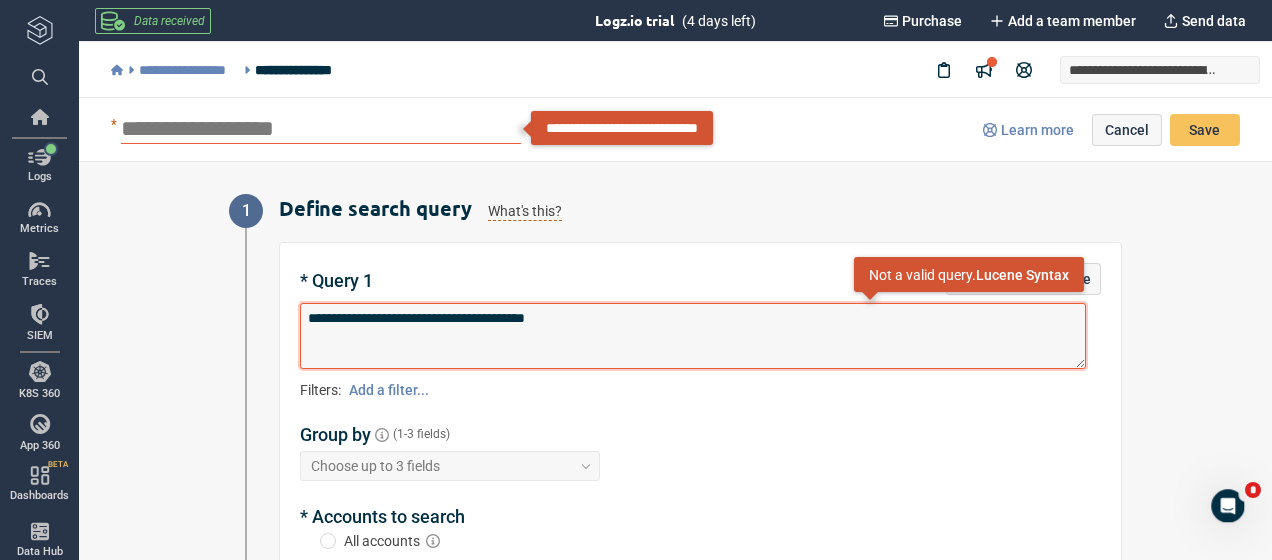 type on "*" 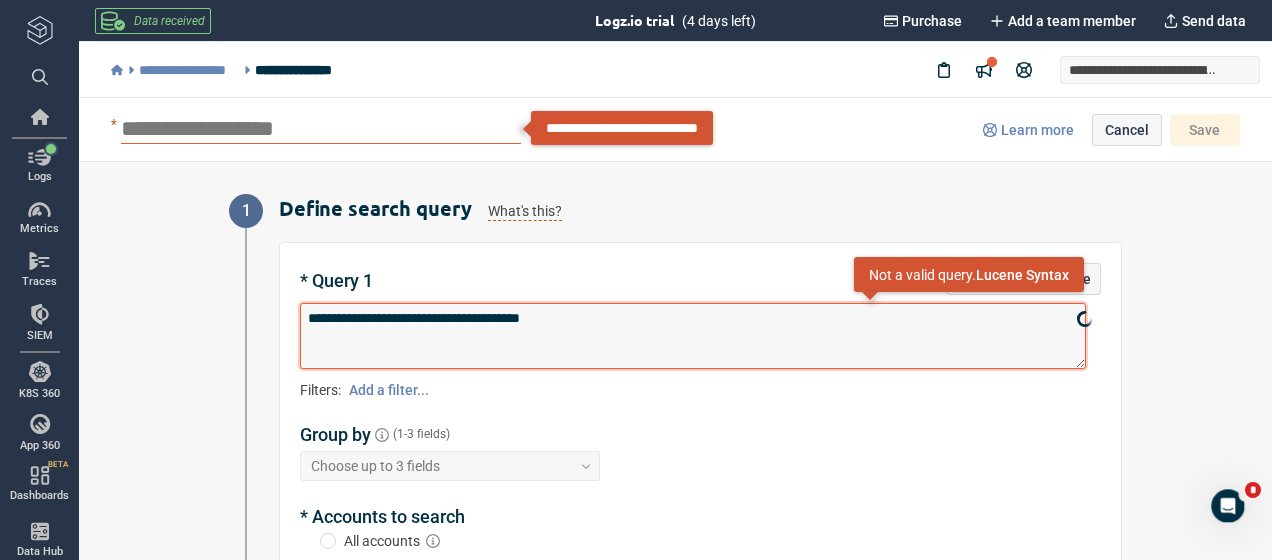 type on "*" 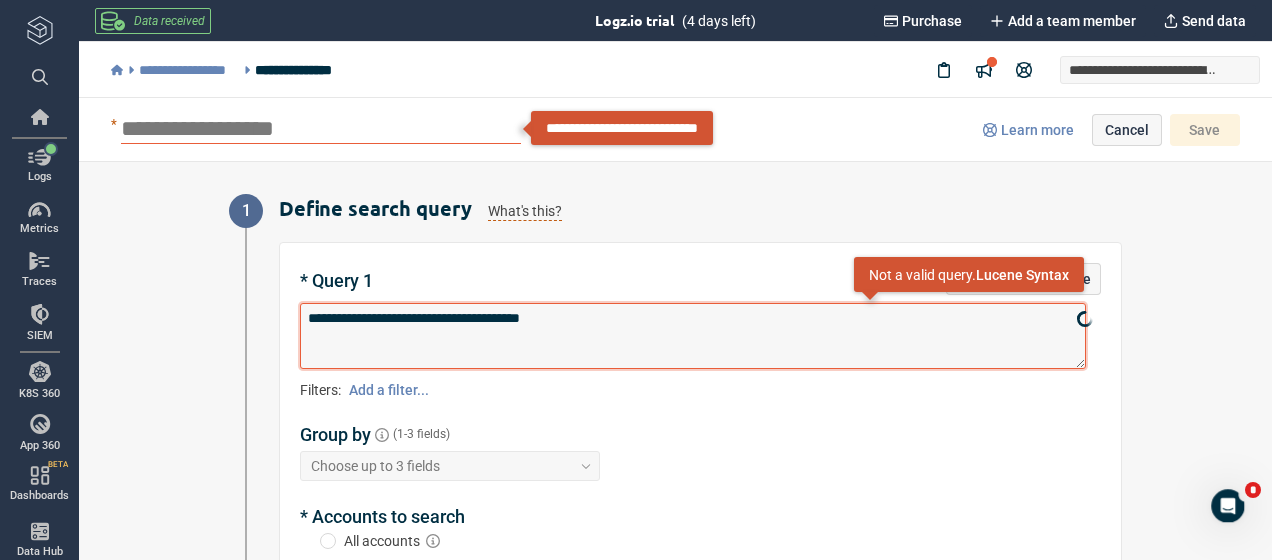type on "**********" 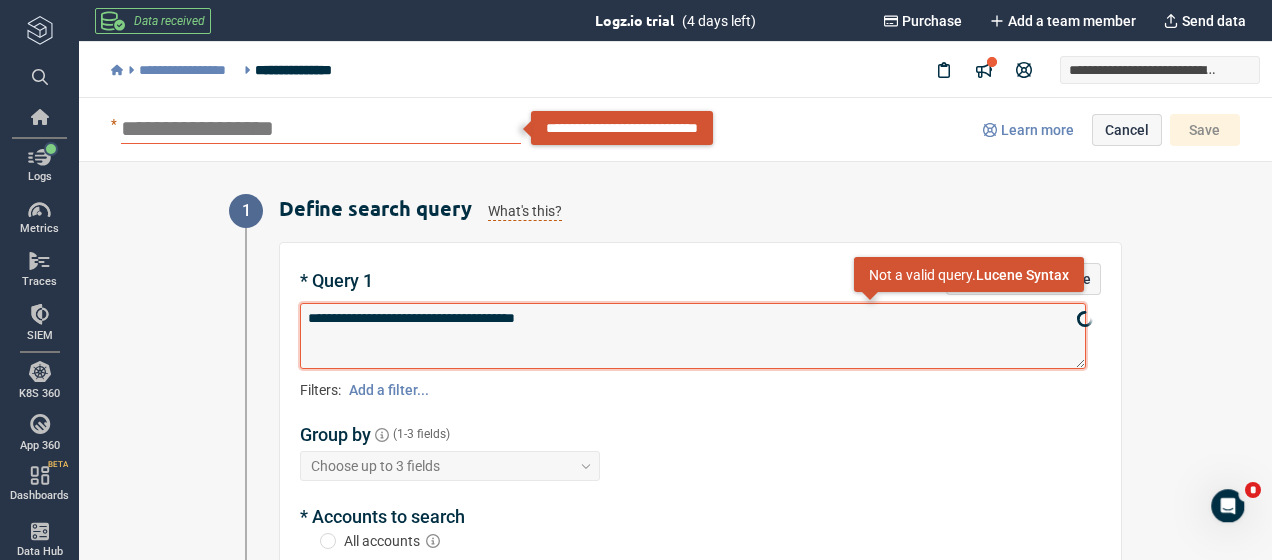 type on "*" 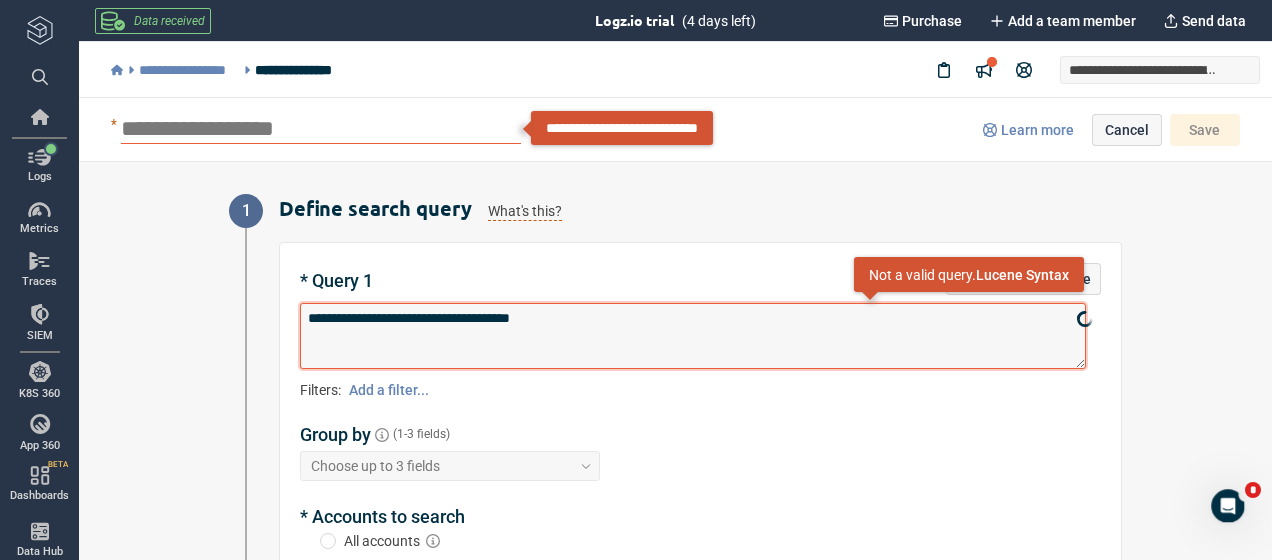 type on "*" 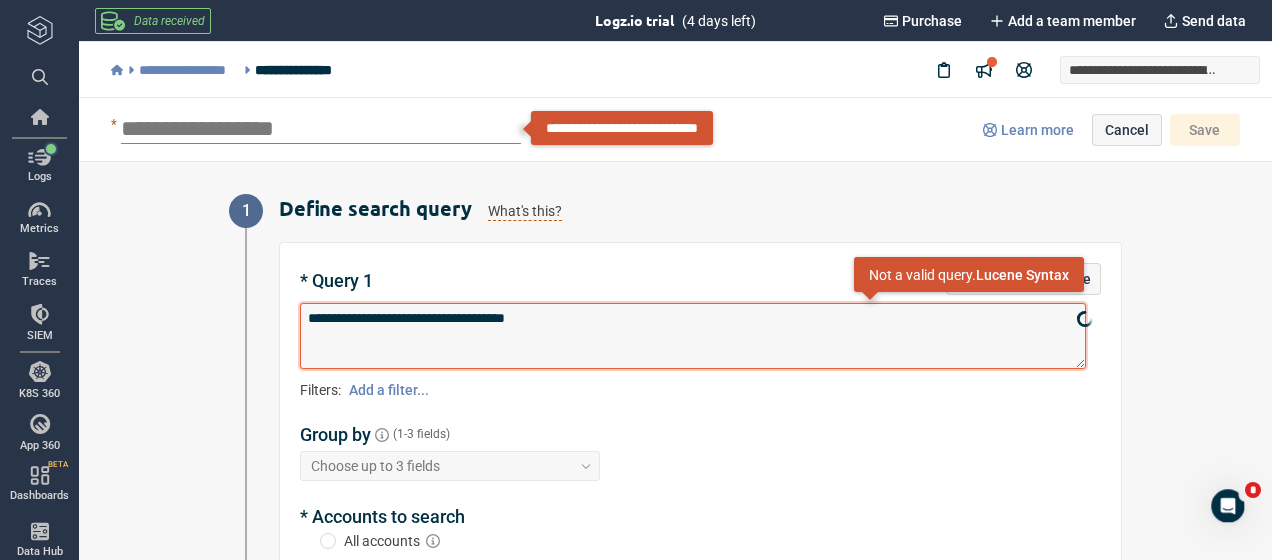type on "*" 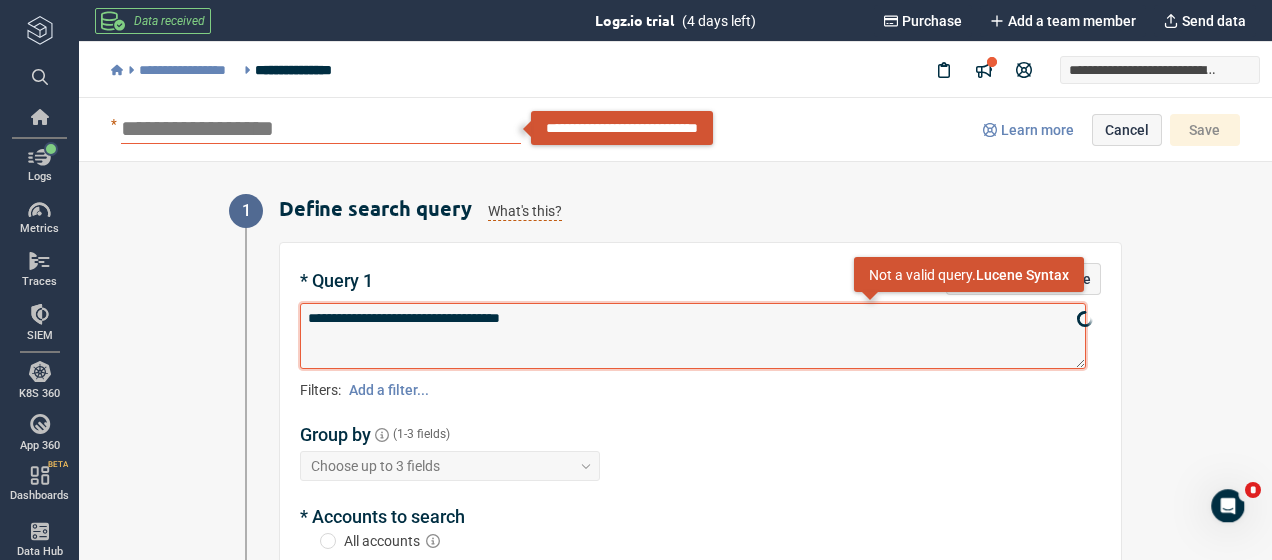 type on "*" 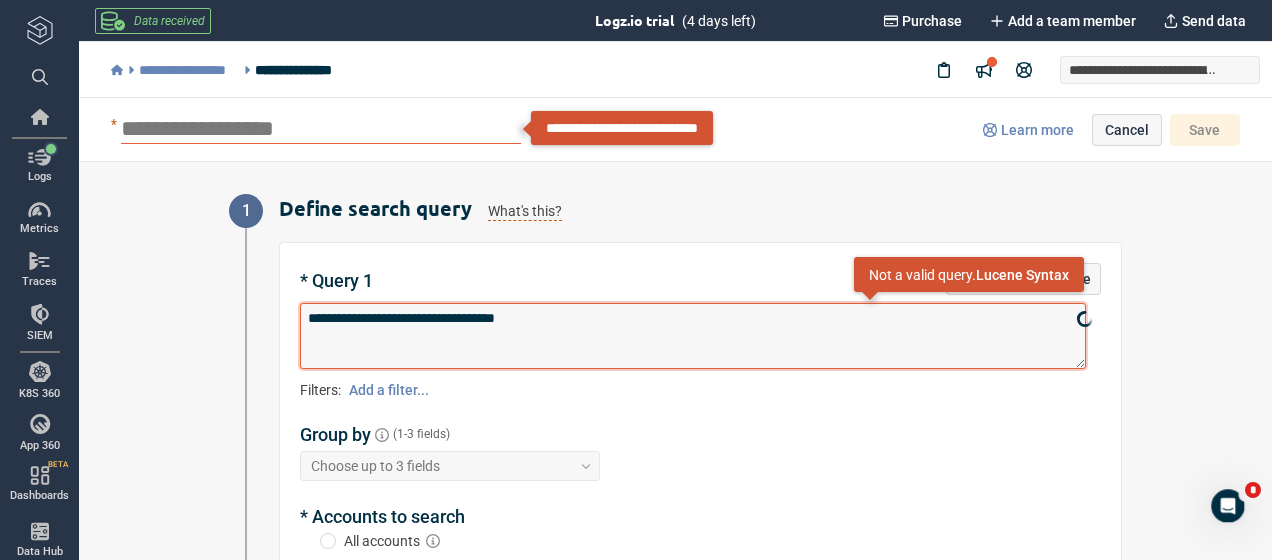 type on "*" 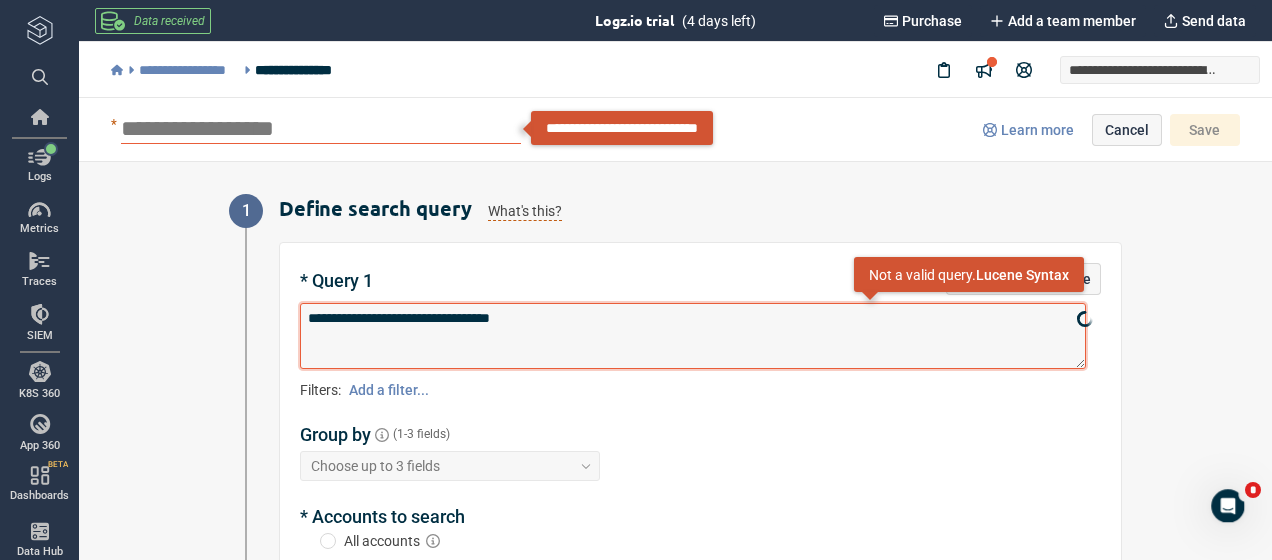 type on "*" 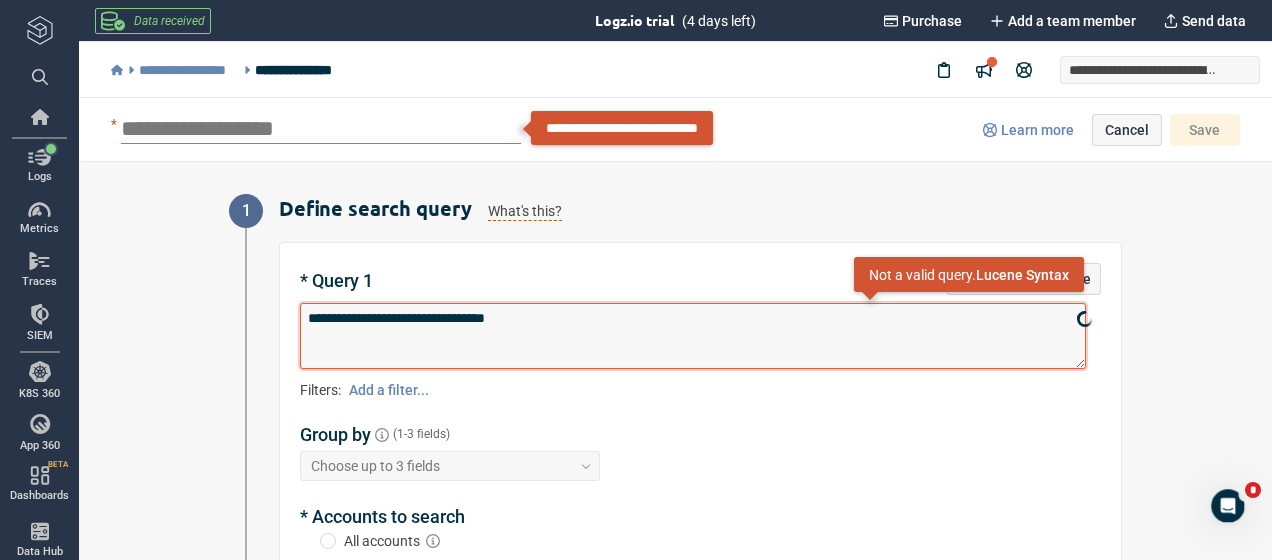 type on "*" 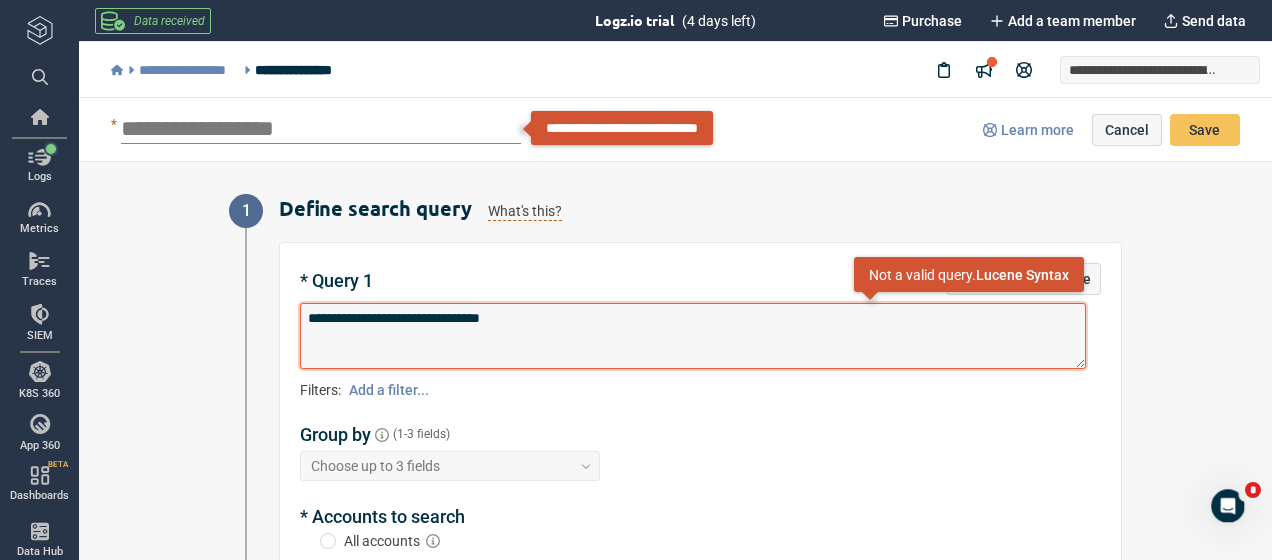 type on "*" 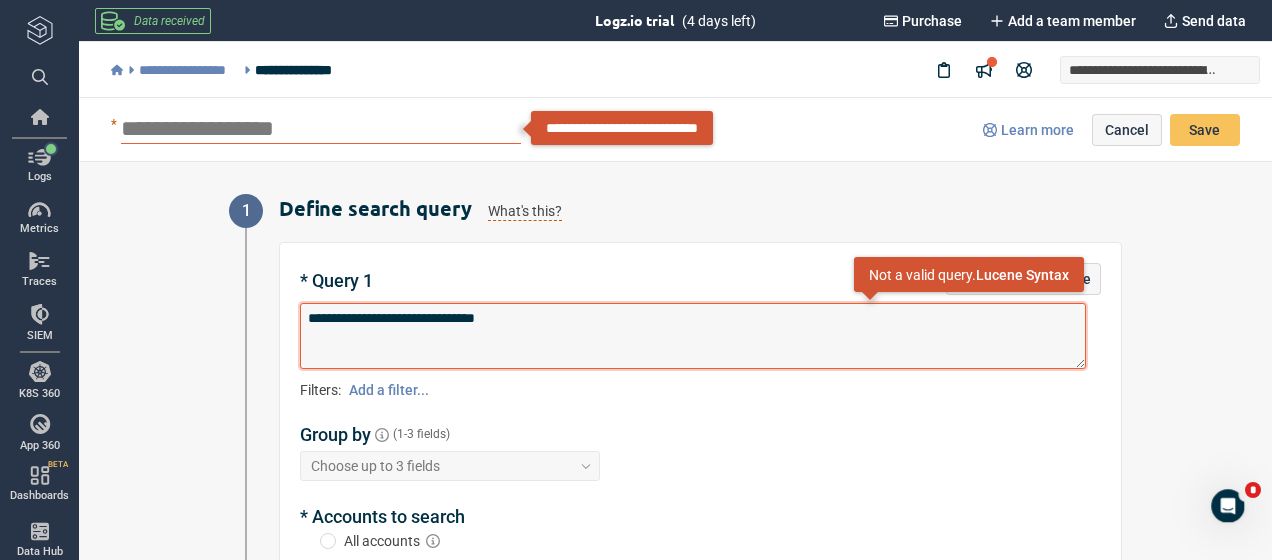 type on "*" 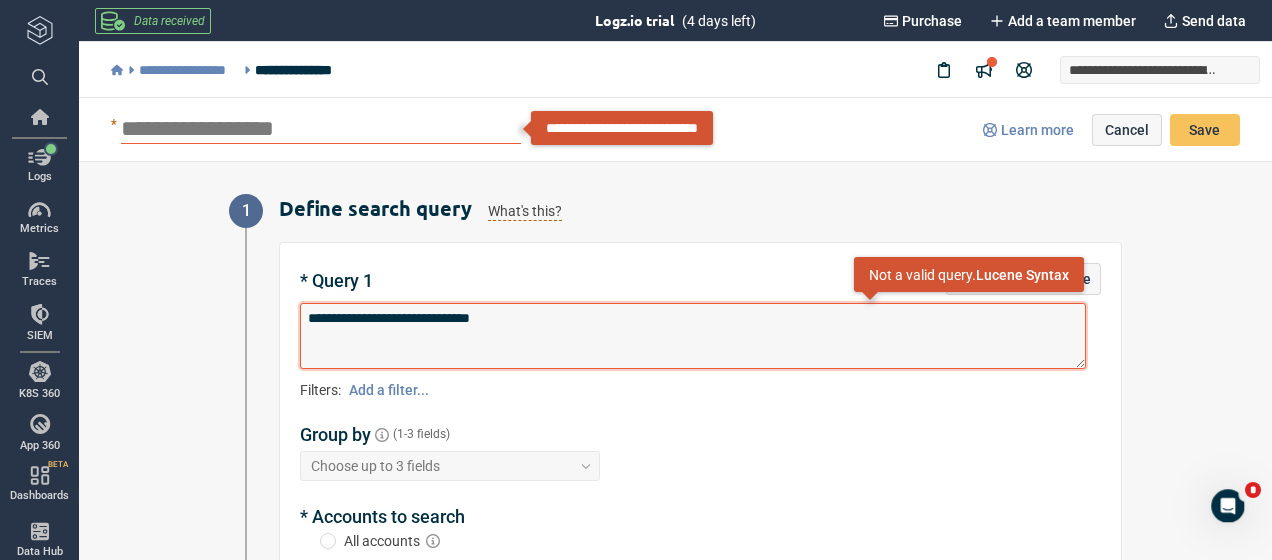 type on "*" 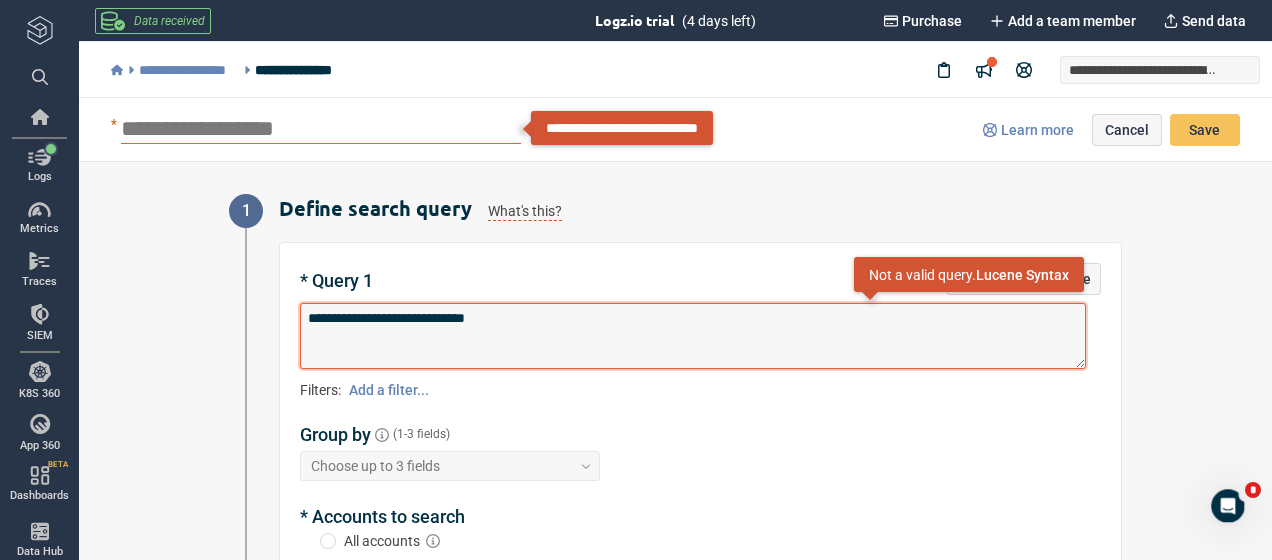 type on "*" 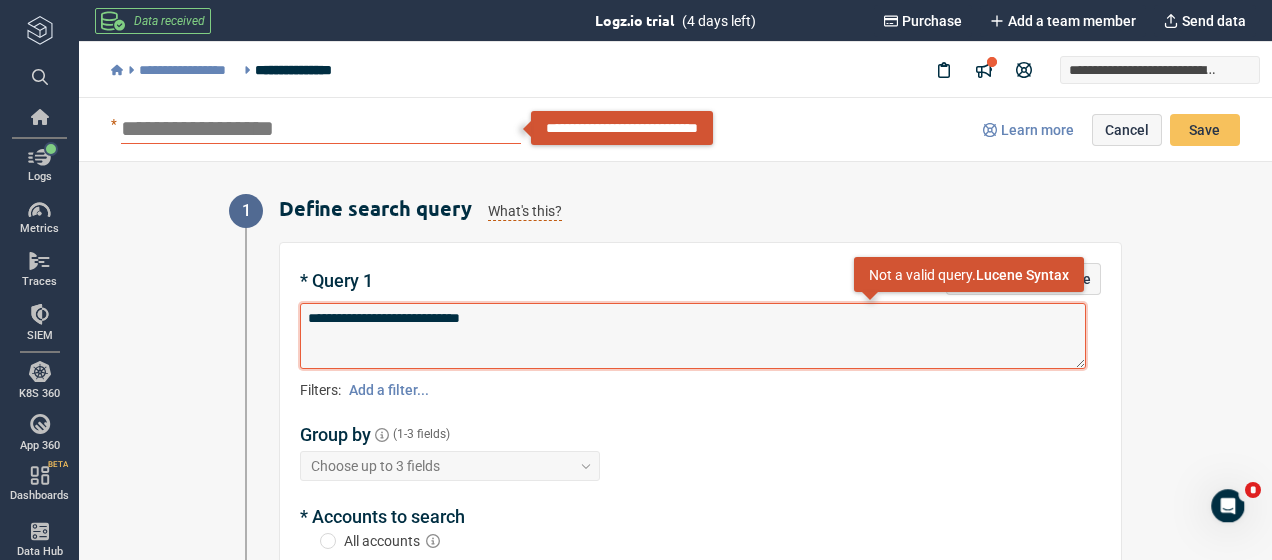 type on "*" 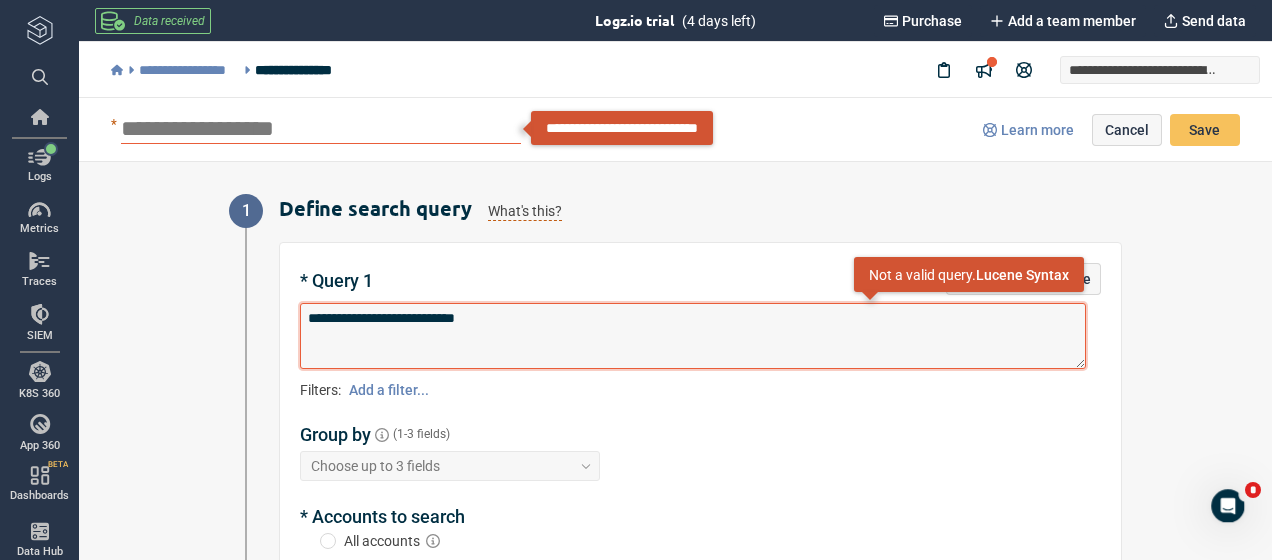 type on "*" 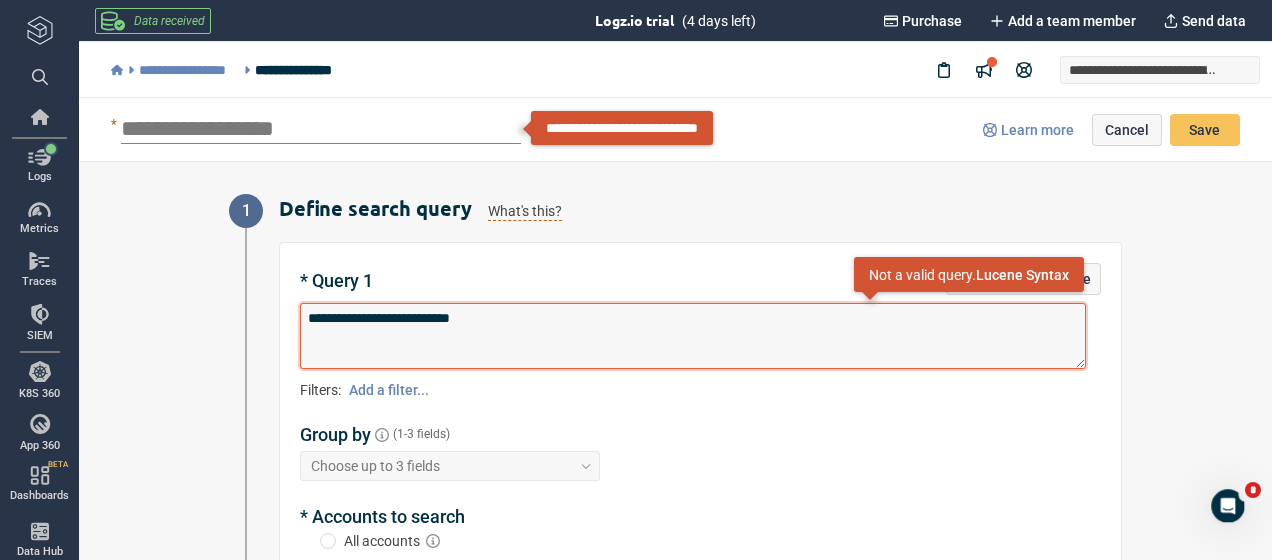 type on "*" 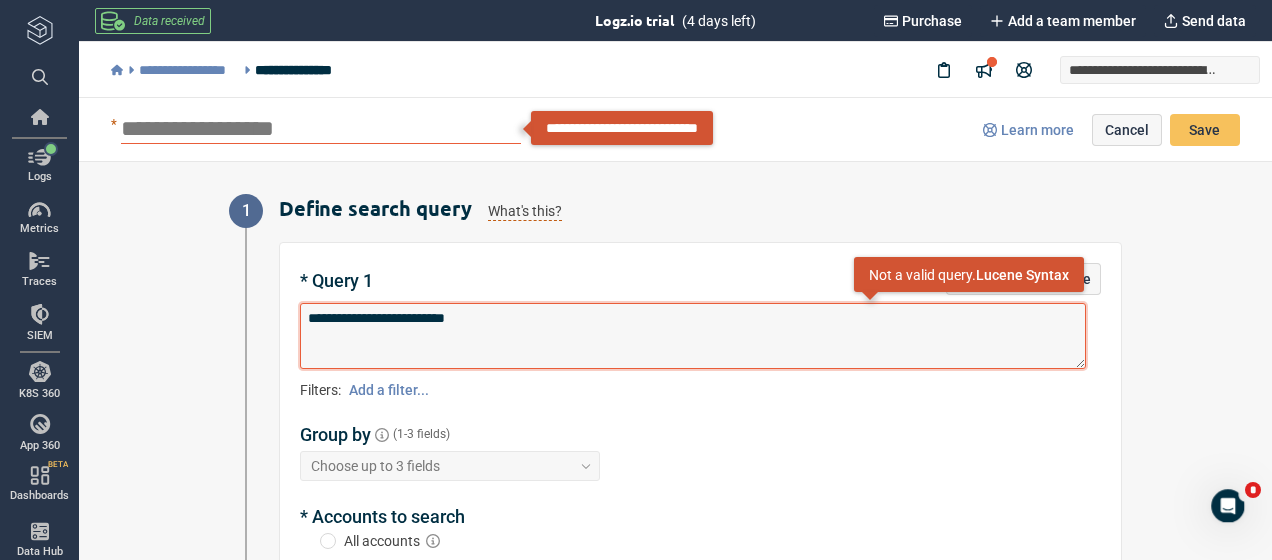 type on "*" 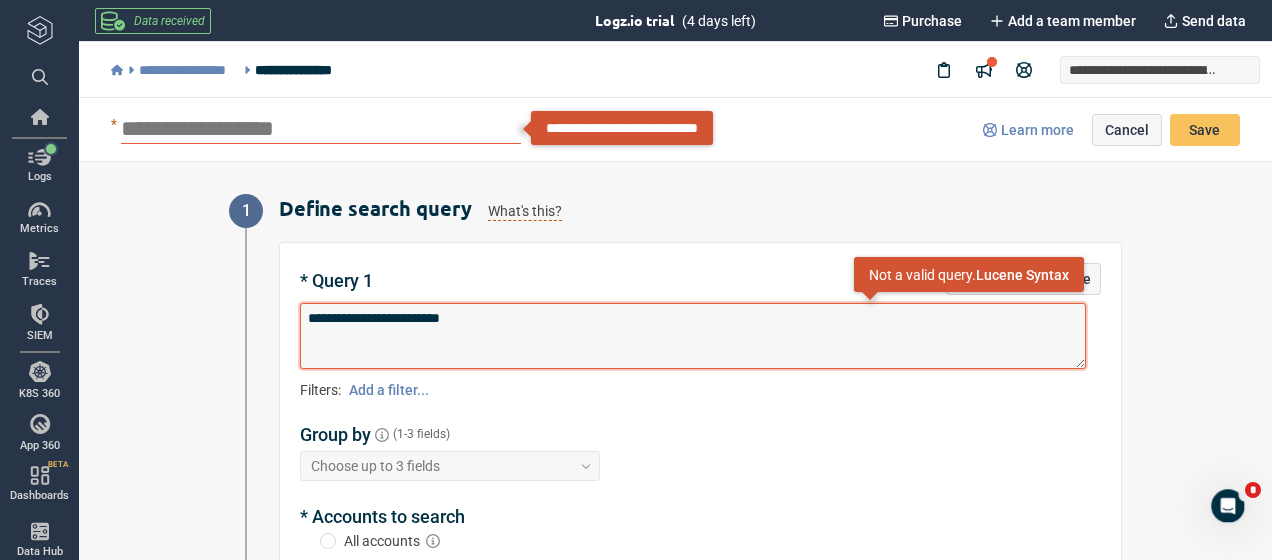 type on "*" 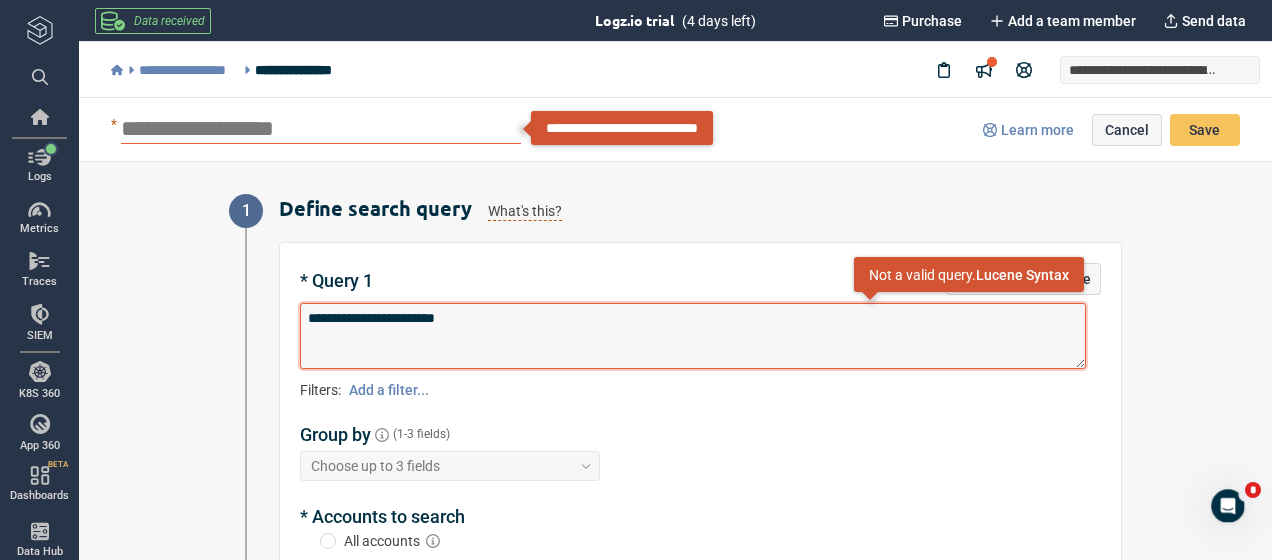 type on "*" 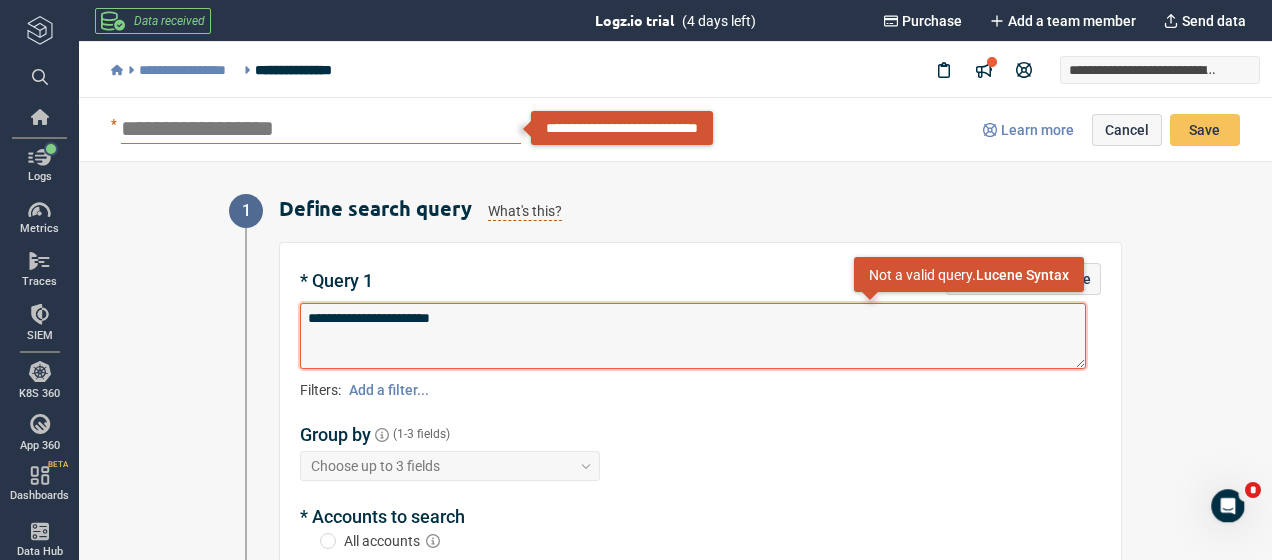 type on "*" 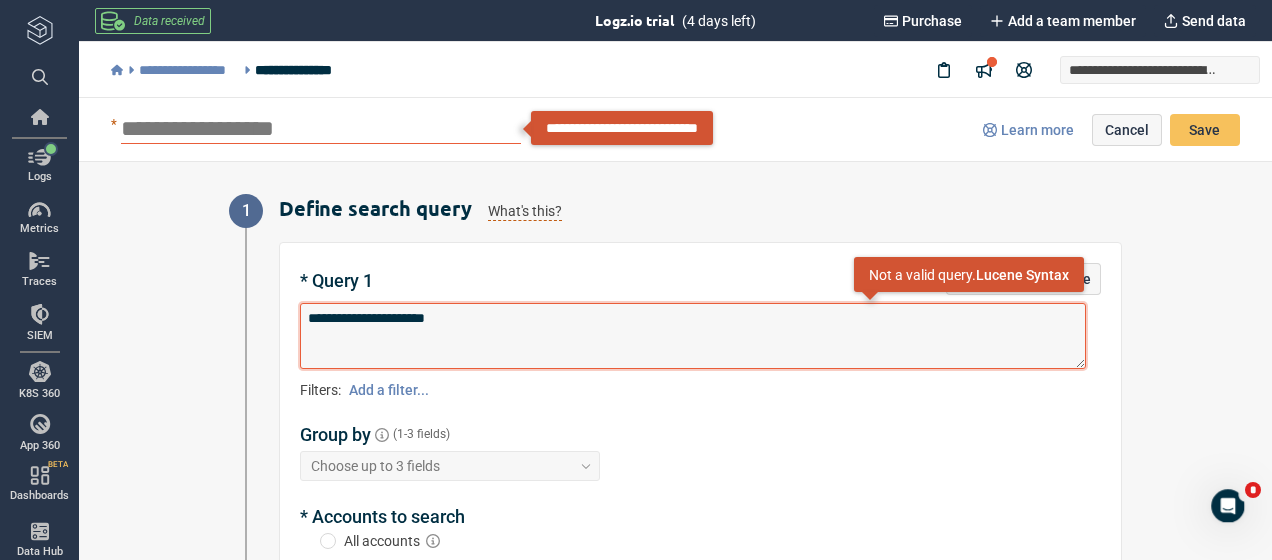 type on "*" 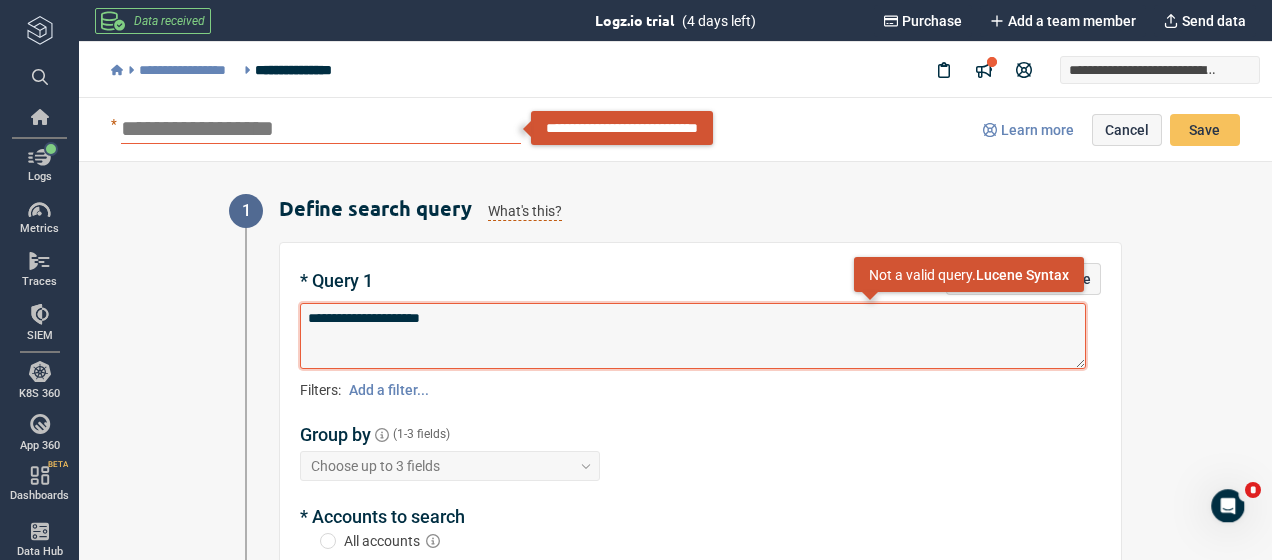type on "*" 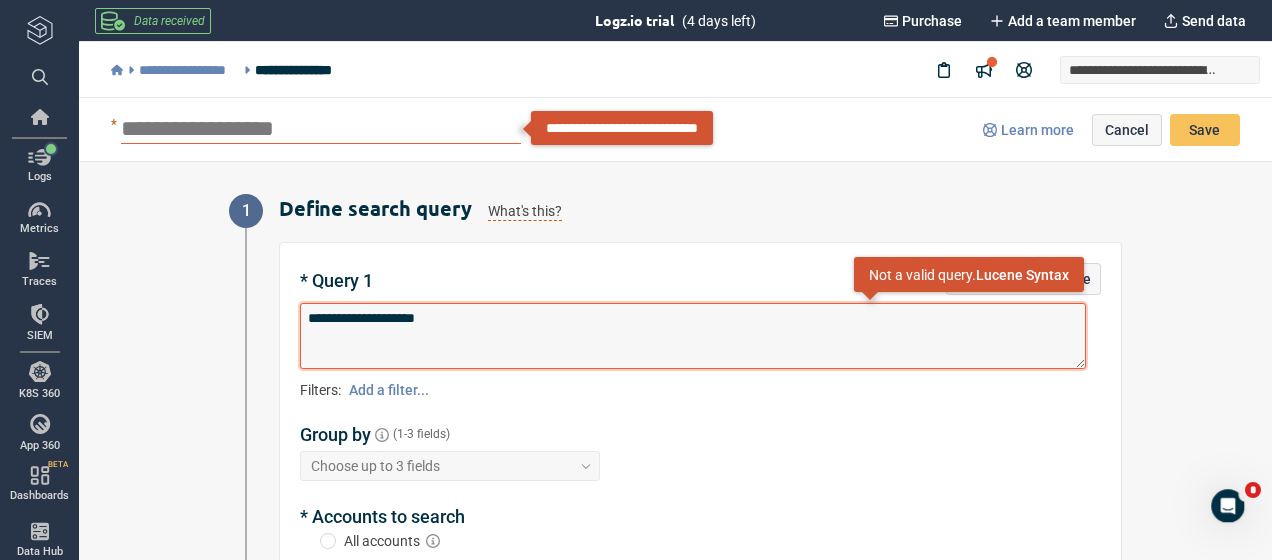 type on "*" 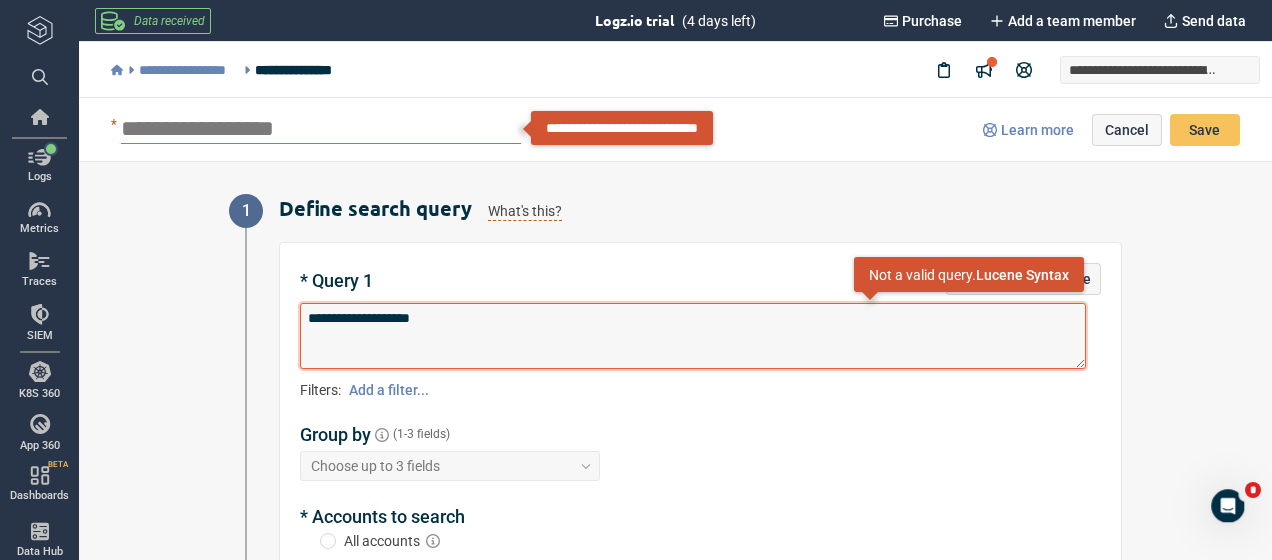 type on "*" 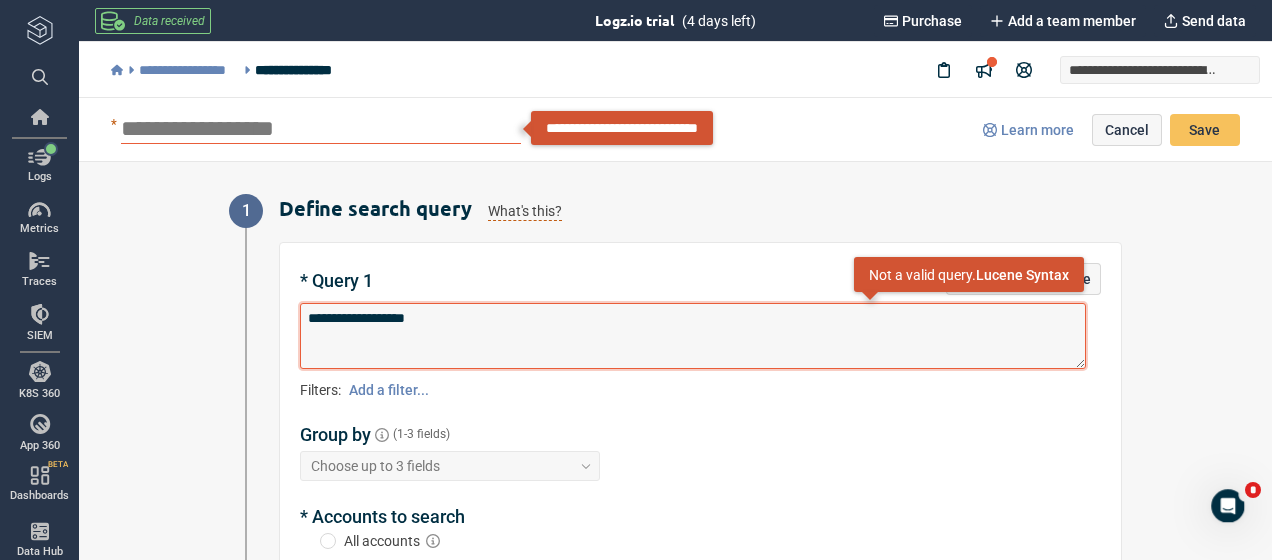type on "*" 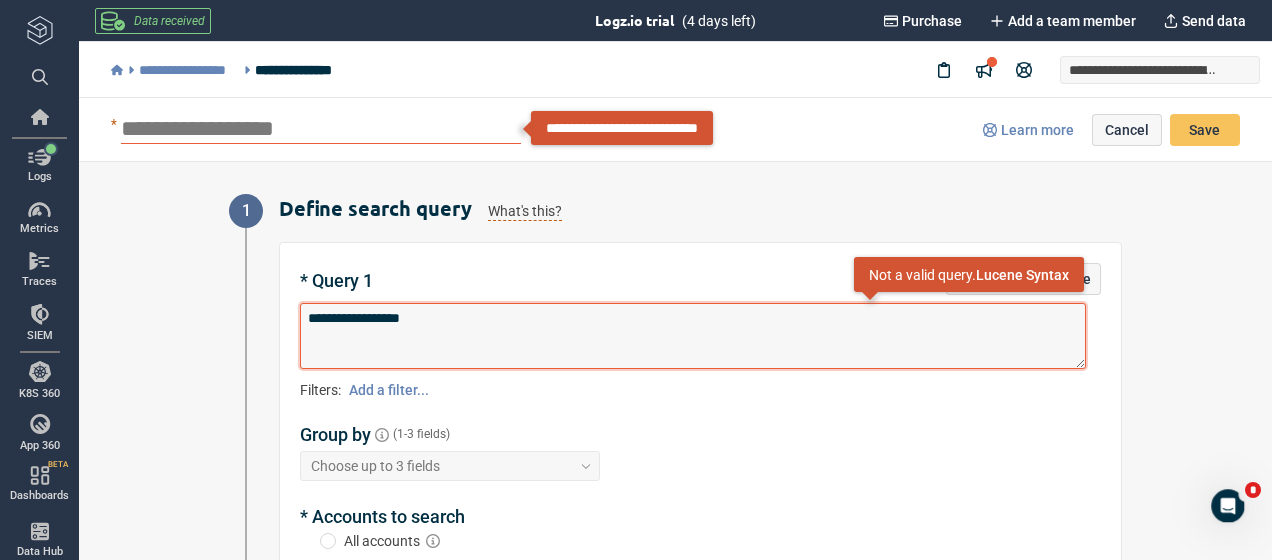type on "*" 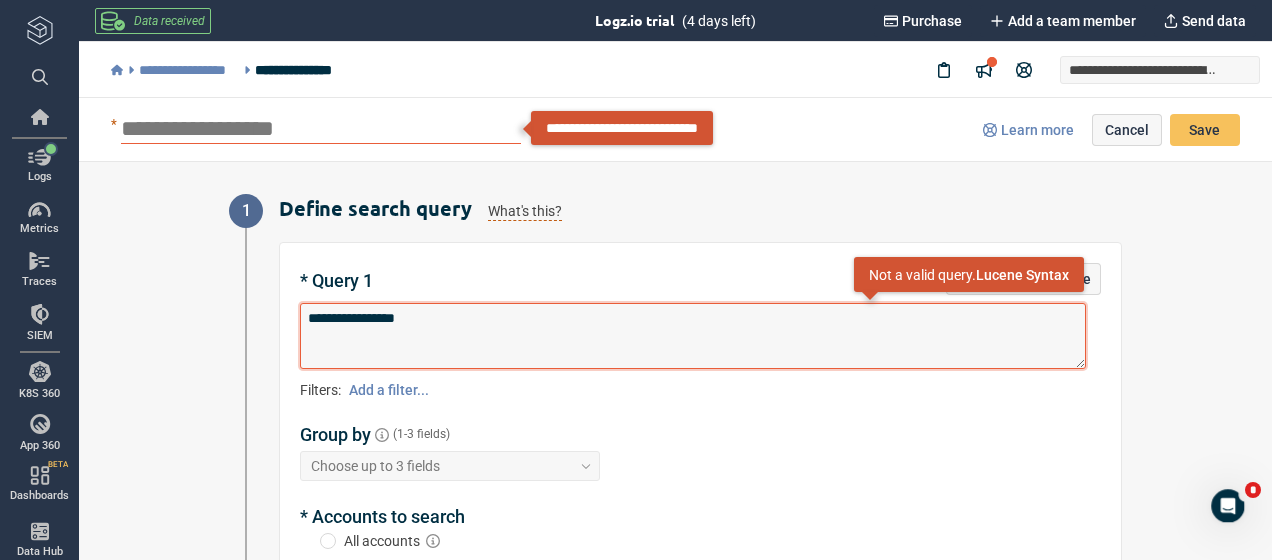 type on "*" 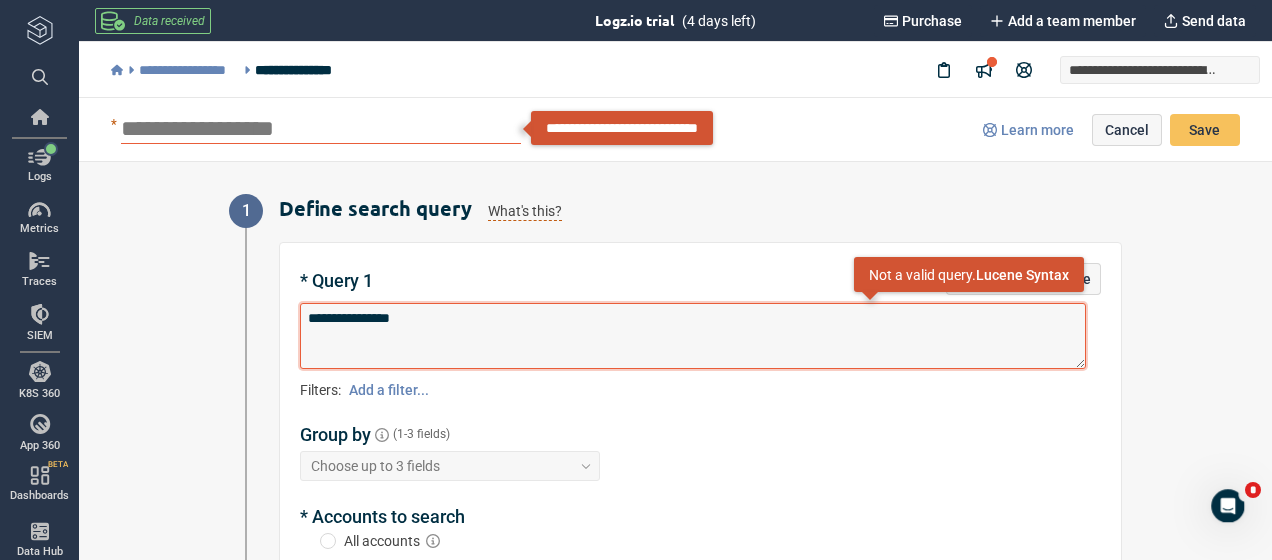 type on "*" 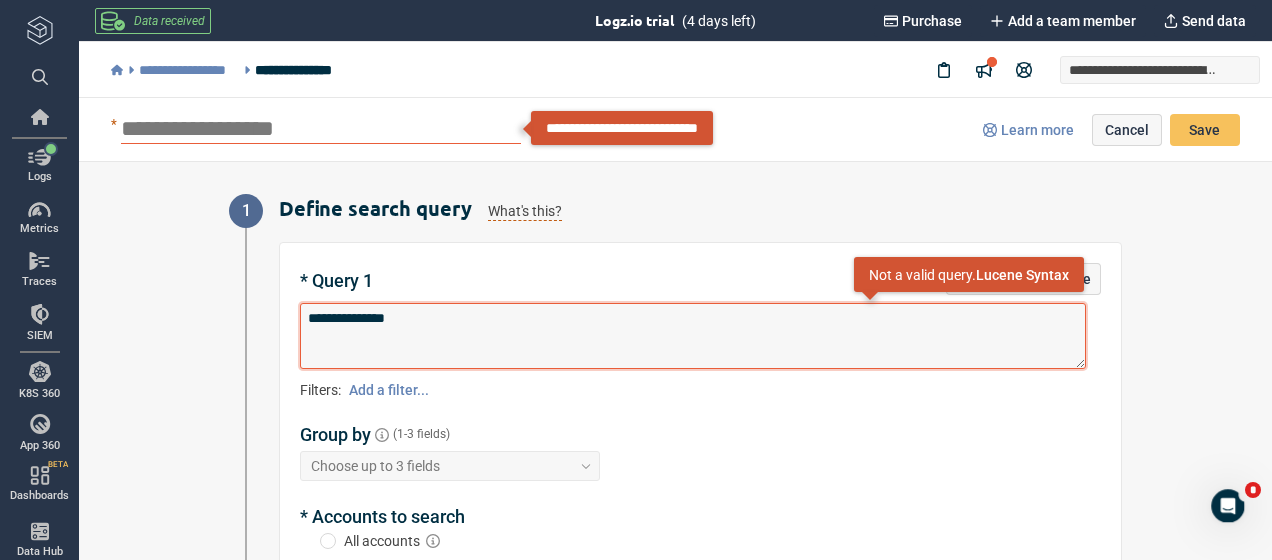type on "*" 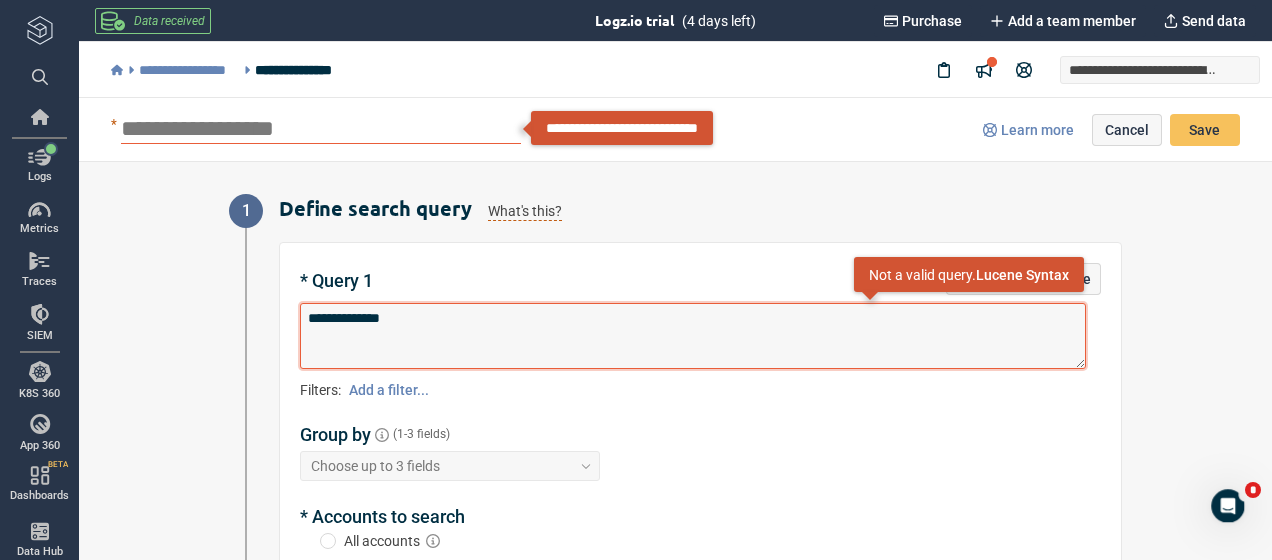 type on "*" 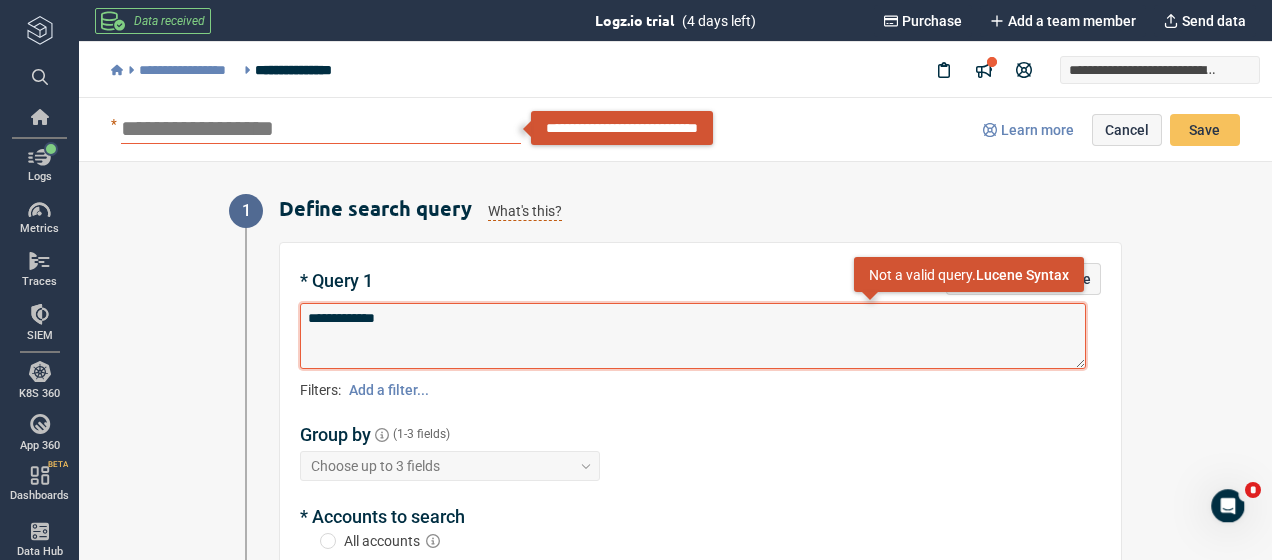 type on "*" 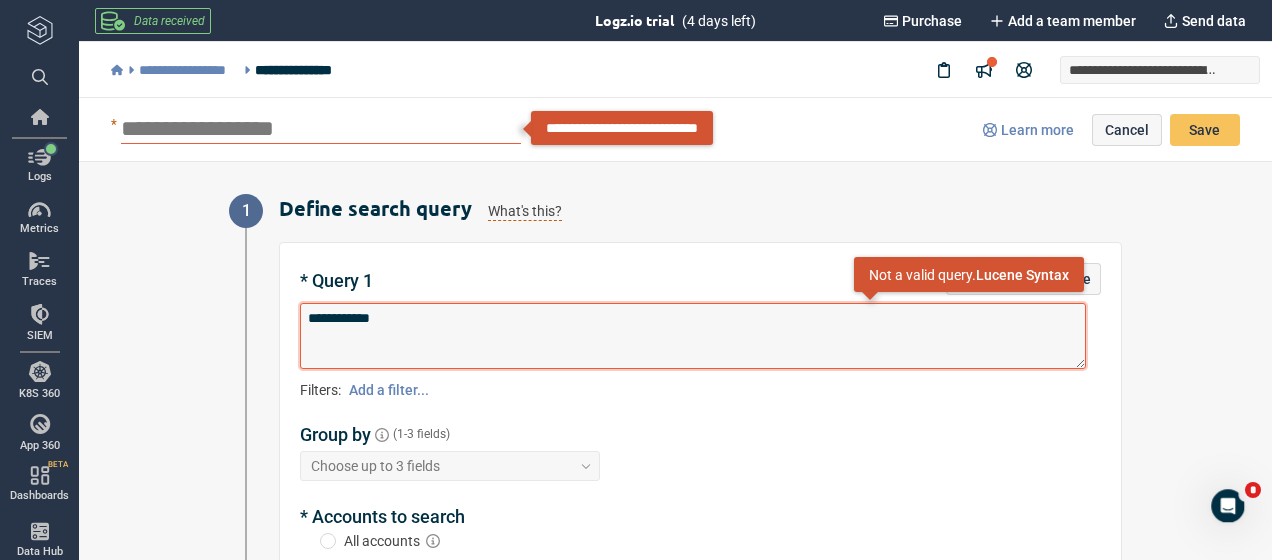 type on "*" 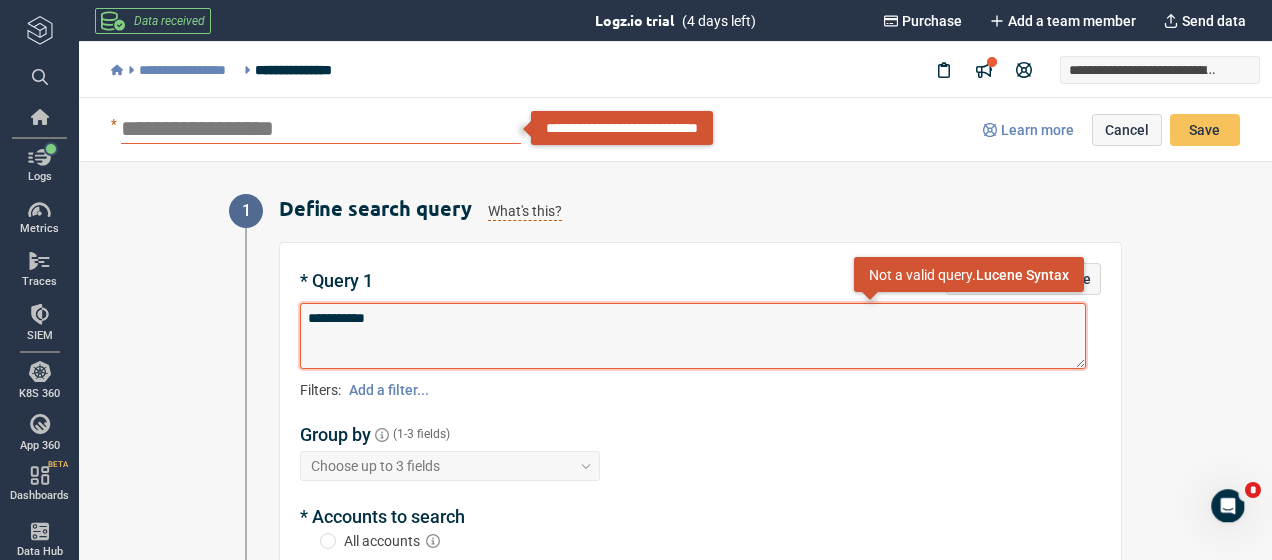 type on "*" 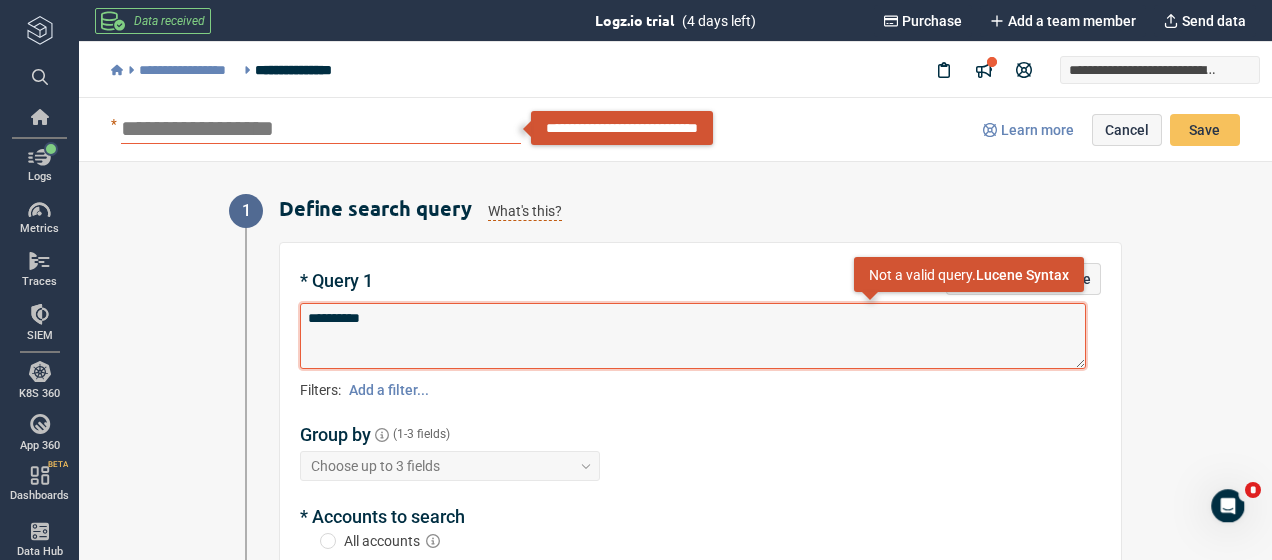 type on "*" 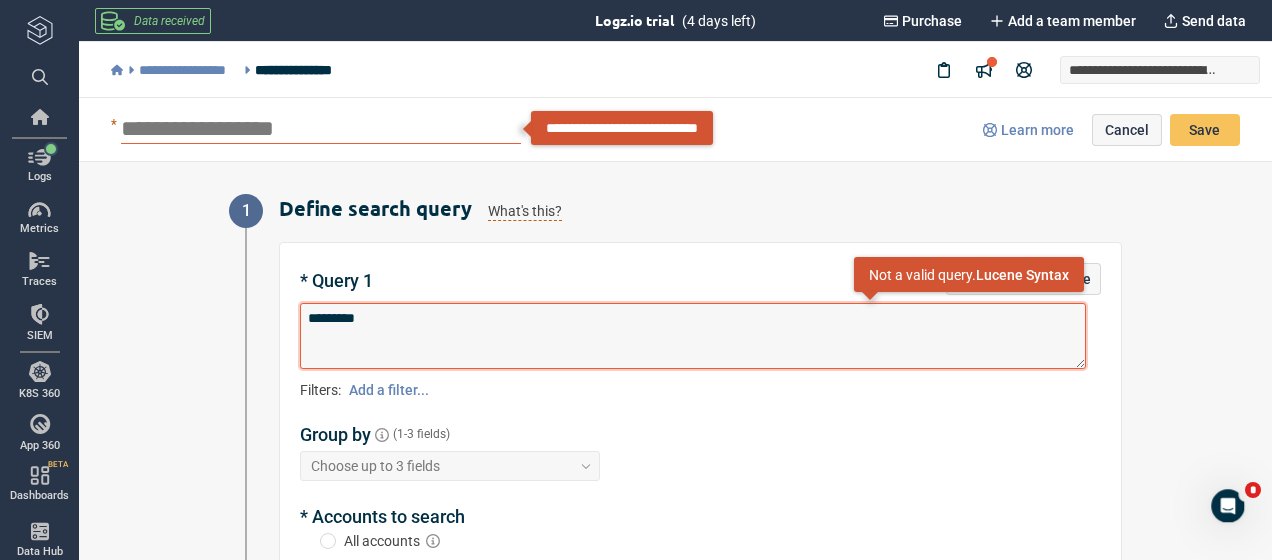 type on "*" 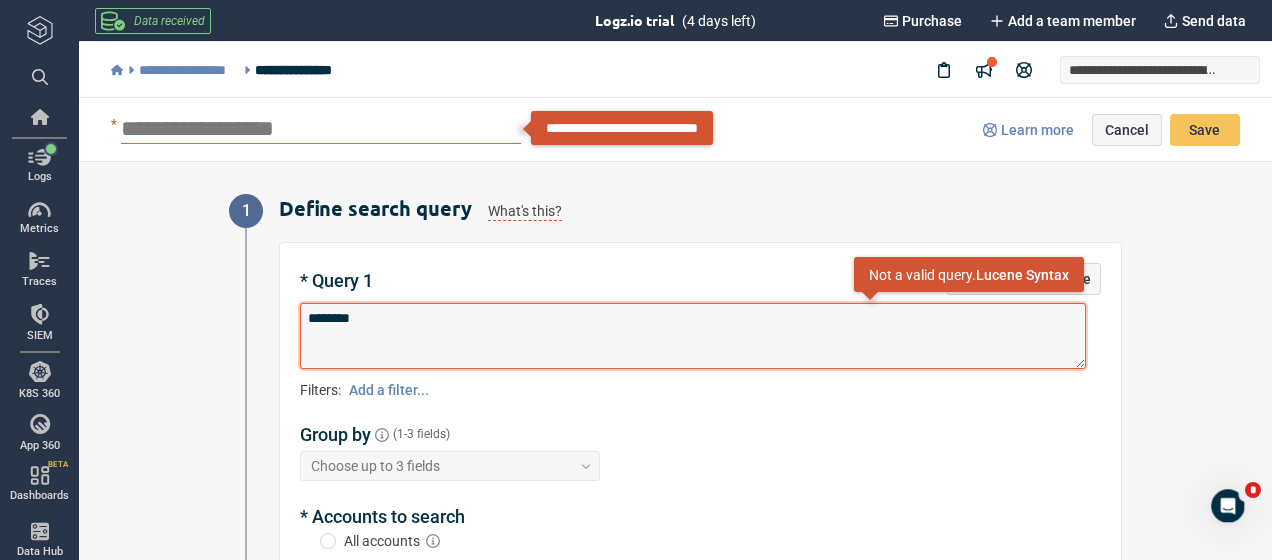type on "*" 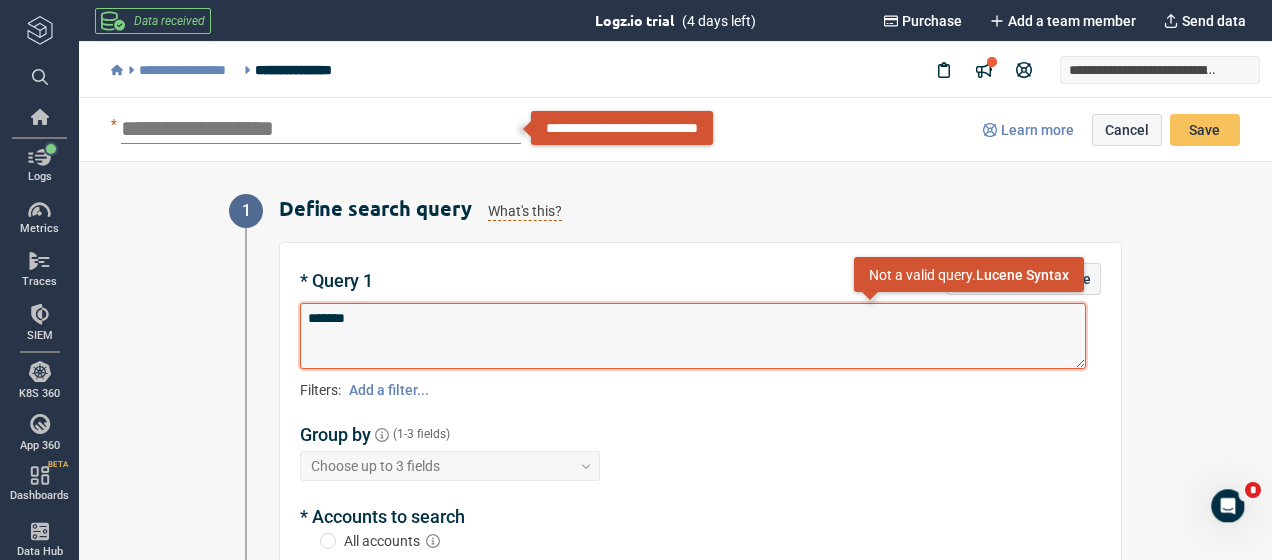type on "*" 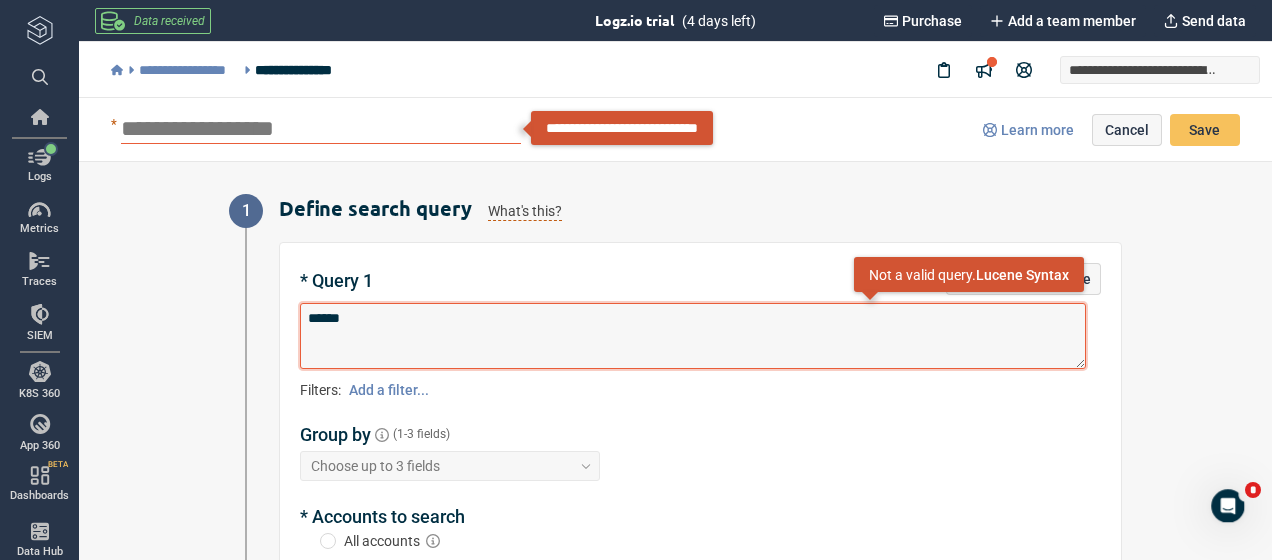 type on "*" 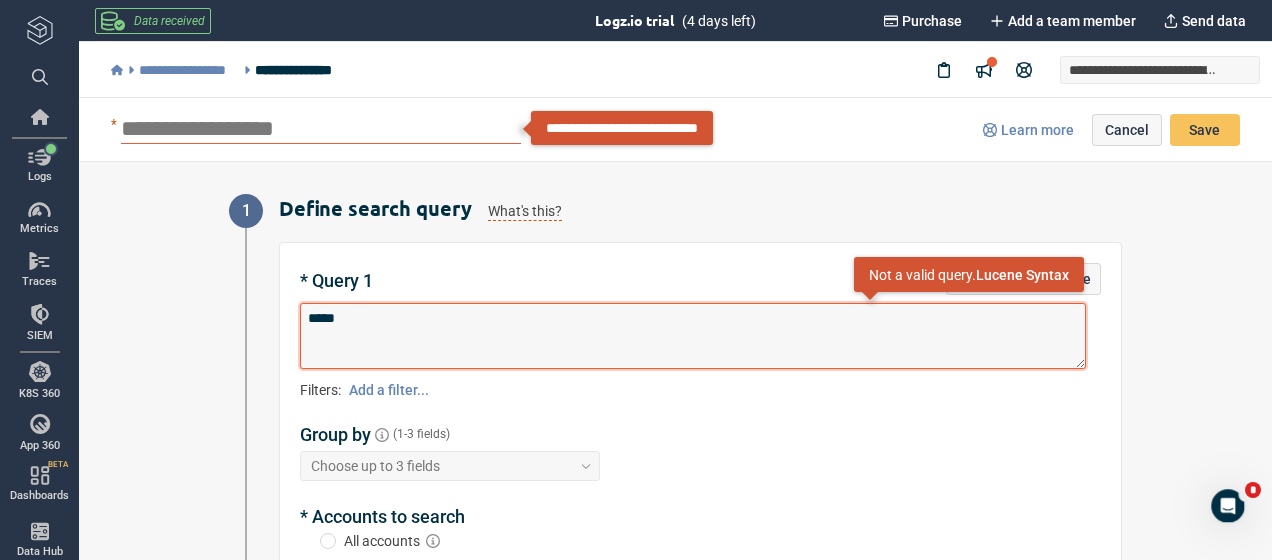 type on "*" 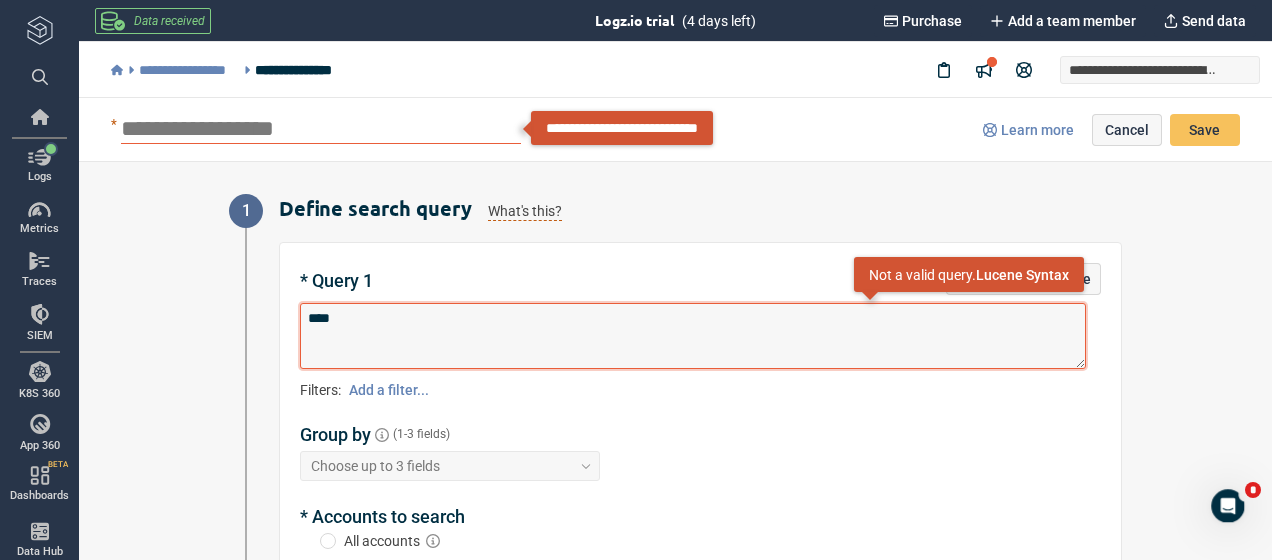 type on "*" 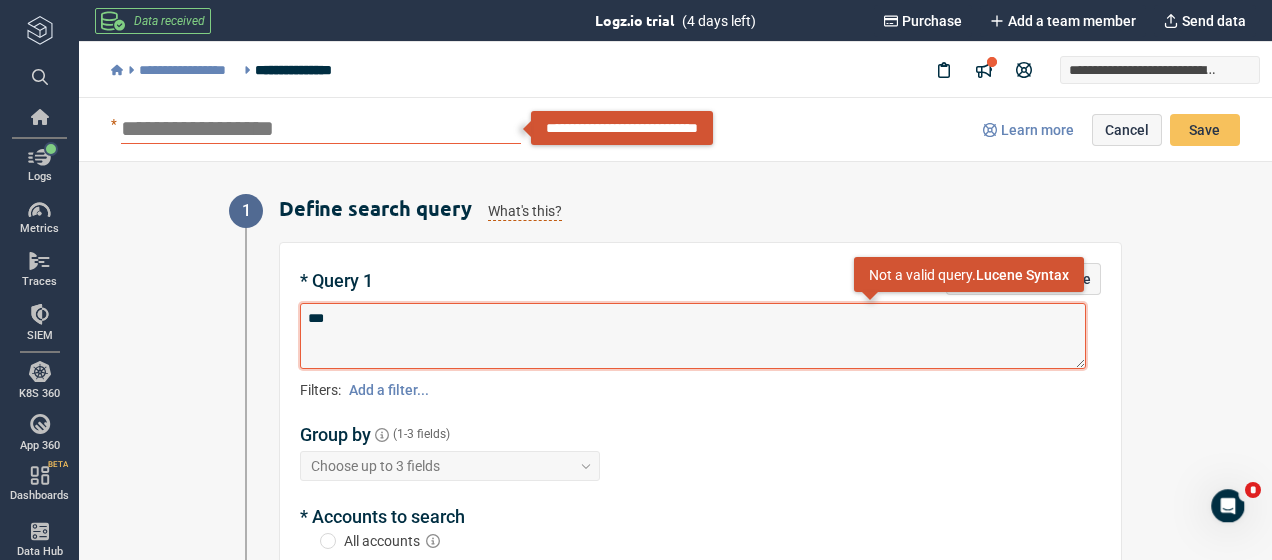type on "*" 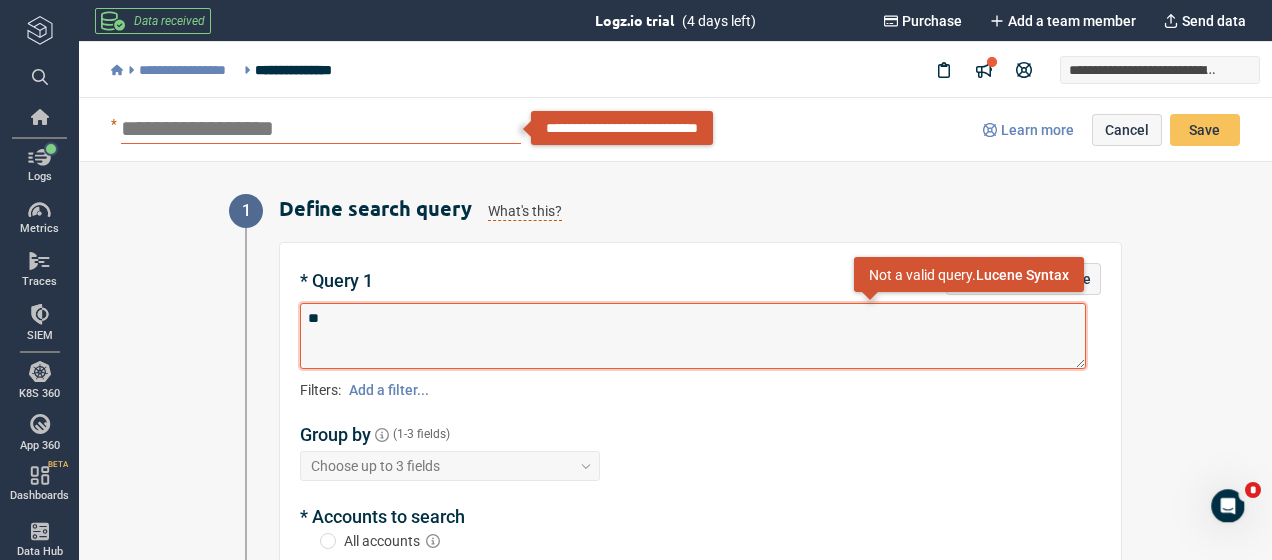 type on "*" 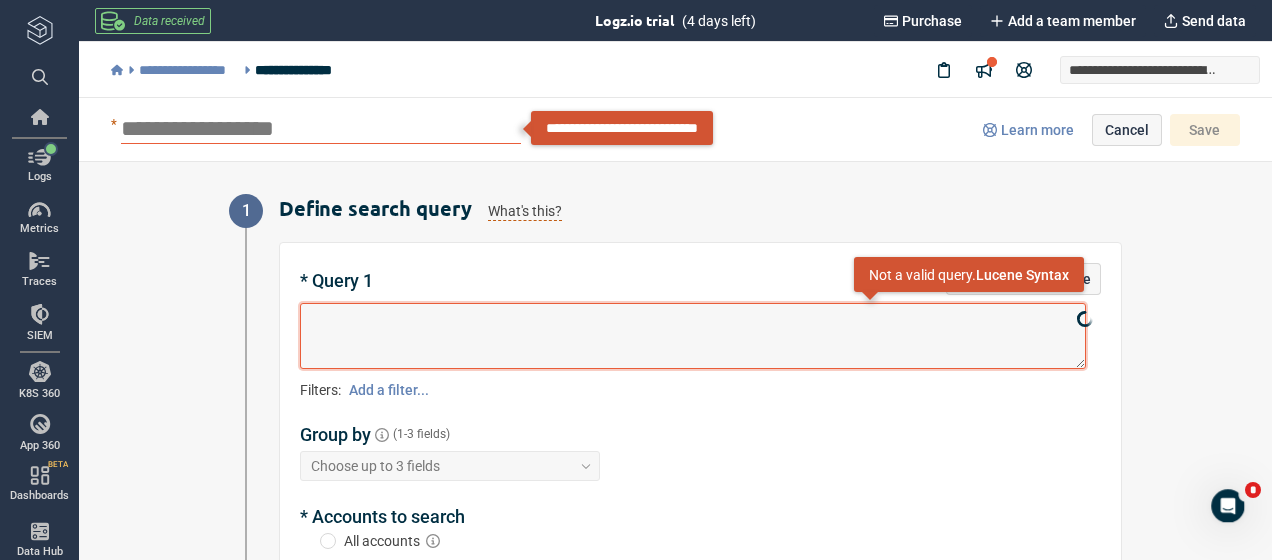 type on "*" 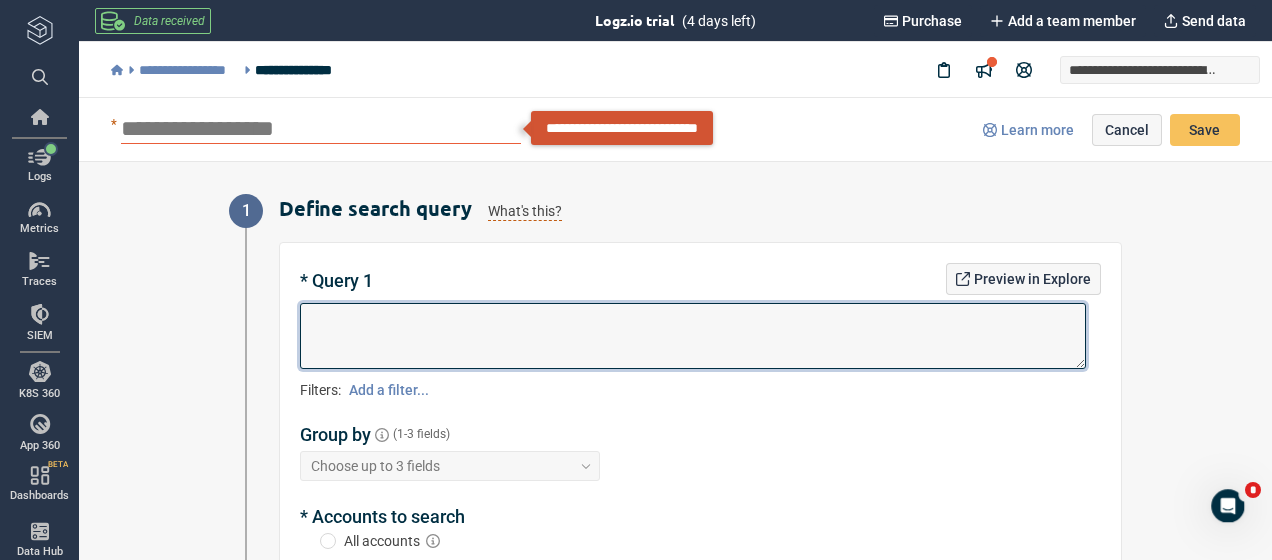 type 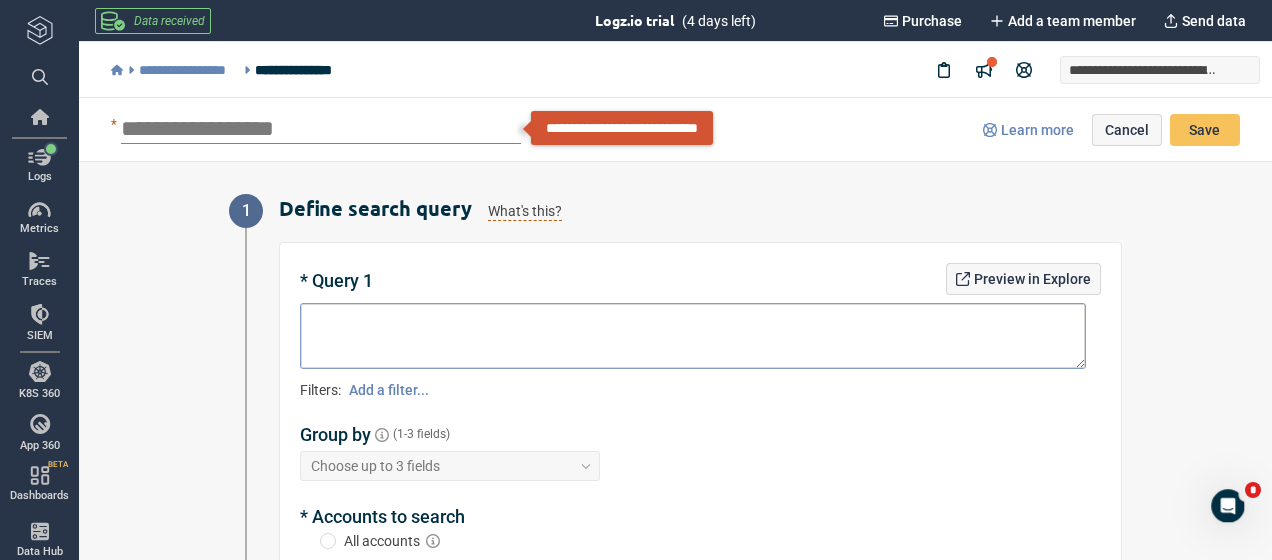 click at bounding box center [321, 129] 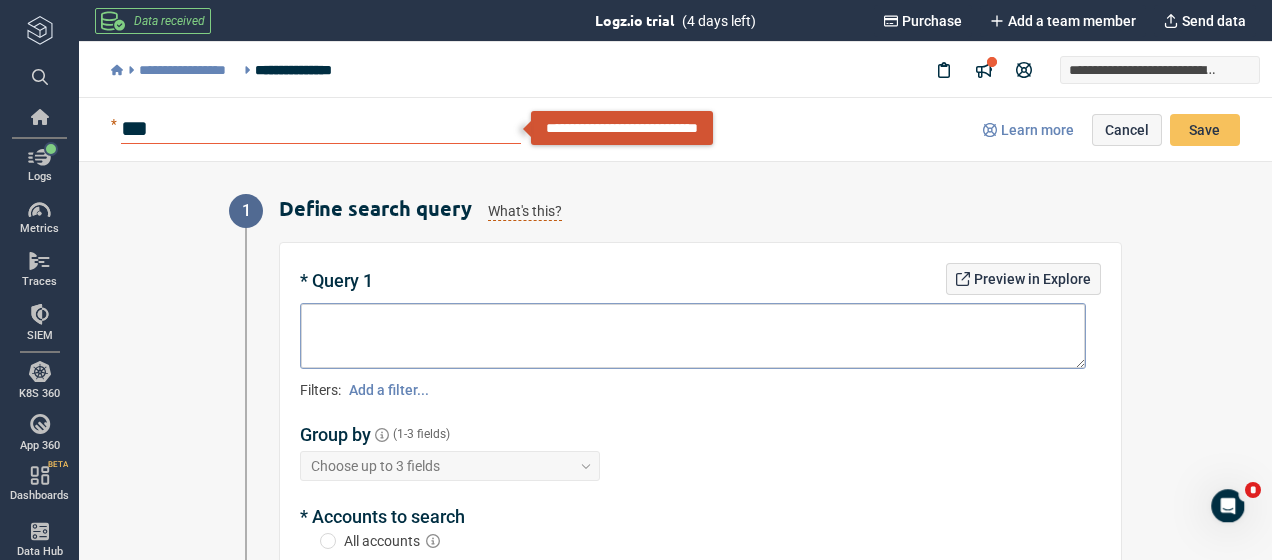 type on "****" 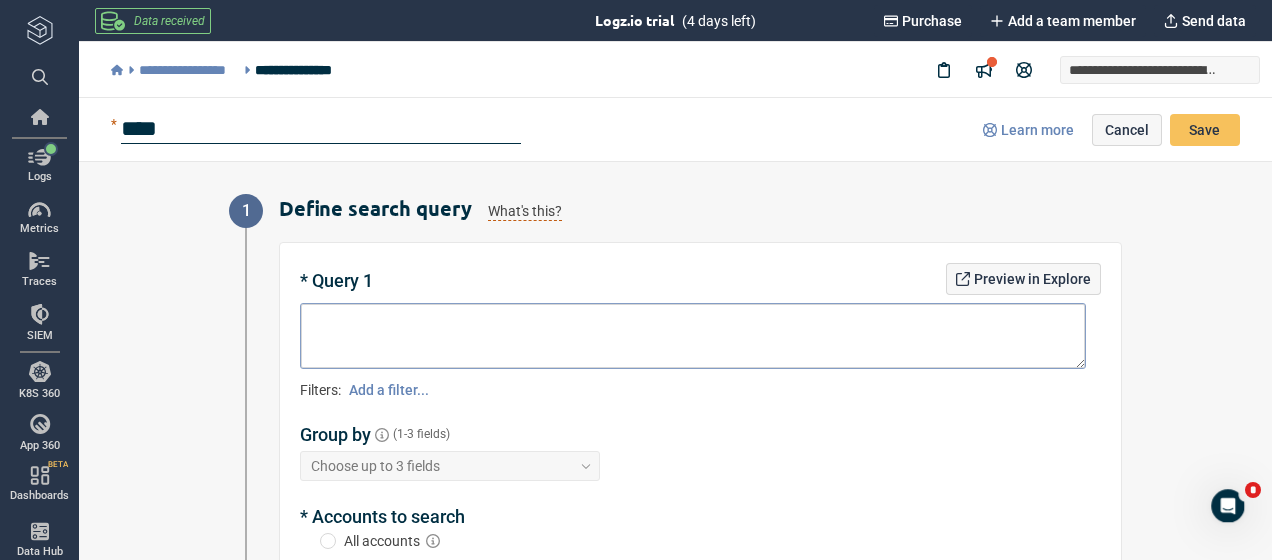 type on "*" 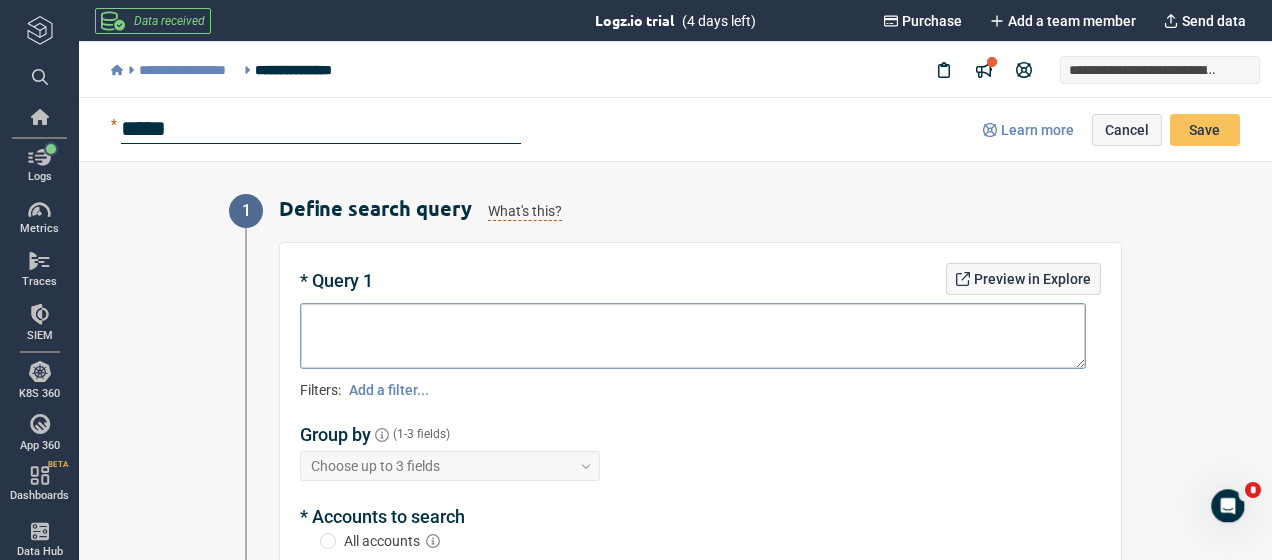 type on "*" 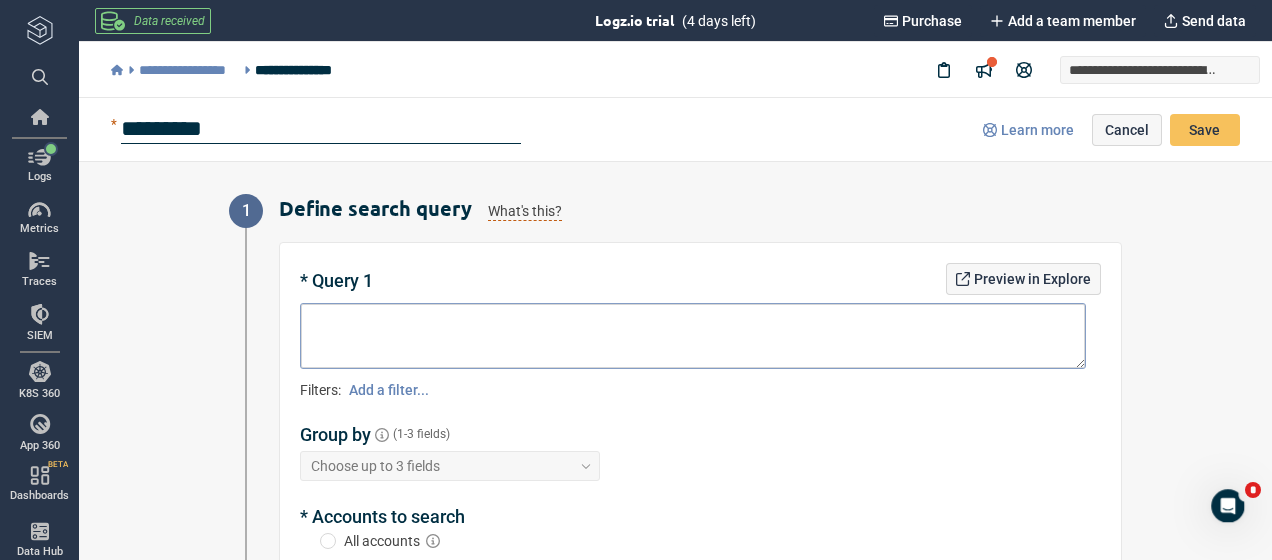 type on "**********" 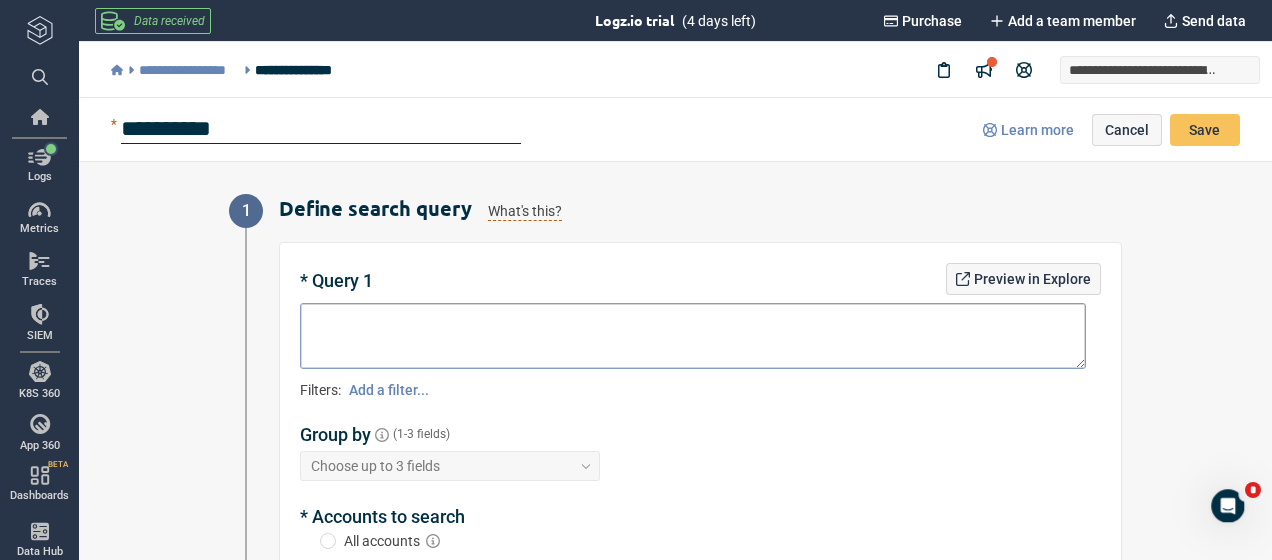 type on "*" 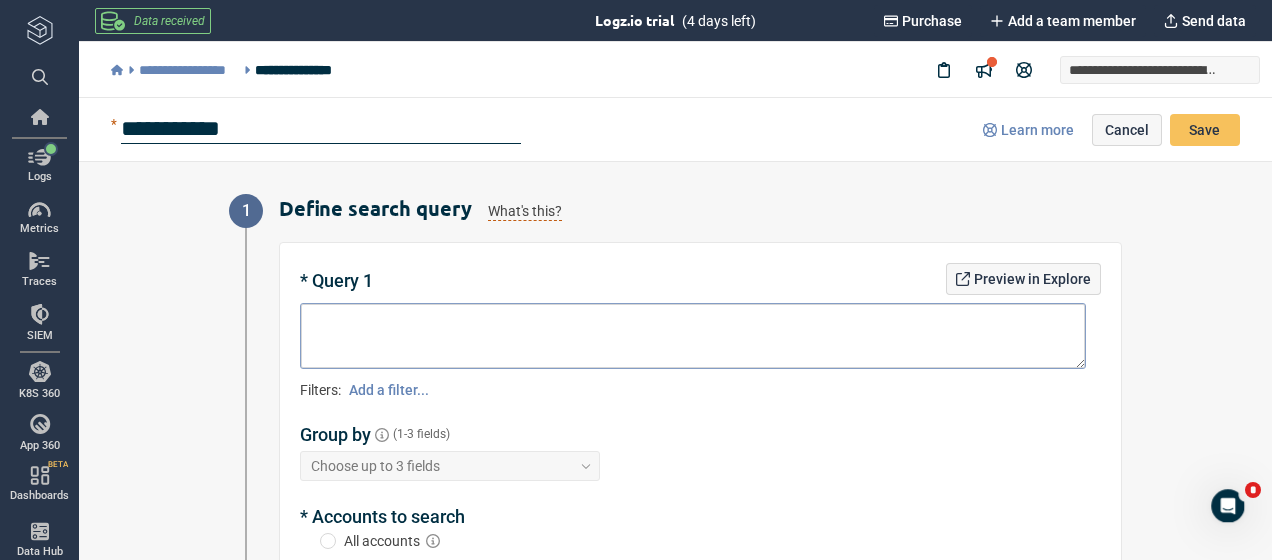 type on "*" 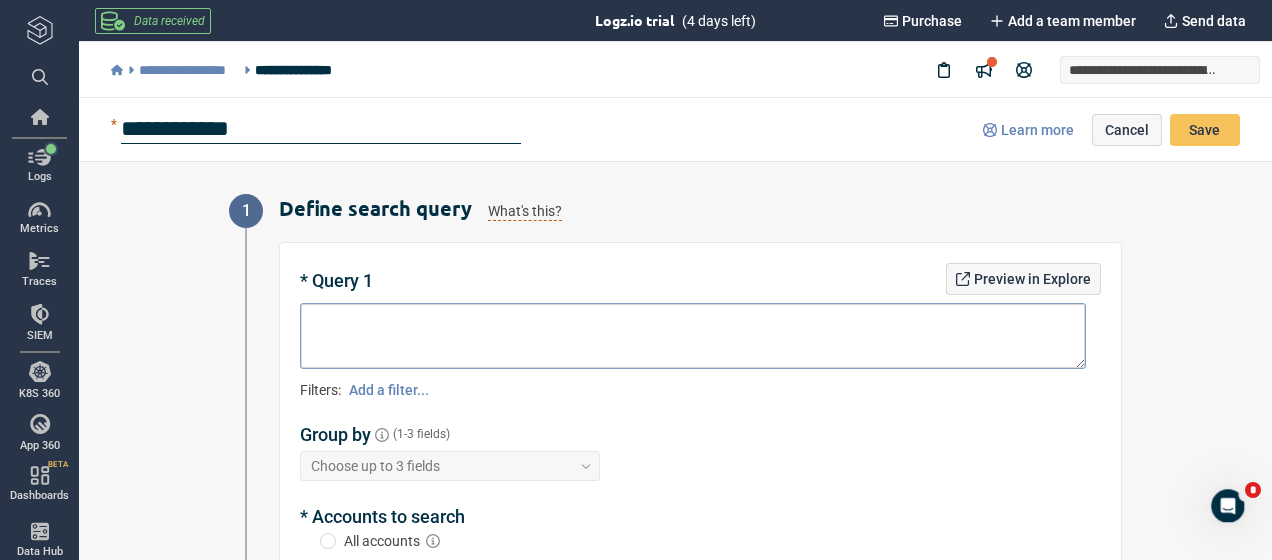 type on "*" 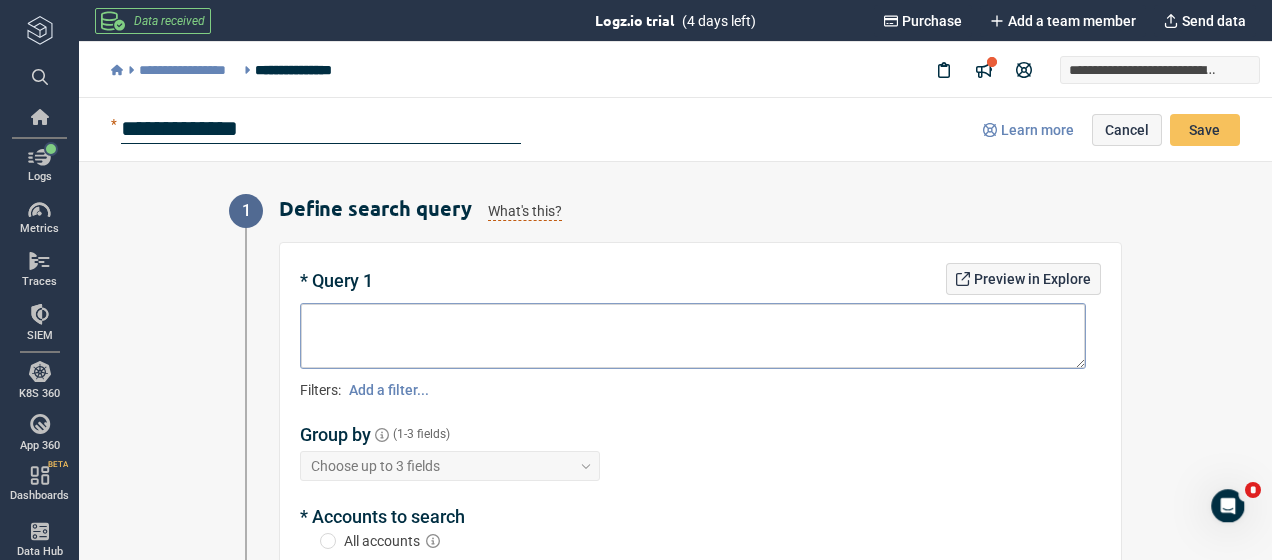 type on "**********" 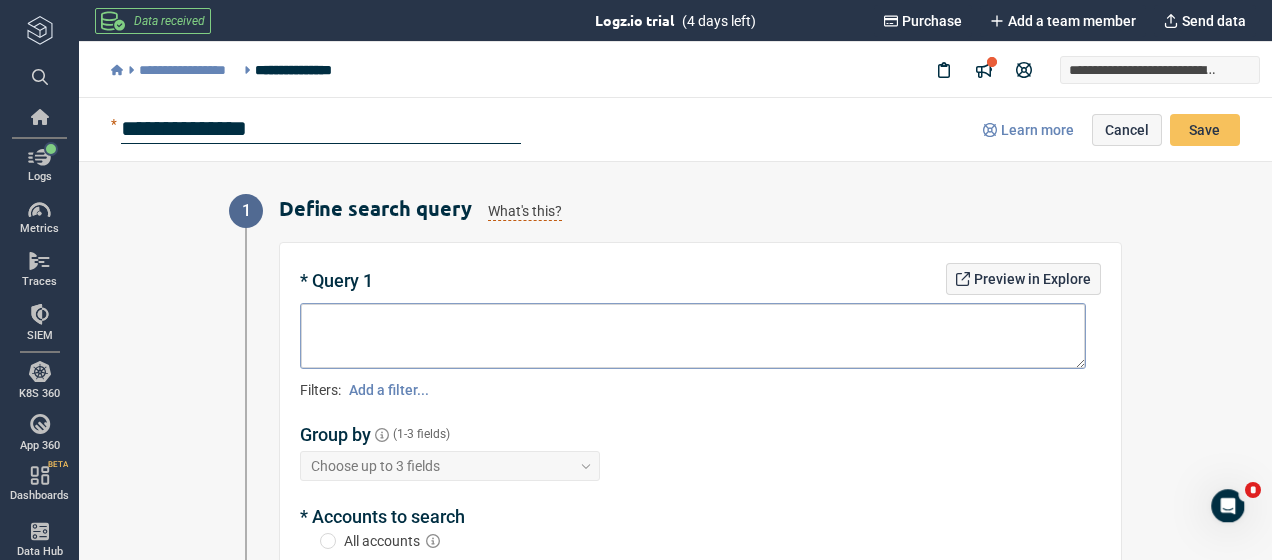 type on "*" 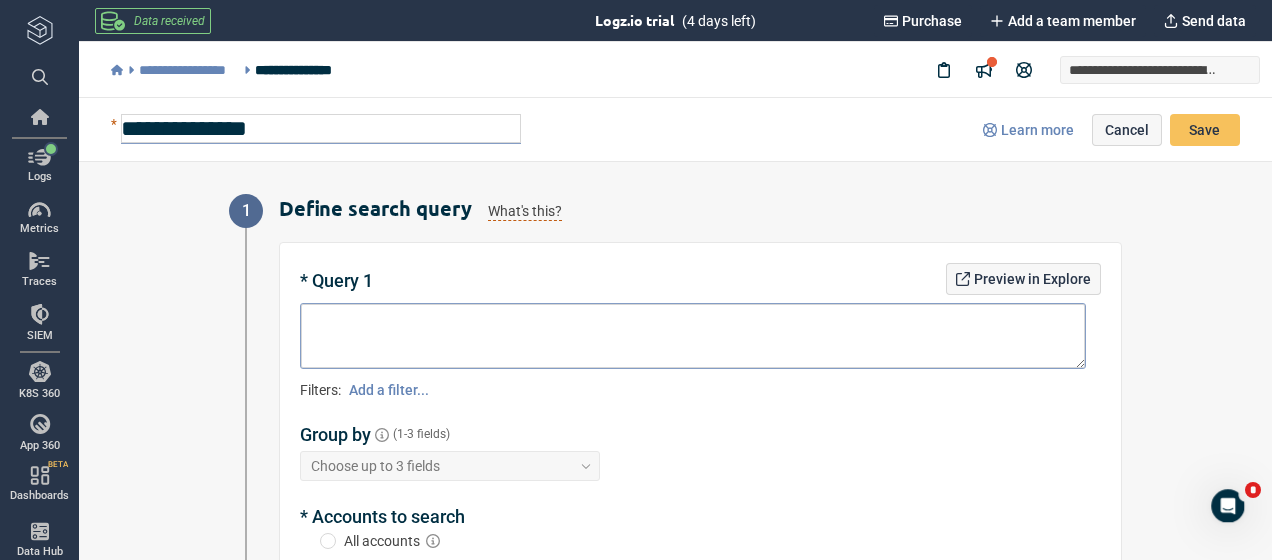 drag, startPoint x: 210, startPoint y: 129, endPoint x: 150, endPoint y: 268, distance: 151.39684 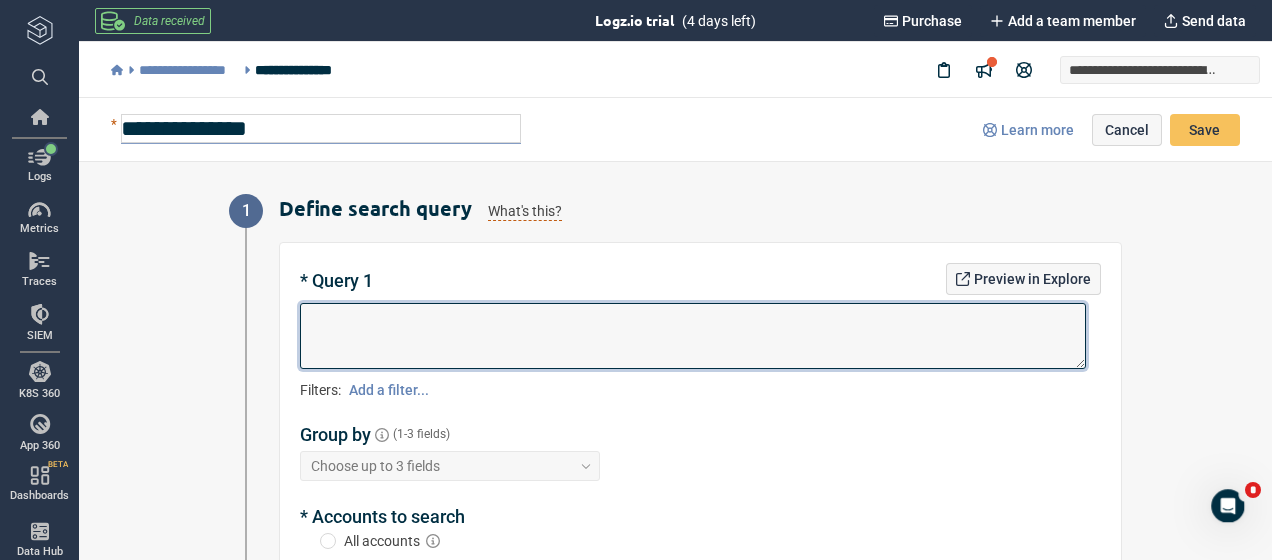 click at bounding box center (693, 336) 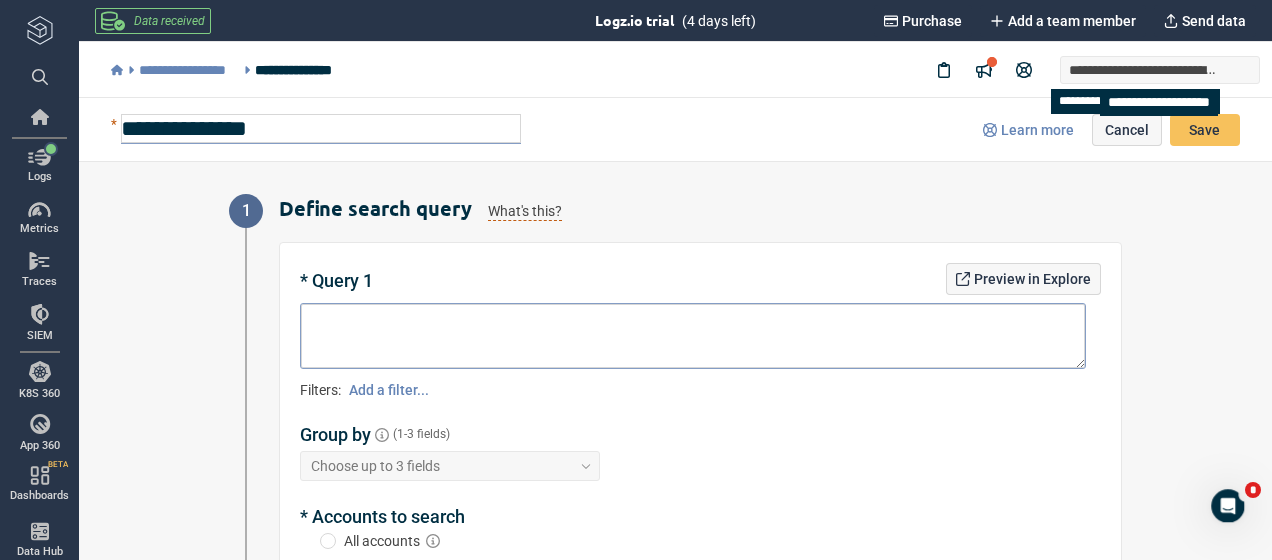 click on "**********" at bounding box center (1144, 70) 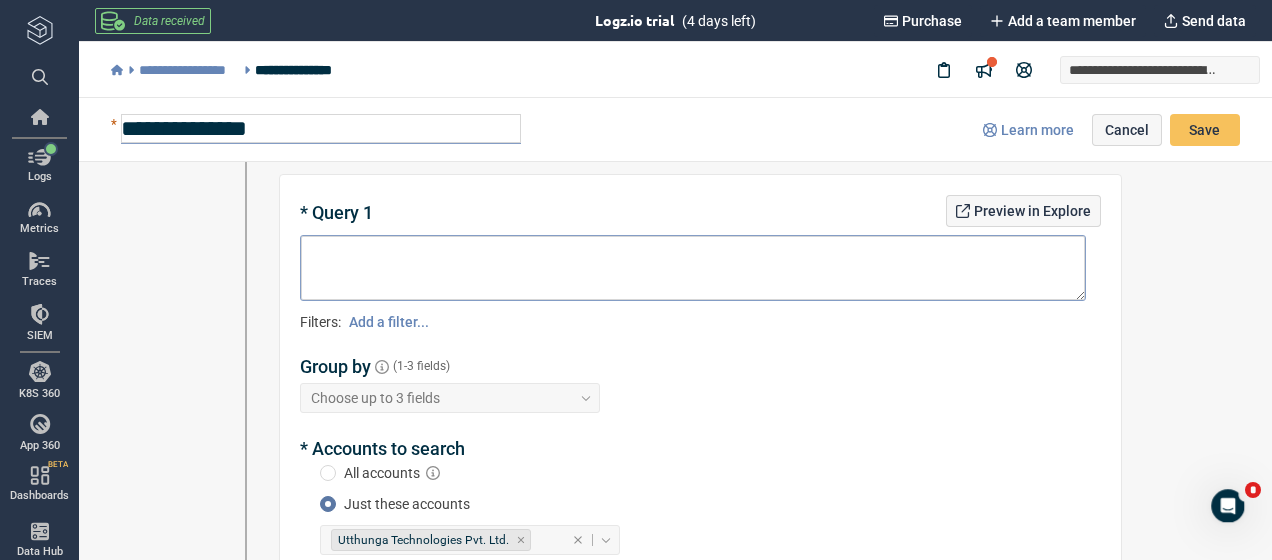 scroll, scrollTop: 100, scrollLeft: 0, axis: vertical 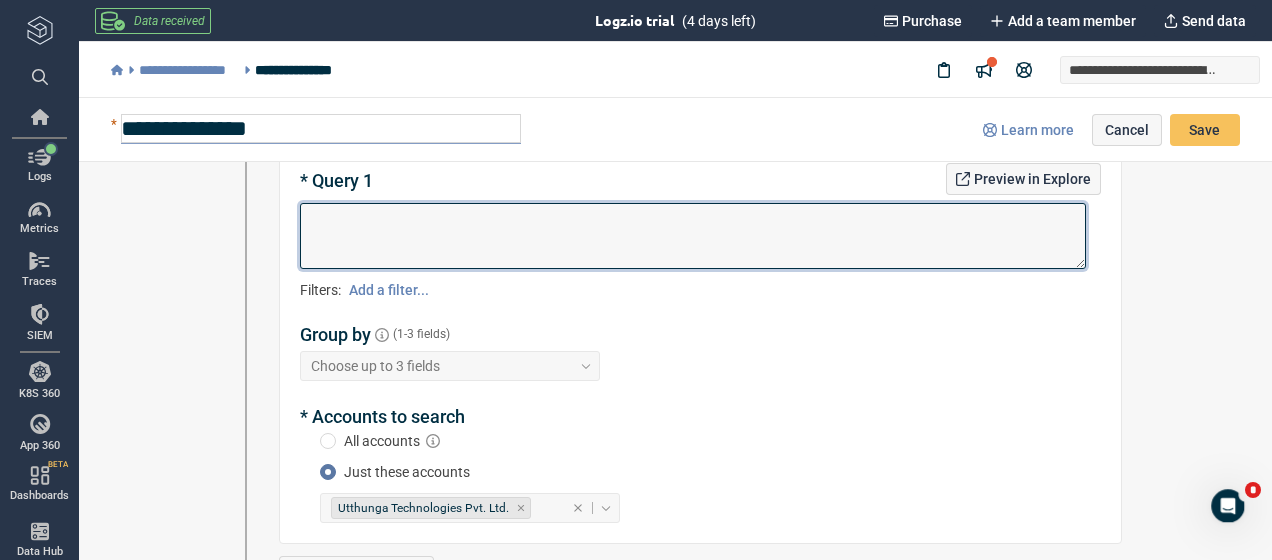 click at bounding box center (693, 236) 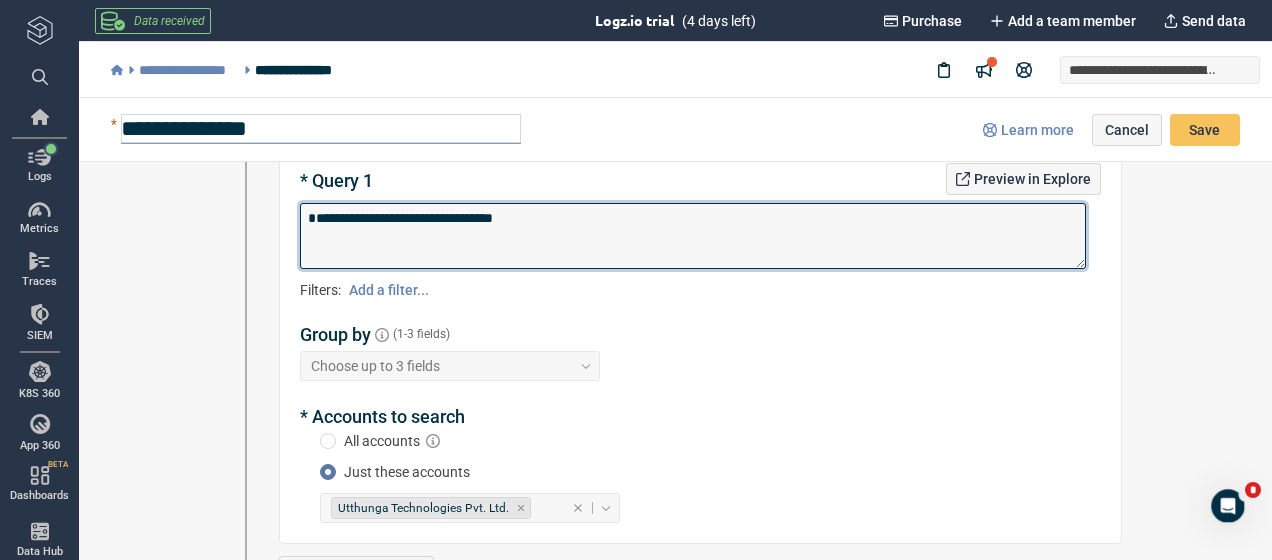 type on "*" 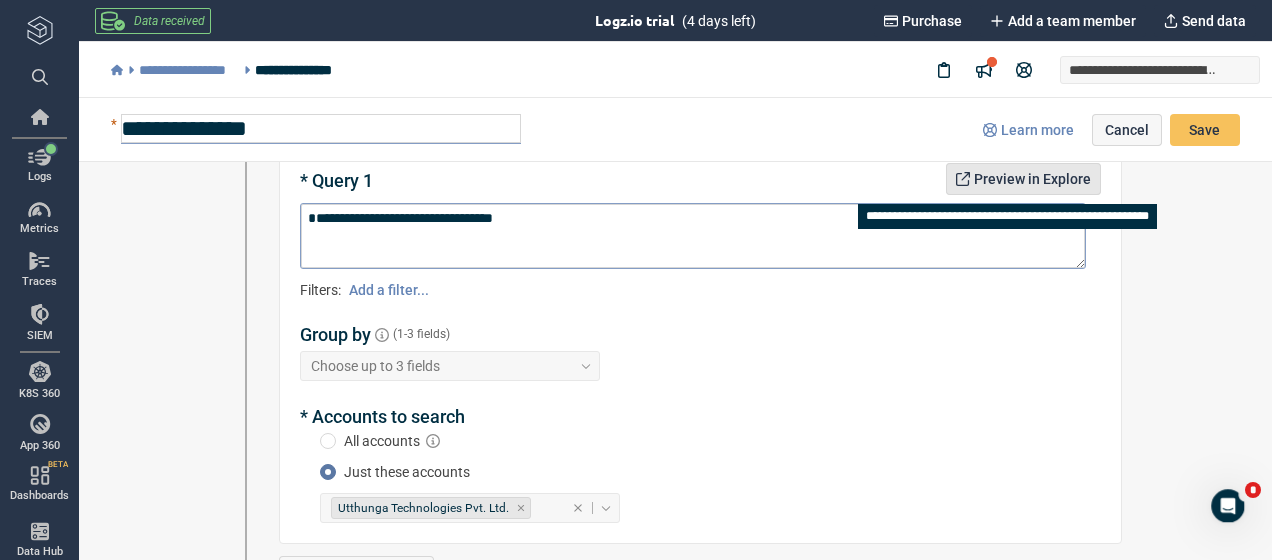 click on "Preview in Explore" at bounding box center [1032, 179] 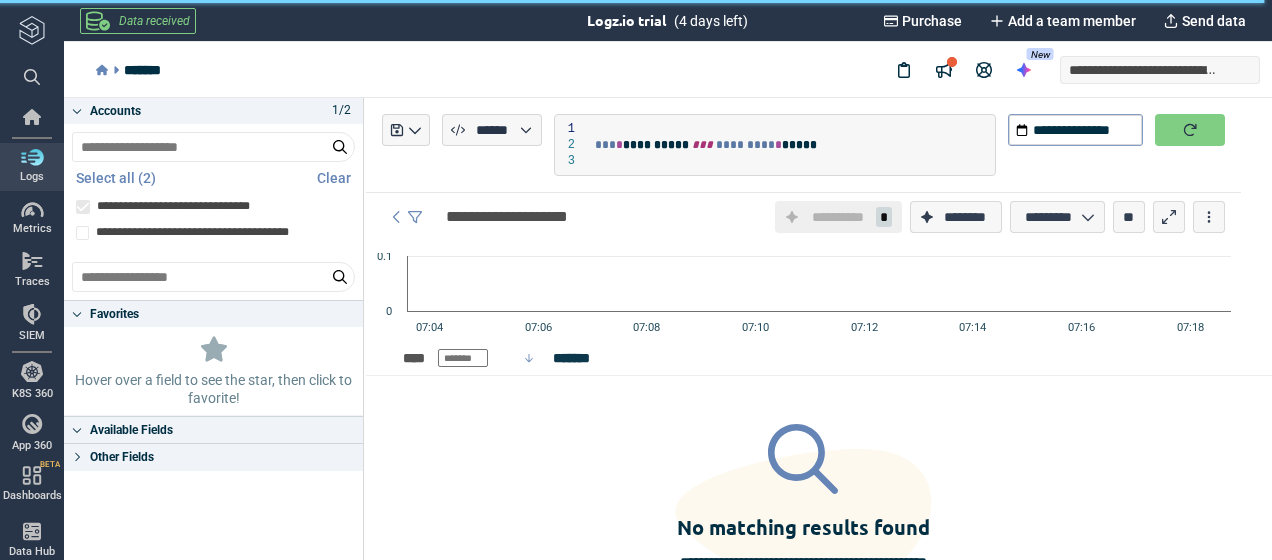 scroll, scrollTop: 0, scrollLeft: 0, axis: both 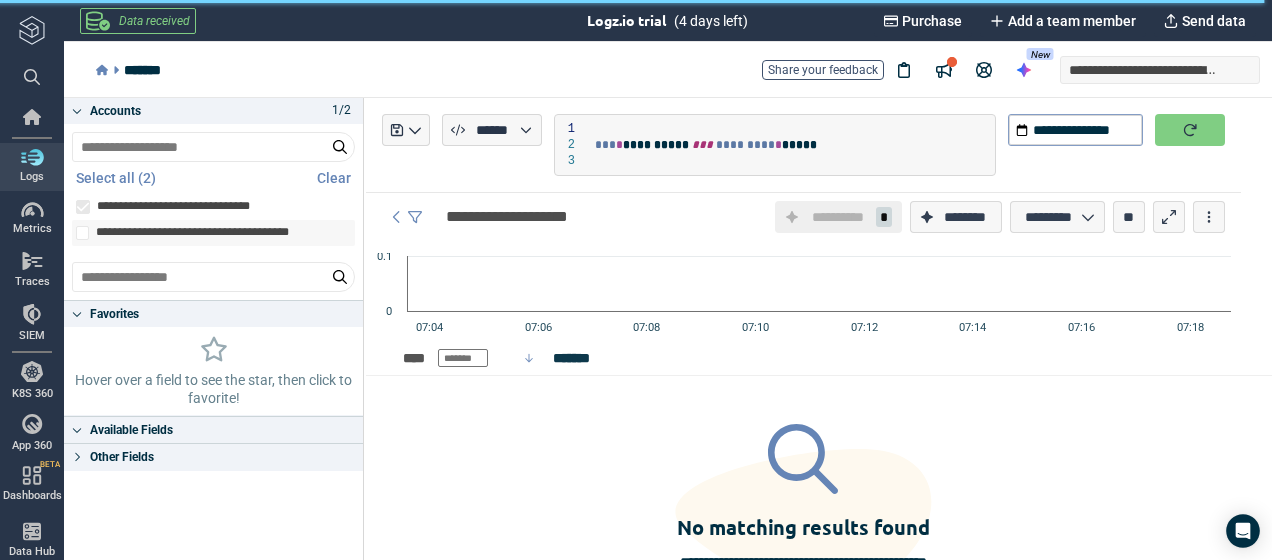 click on "**********" at bounding box center [203, 233] 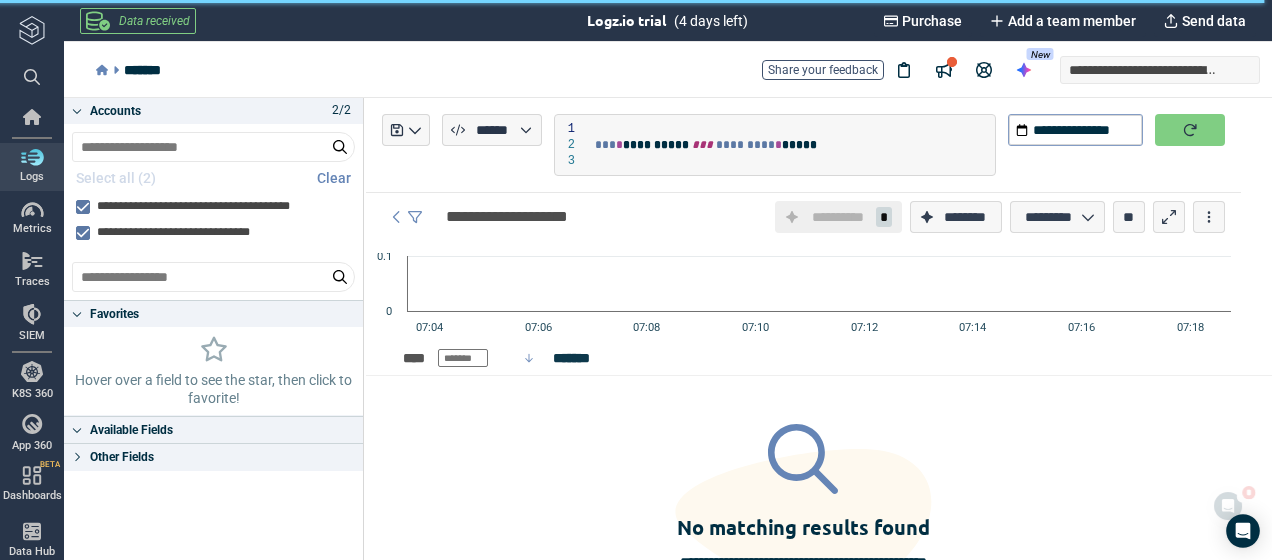scroll, scrollTop: 0, scrollLeft: 0, axis: both 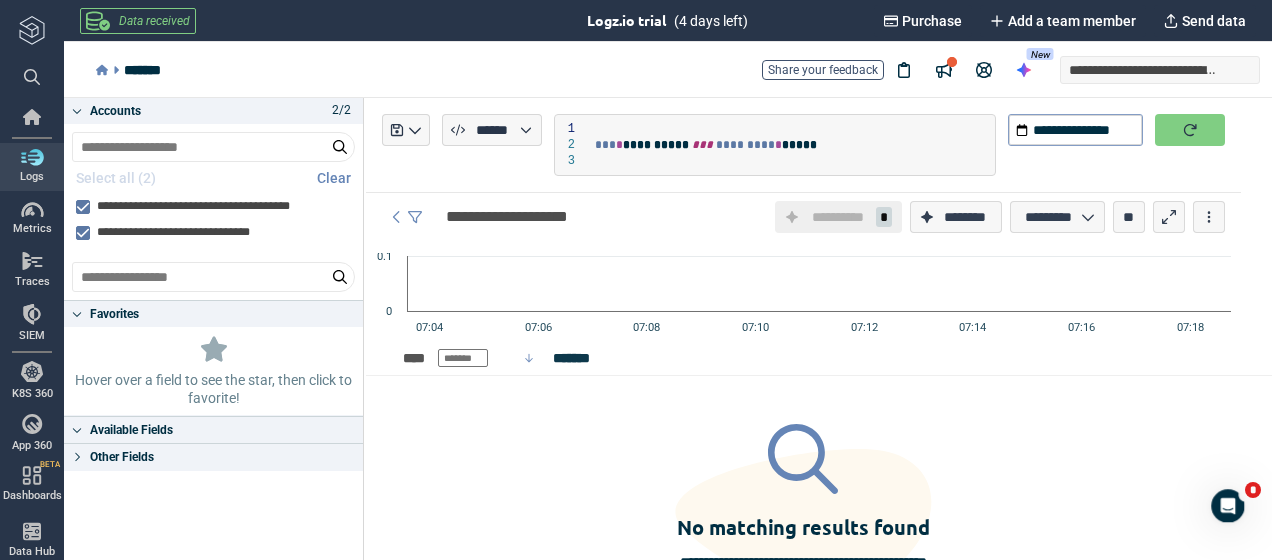 click on "Available Fields" at bounding box center [213, 430] 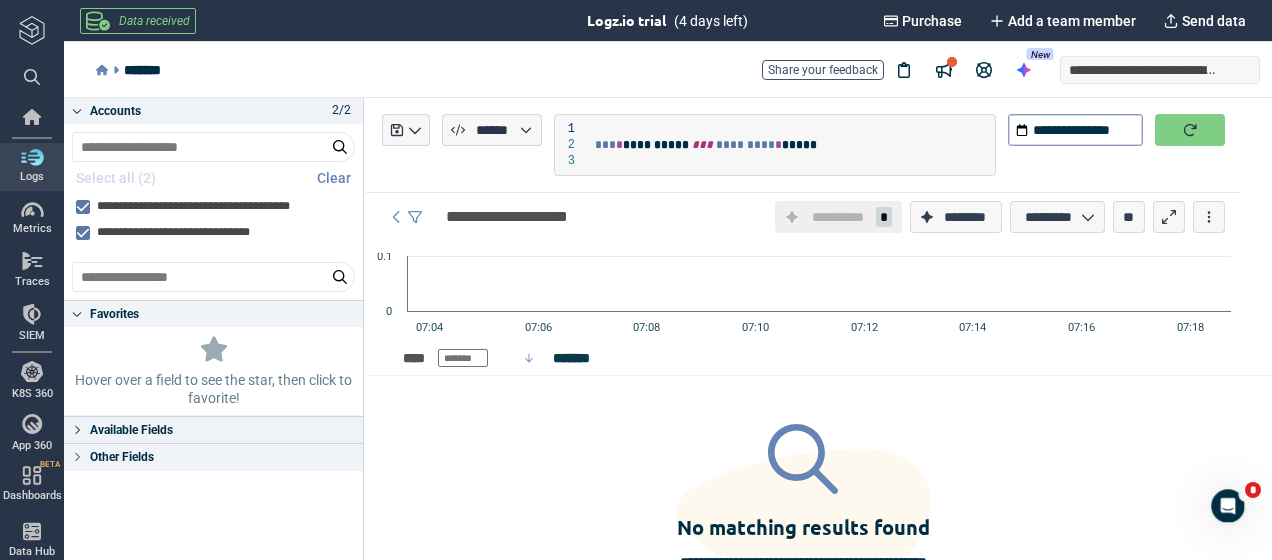 click 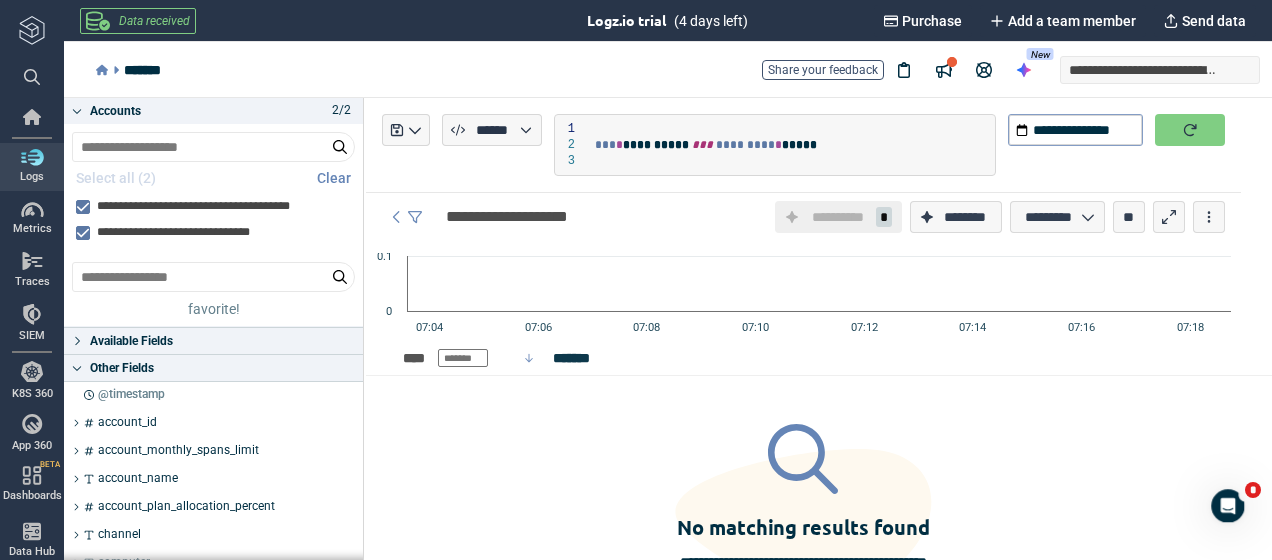 scroll, scrollTop: 0, scrollLeft: 0, axis: both 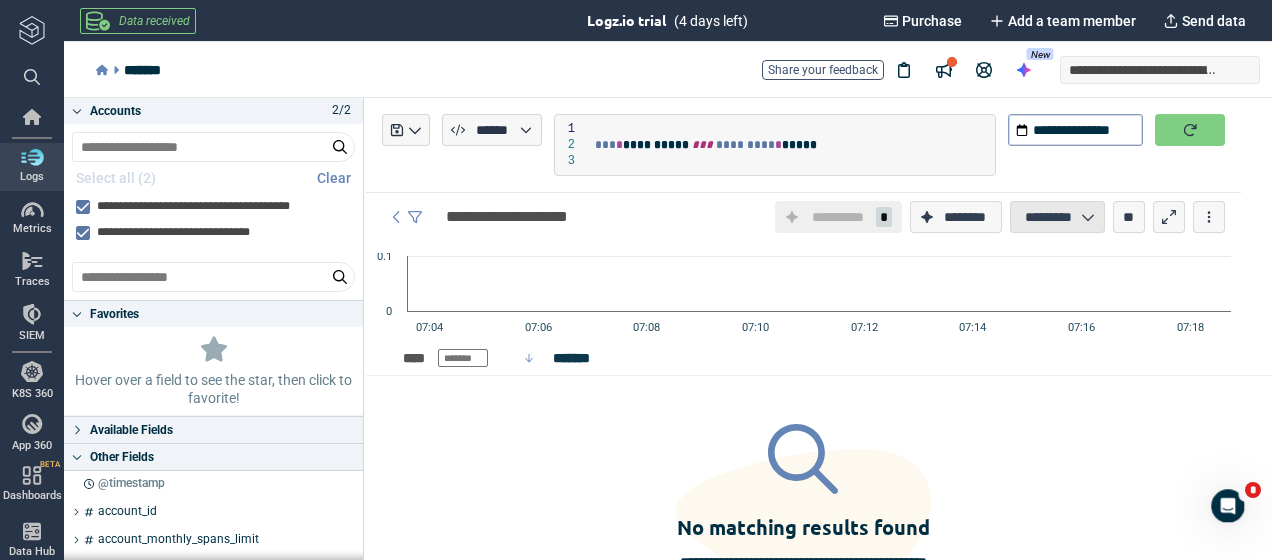 click 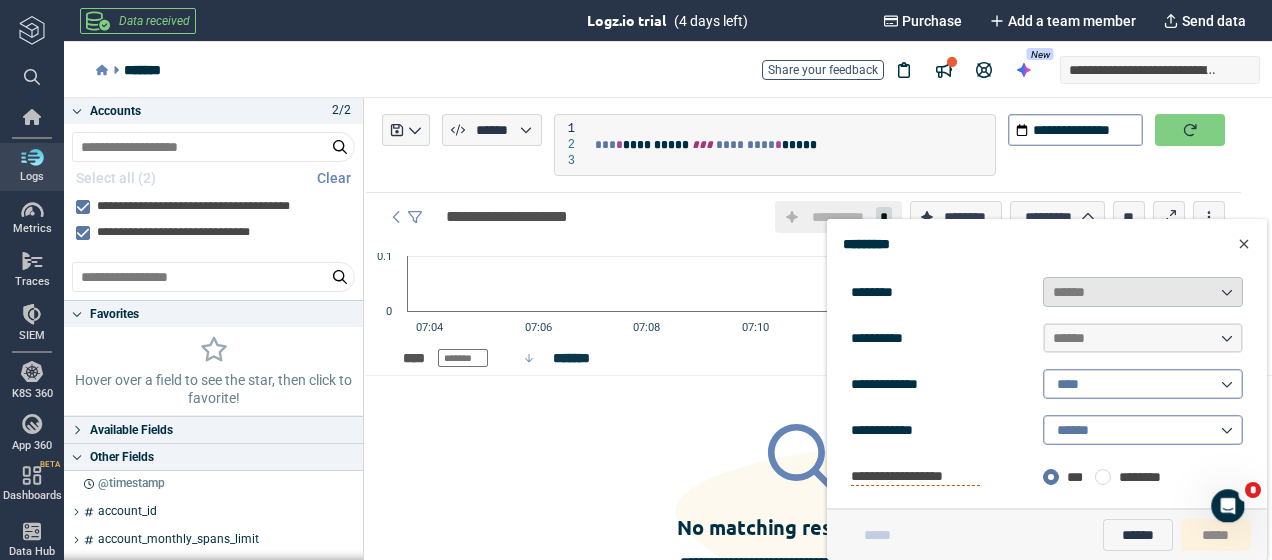 click on "******" at bounding box center [1143, 292] 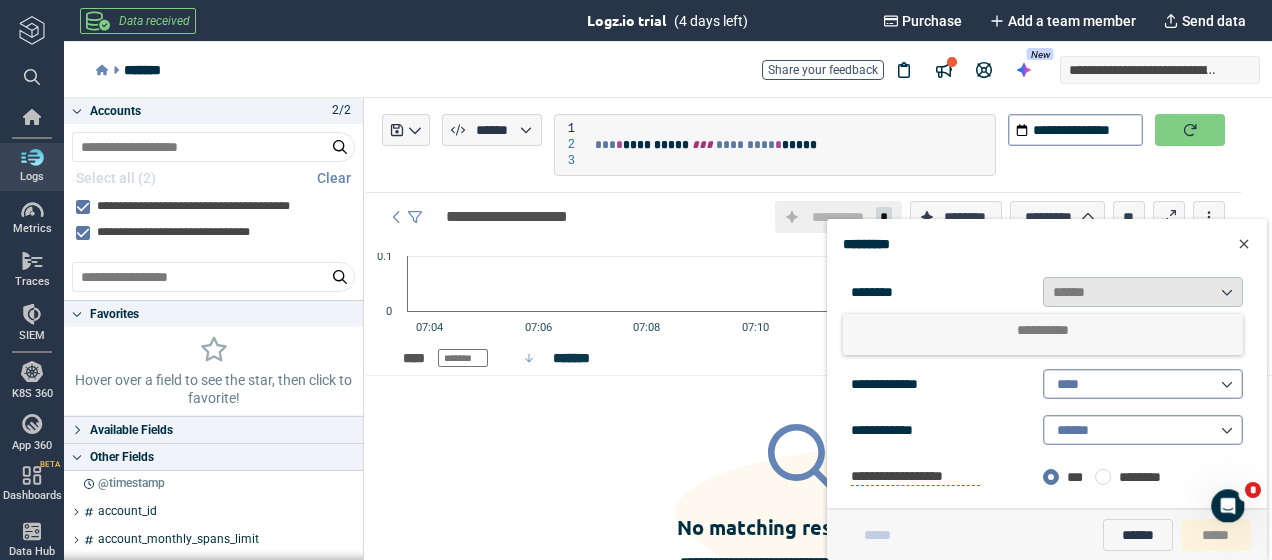 click on "******" at bounding box center (1143, 292) 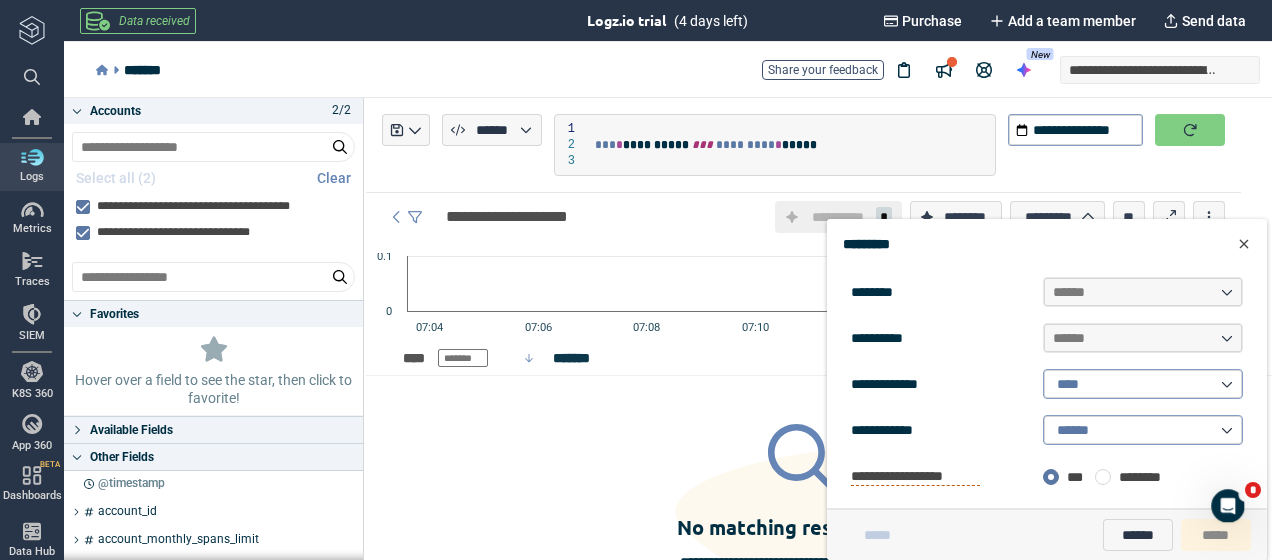 click 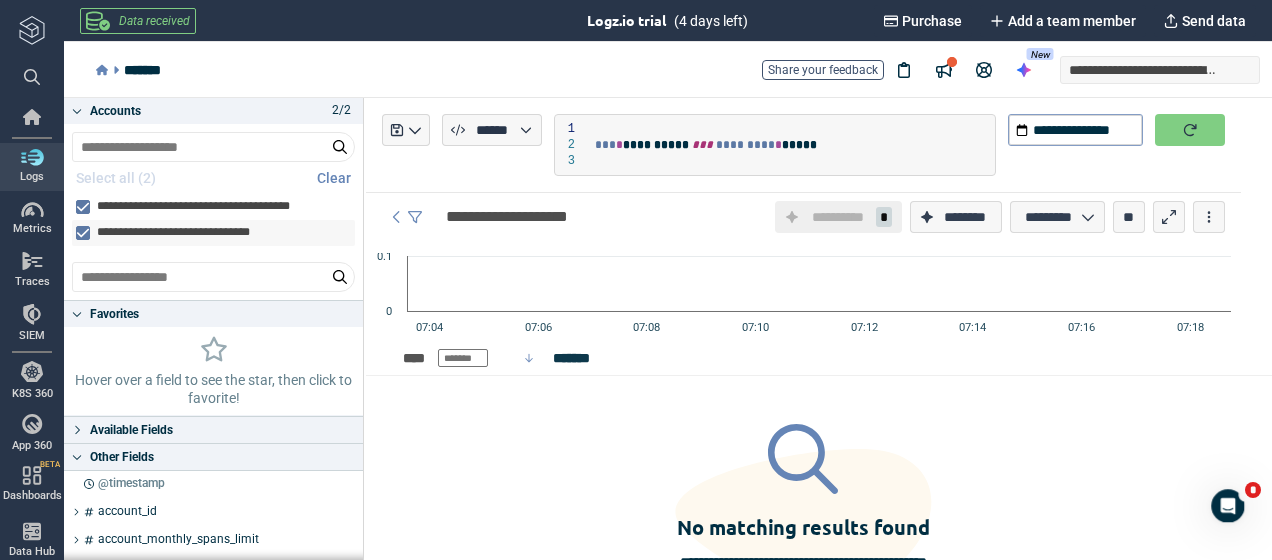 click on "**********" at bounding box center [182, 233] 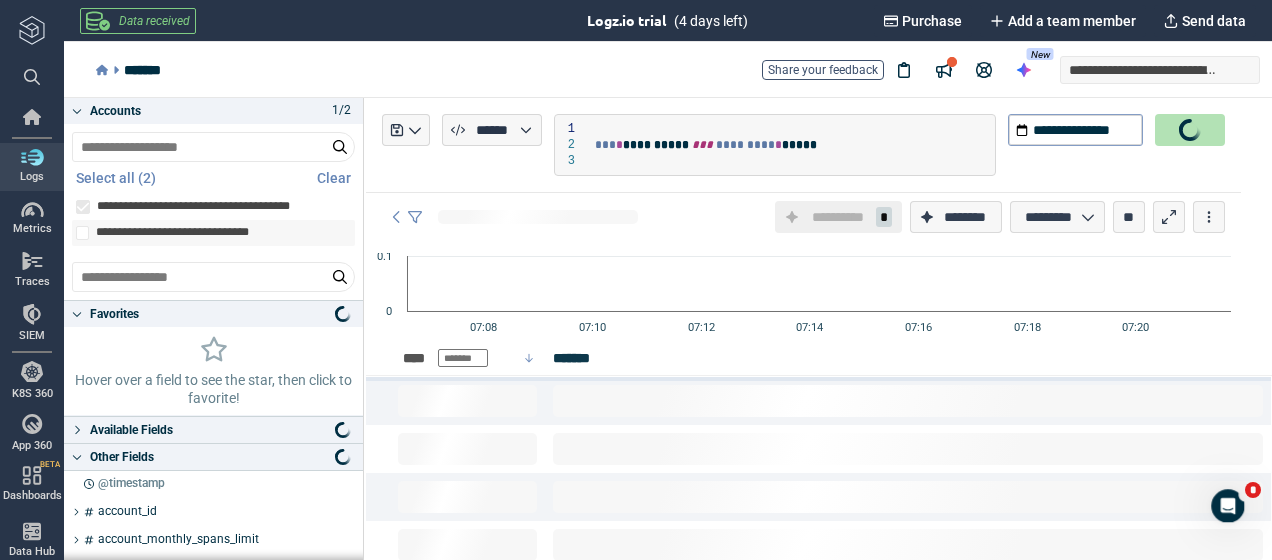 click at bounding box center (82, 233) 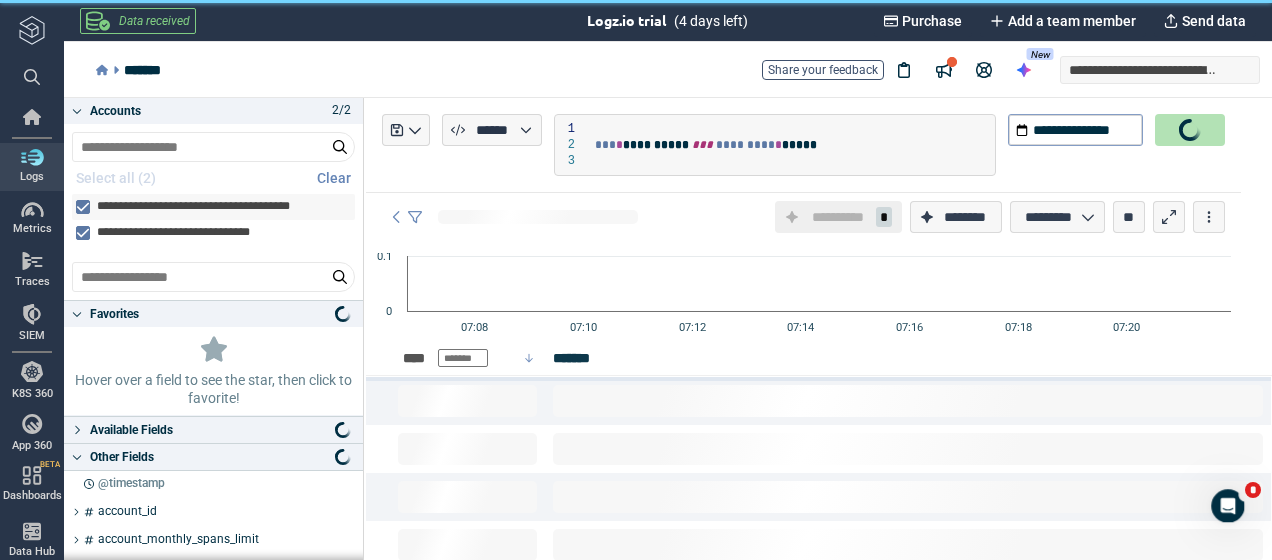 click 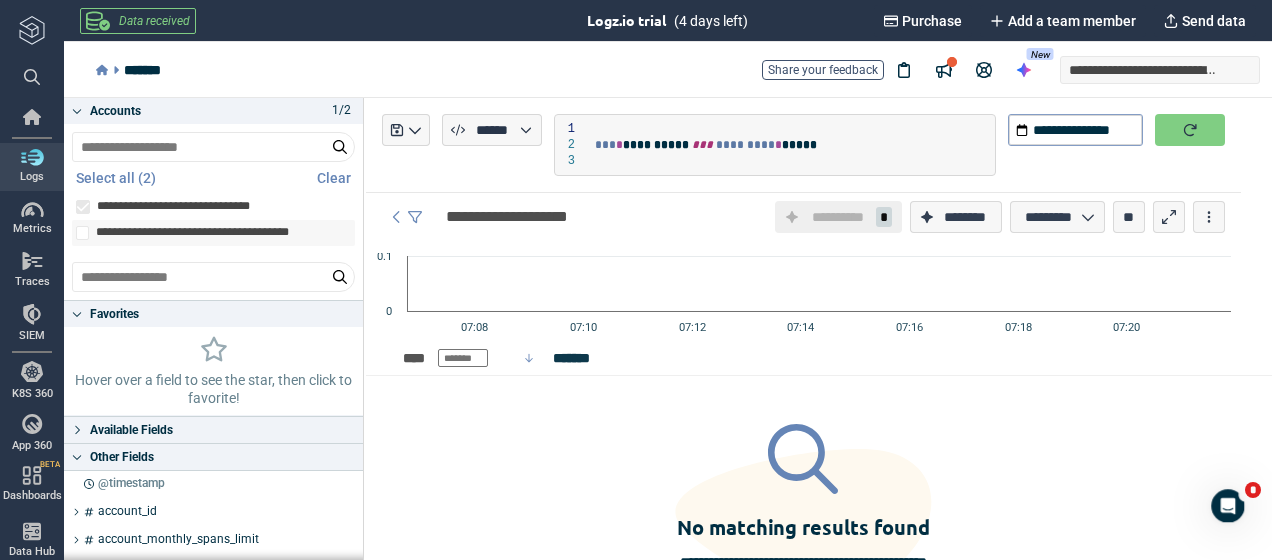 click on "**********" at bounding box center [203, 233] 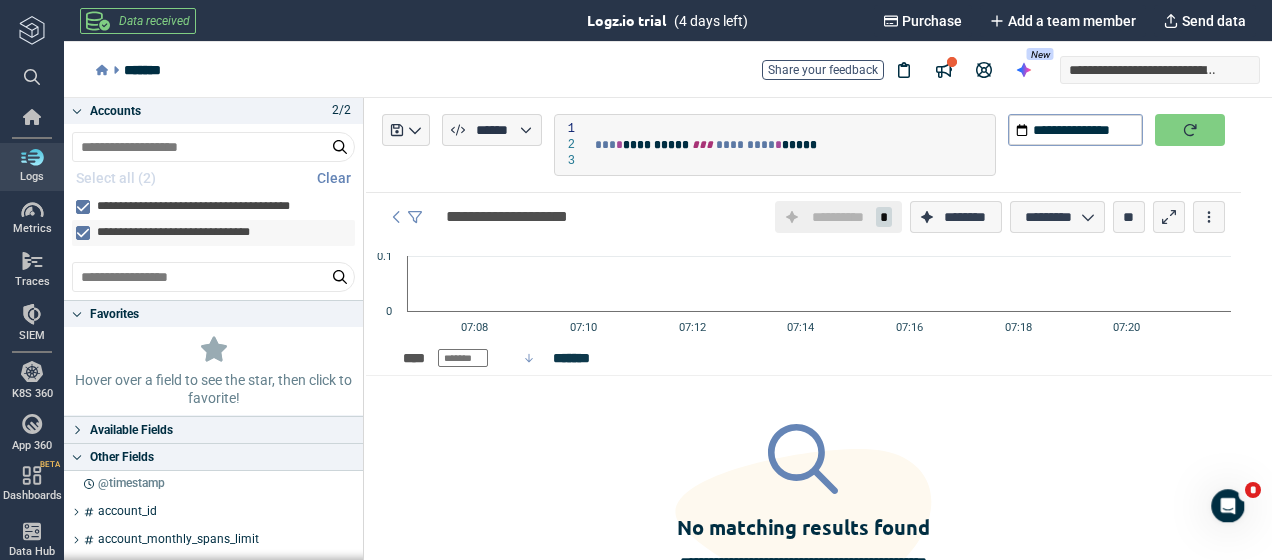 type on "*" 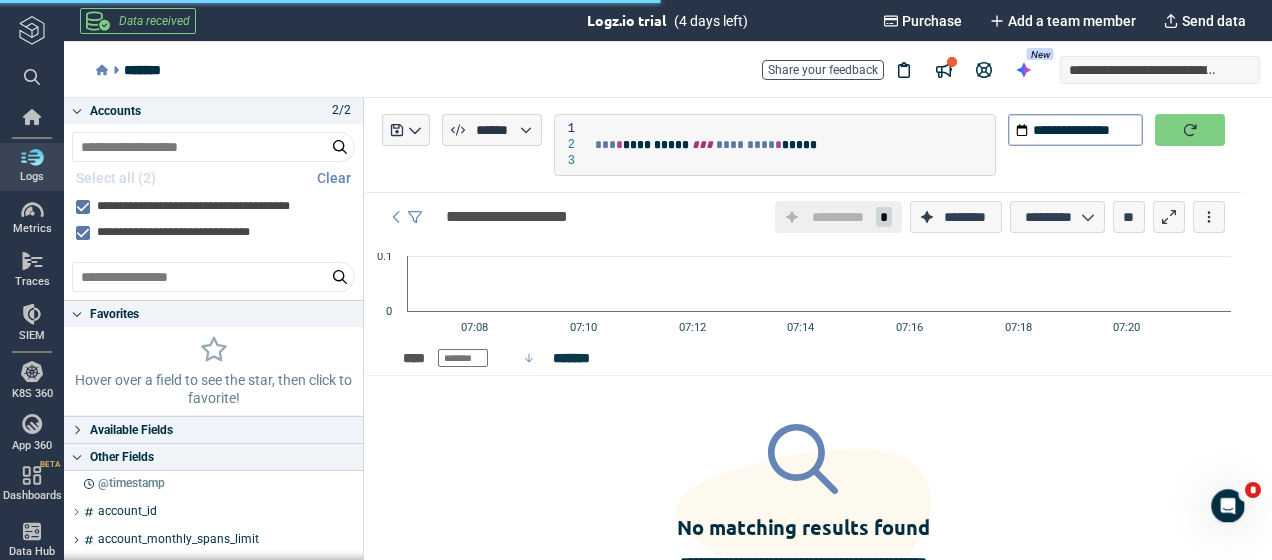 click 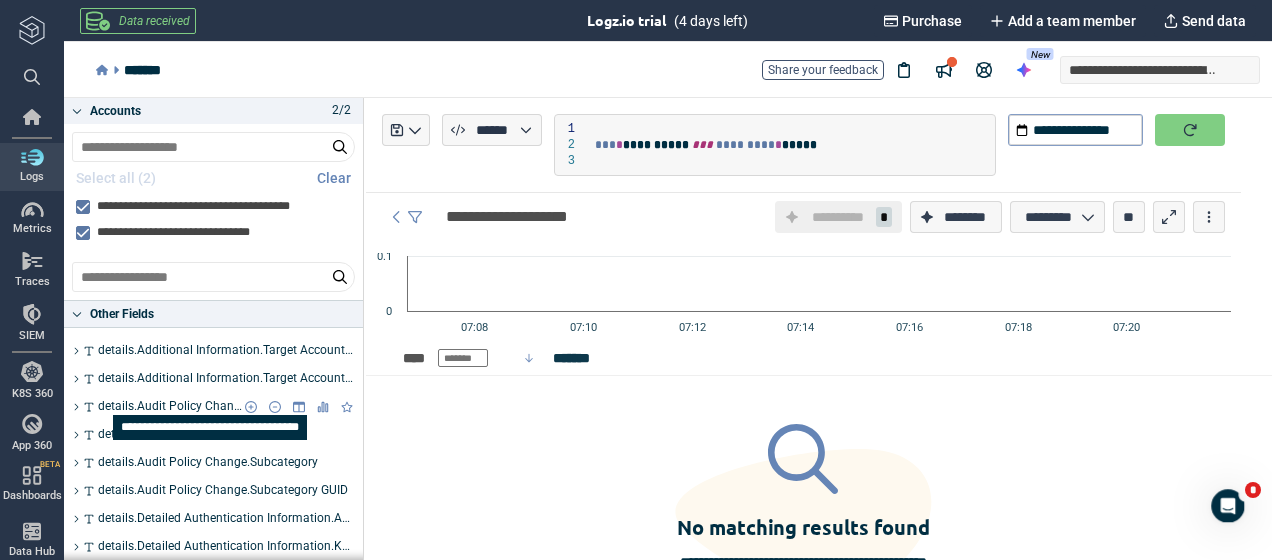 scroll, scrollTop: 800, scrollLeft: 0, axis: vertical 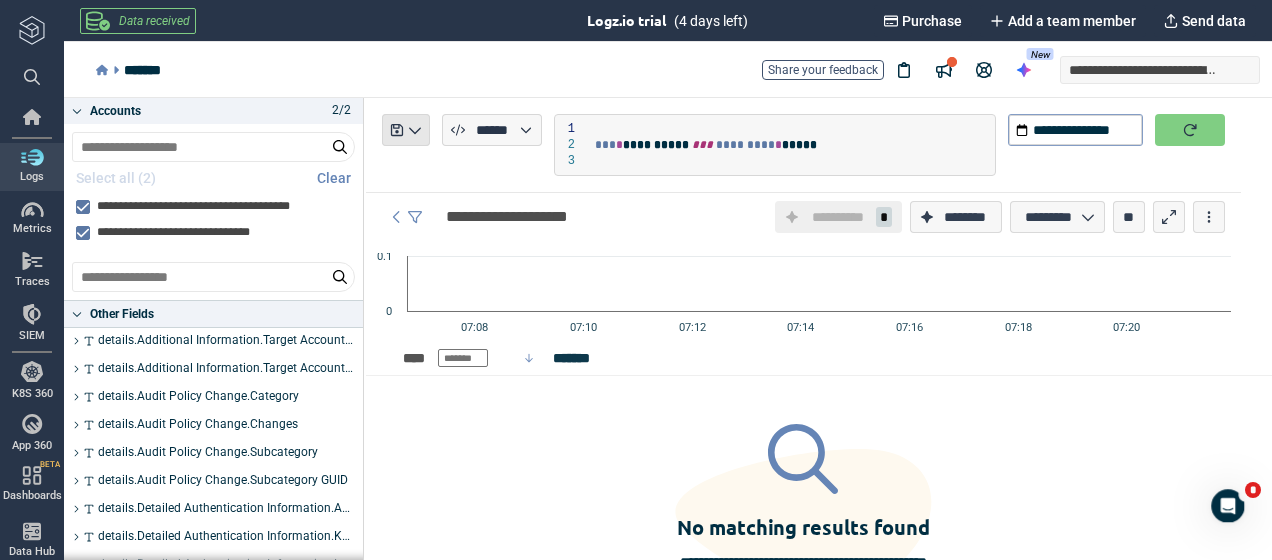 click 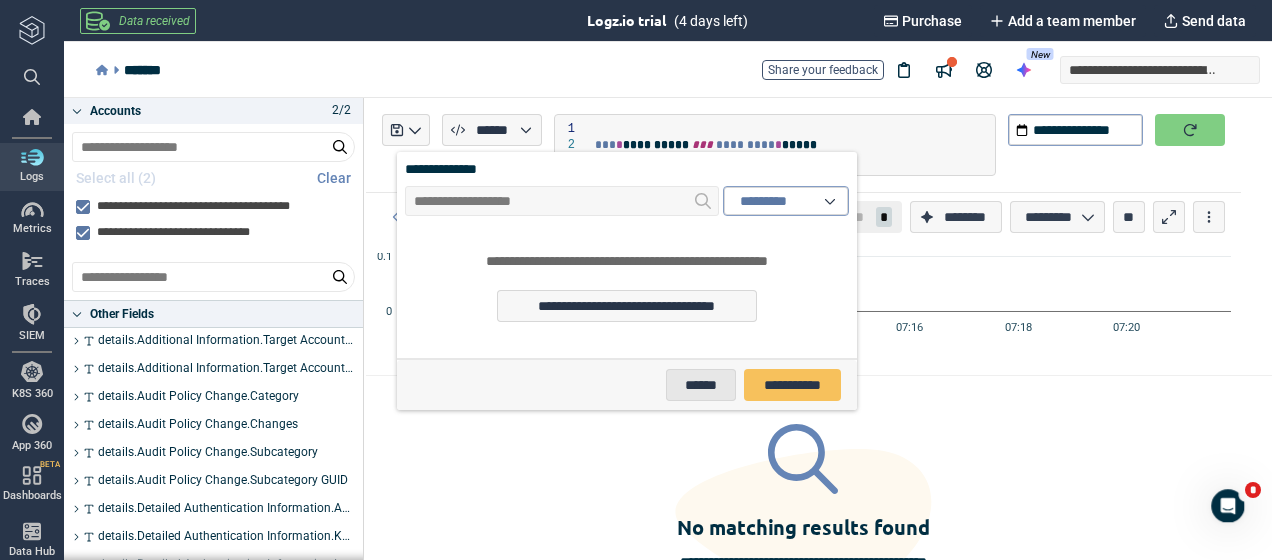 click on "******" at bounding box center [701, 385] 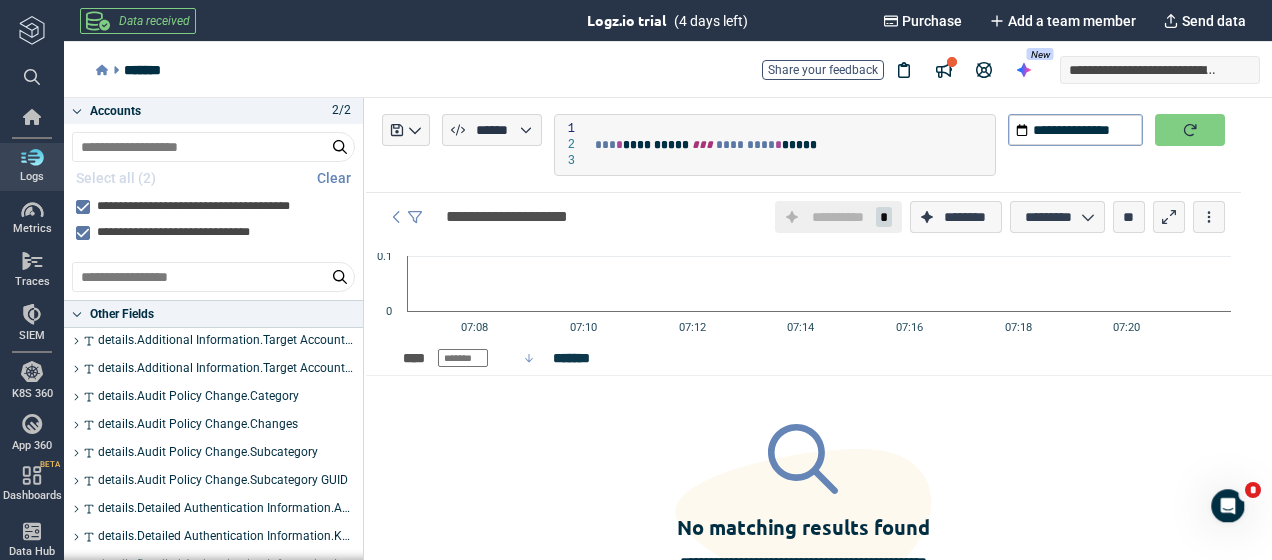 type on "**********" 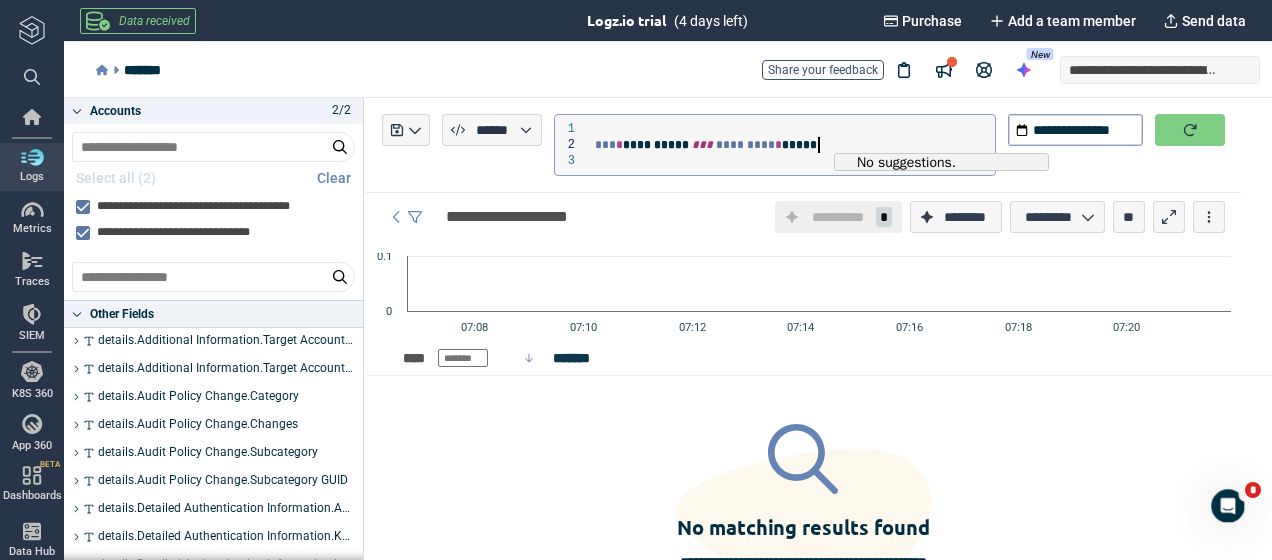 click on "**********" at bounding box center (795, 145) 